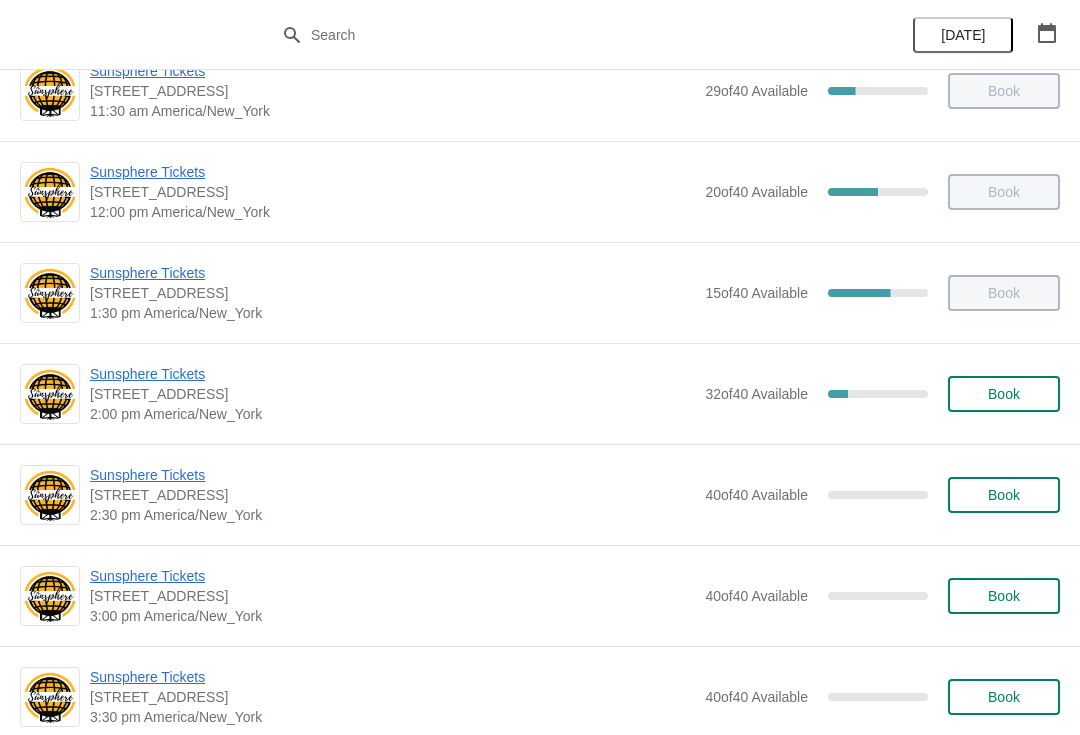 scroll, scrollTop: 498, scrollLeft: 0, axis: vertical 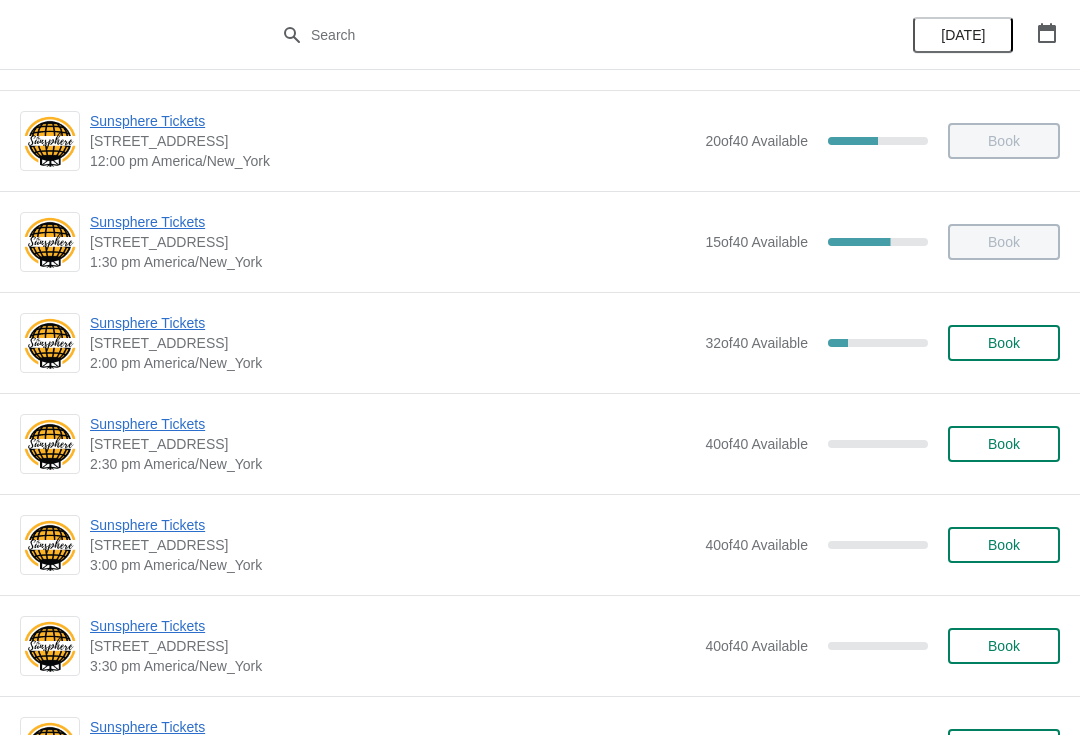 click on "Book" at bounding box center (1004, 343) 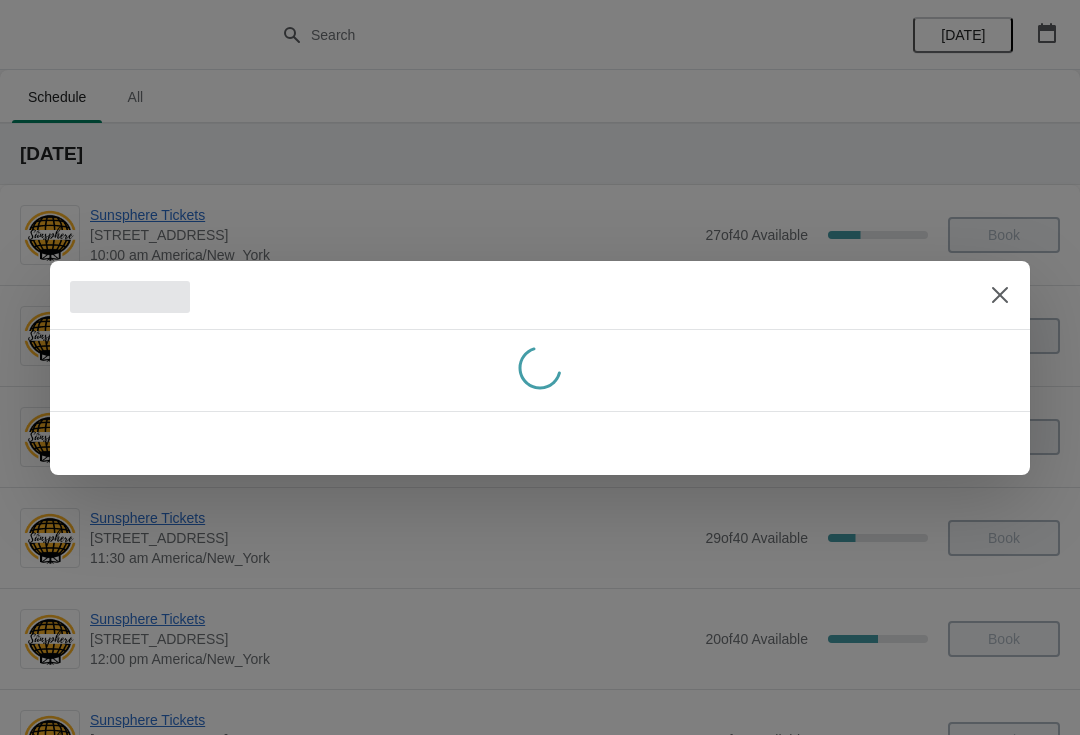 scroll, scrollTop: 0, scrollLeft: 0, axis: both 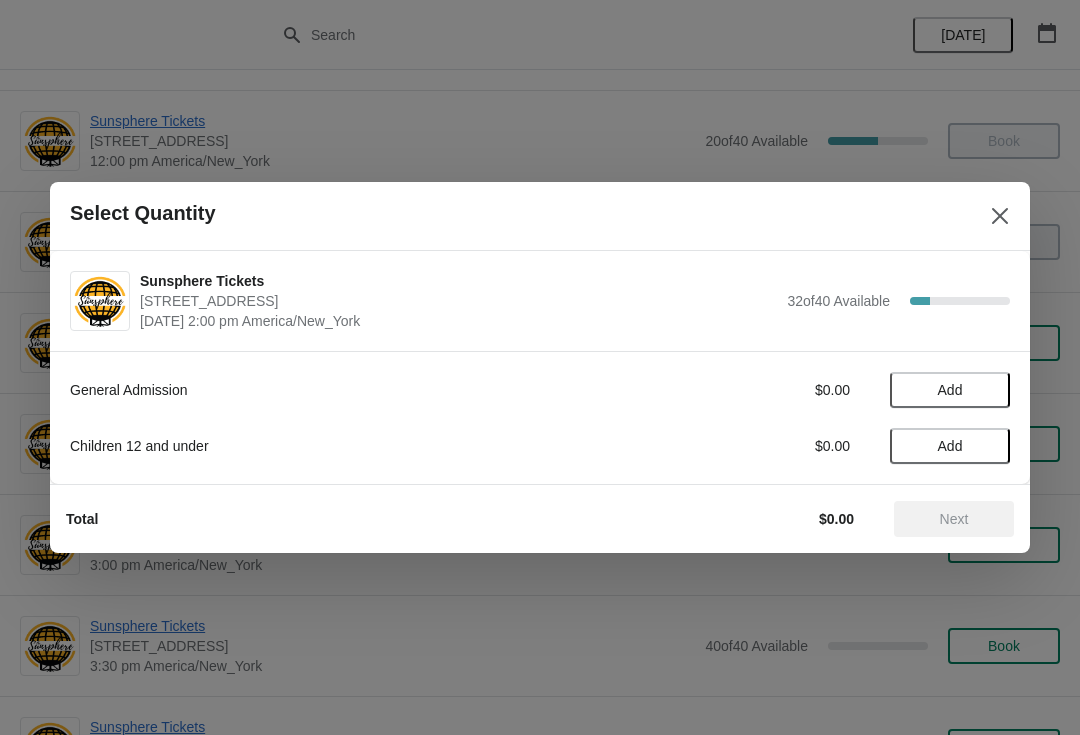 click on "Add" at bounding box center [950, 390] 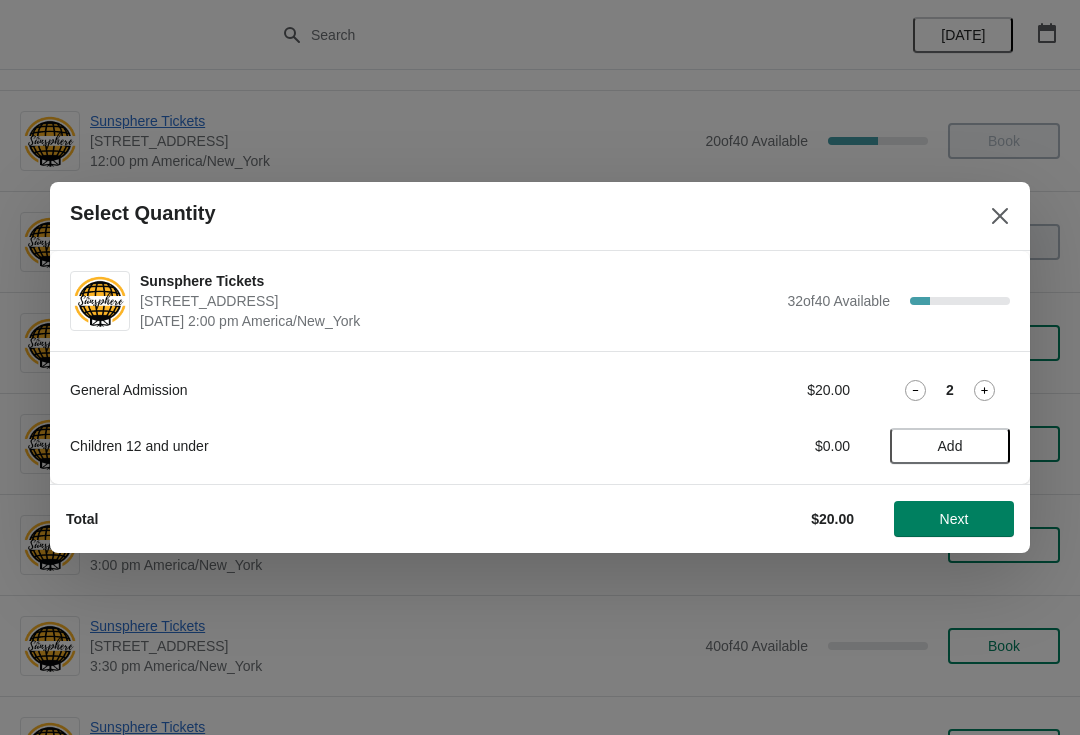 click on "Next" at bounding box center (954, 519) 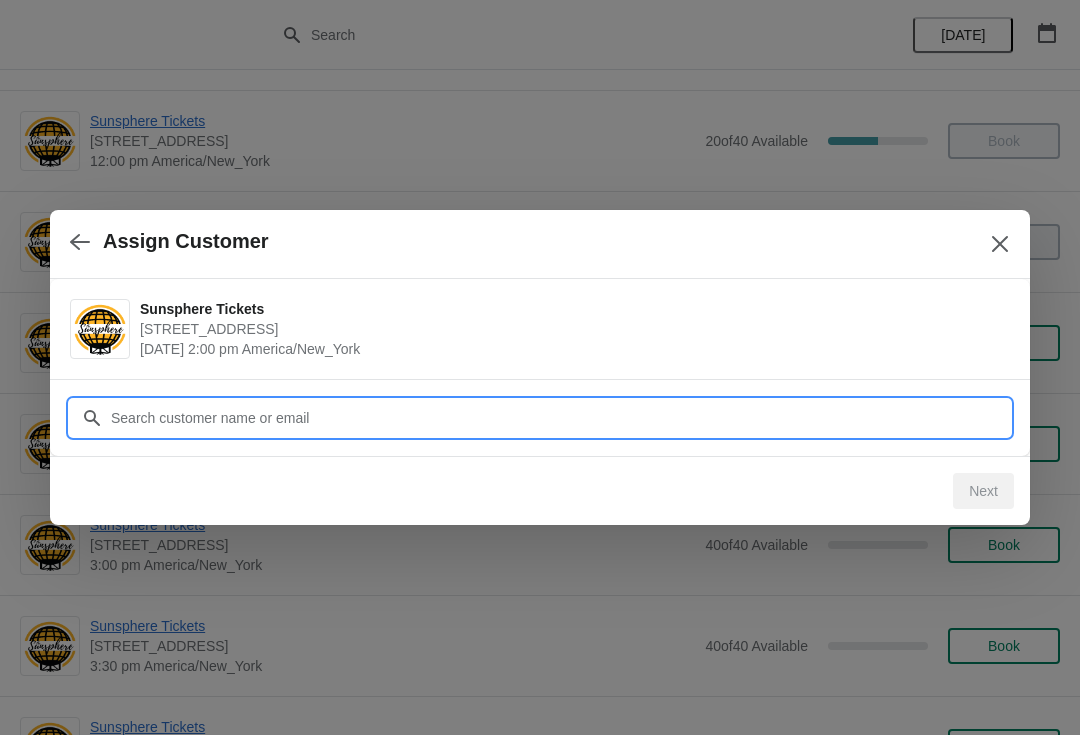 click on "Customer" at bounding box center (560, 418) 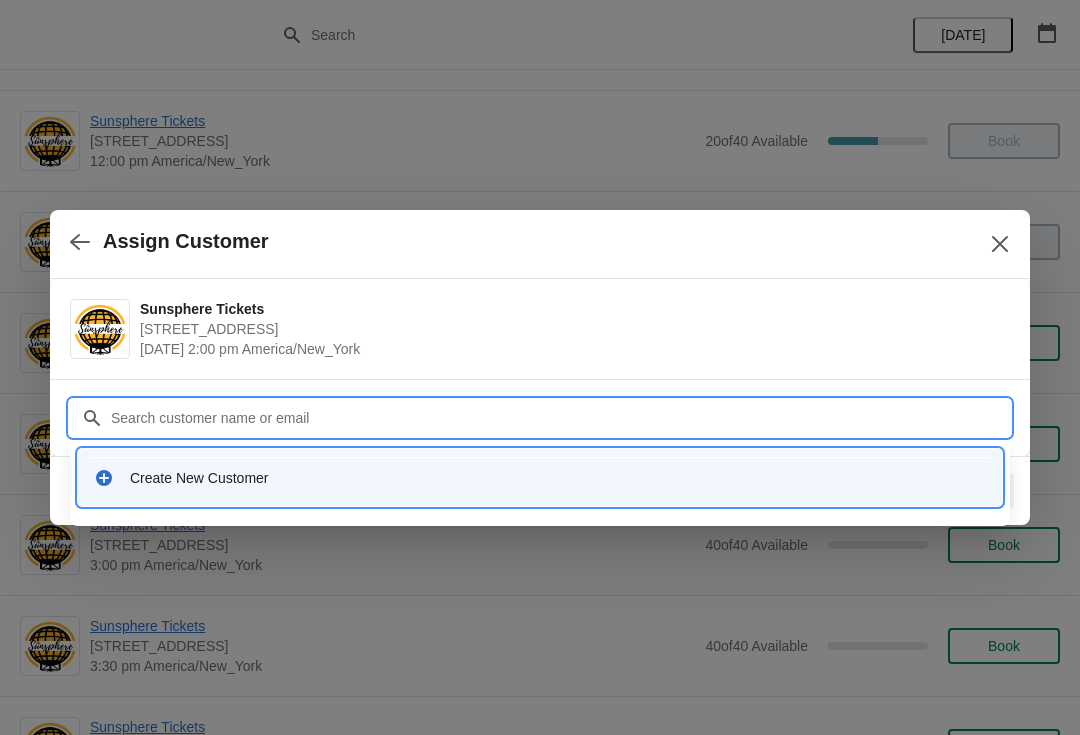 click on "Create New Customer" at bounding box center [540, 477] 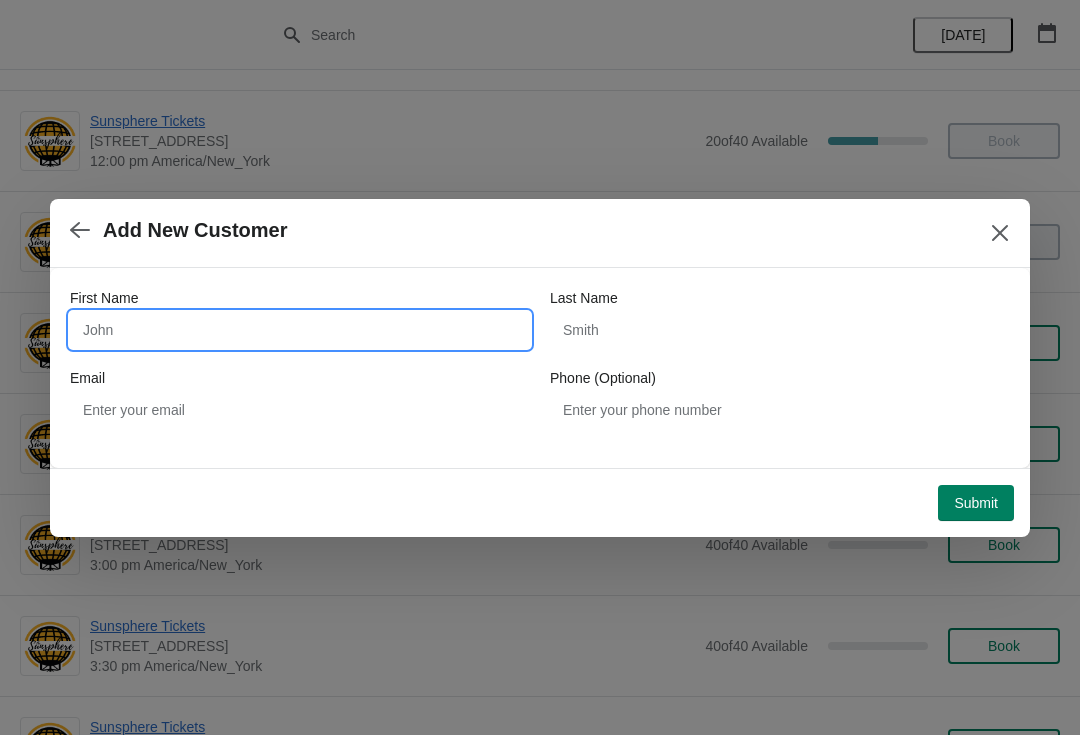 click on "First Name" at bounding box center [300, 330] 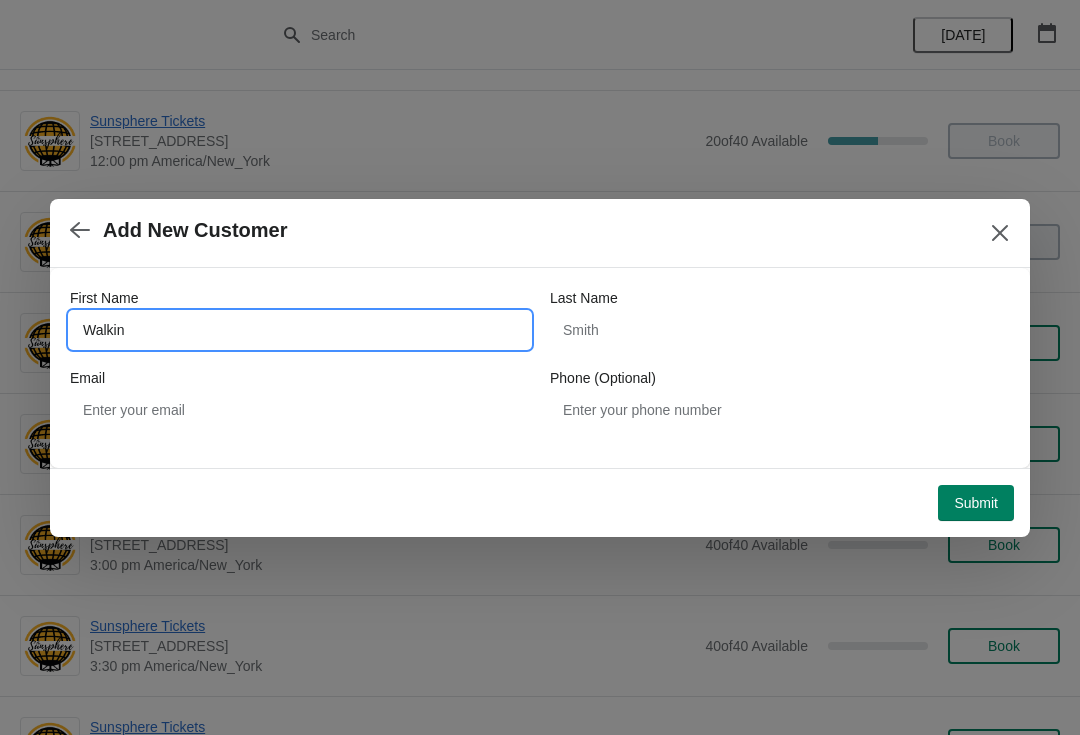 type on "Walkin" 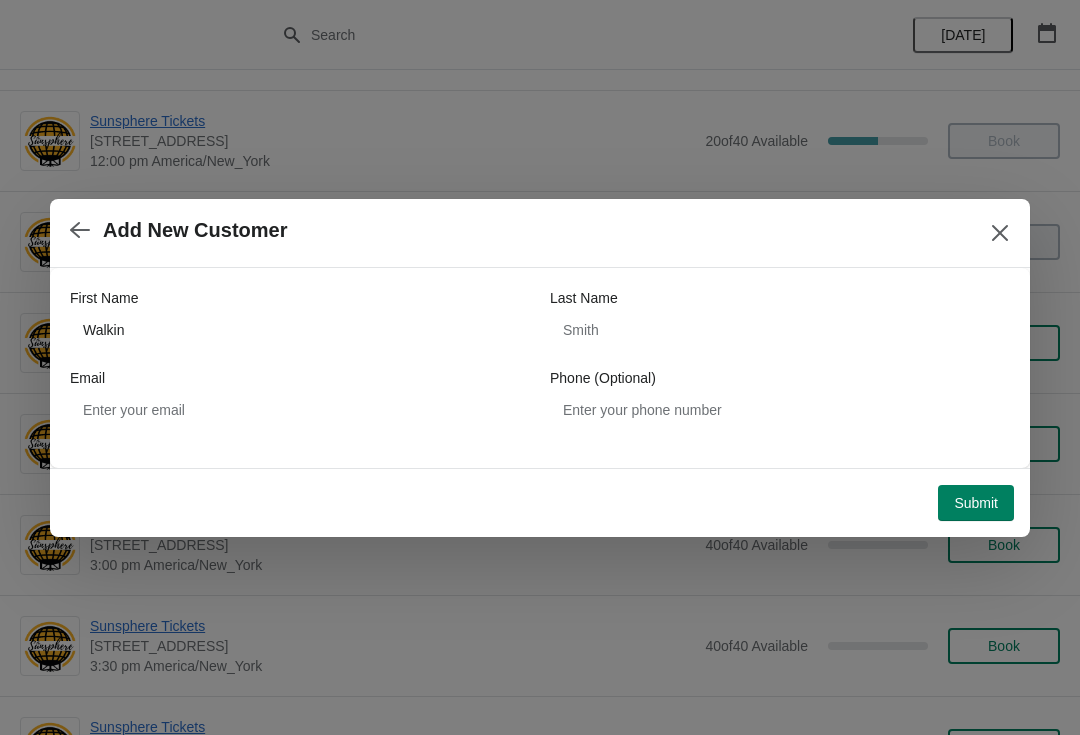 click on "Submit" at bounding box center (976, 503) 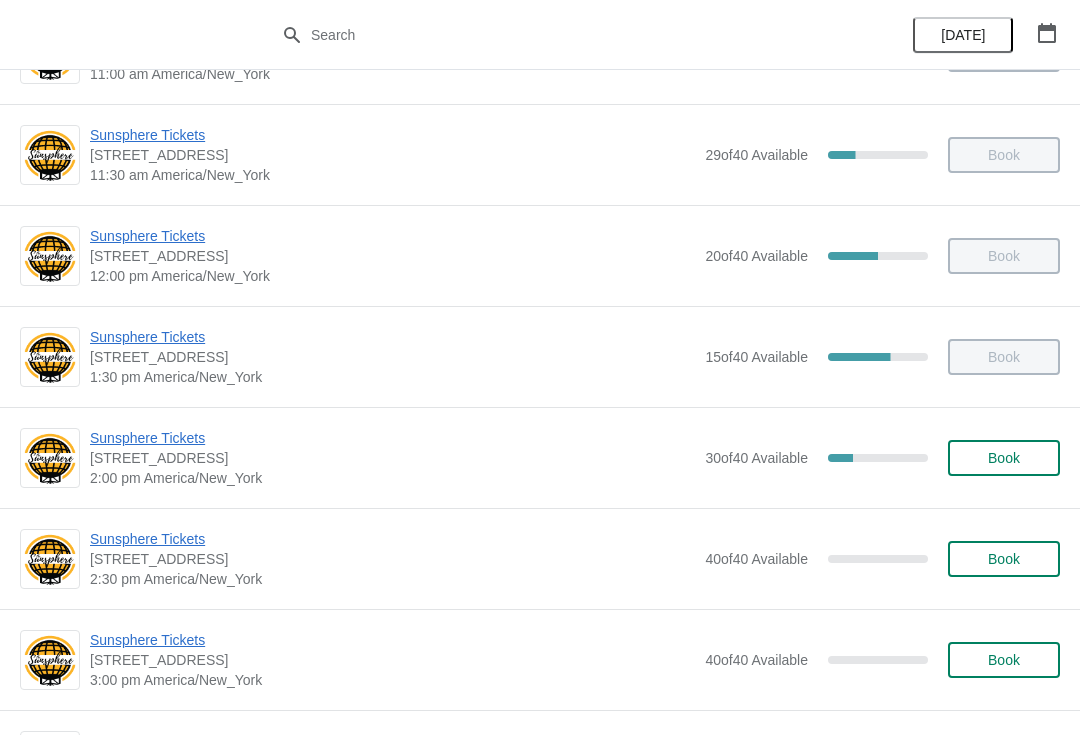 scroll, scrollTop: 396, scrollLeft: 0, axis: vertical 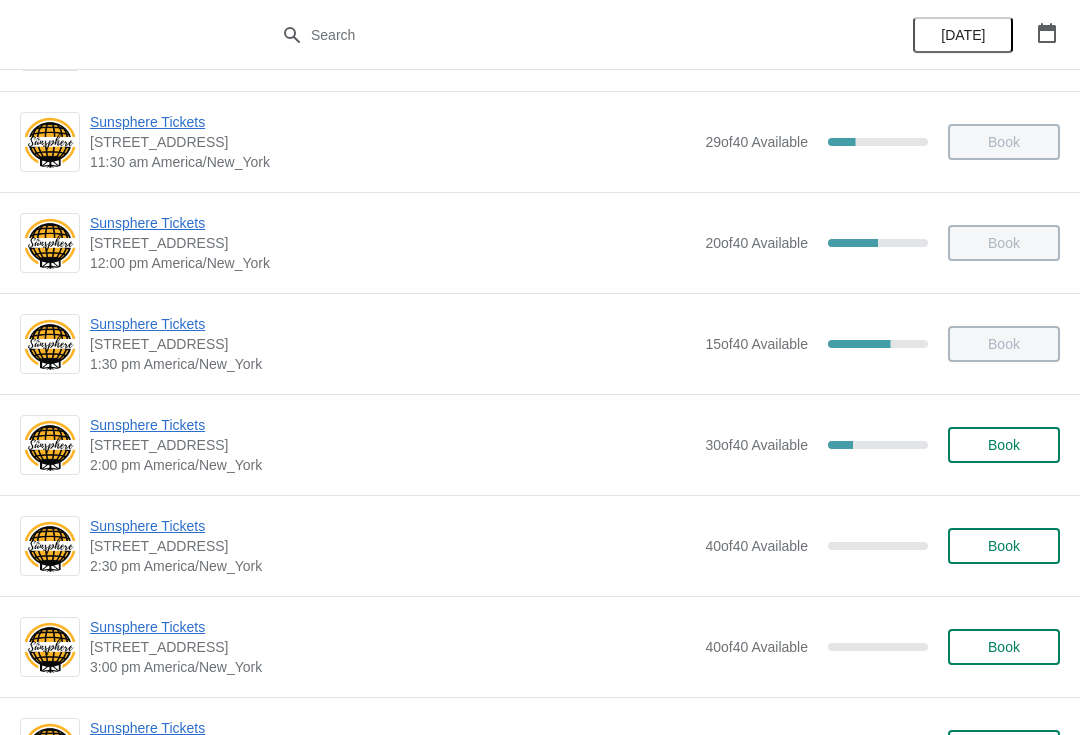 click on "Book" at bounding box center (1004, 445) 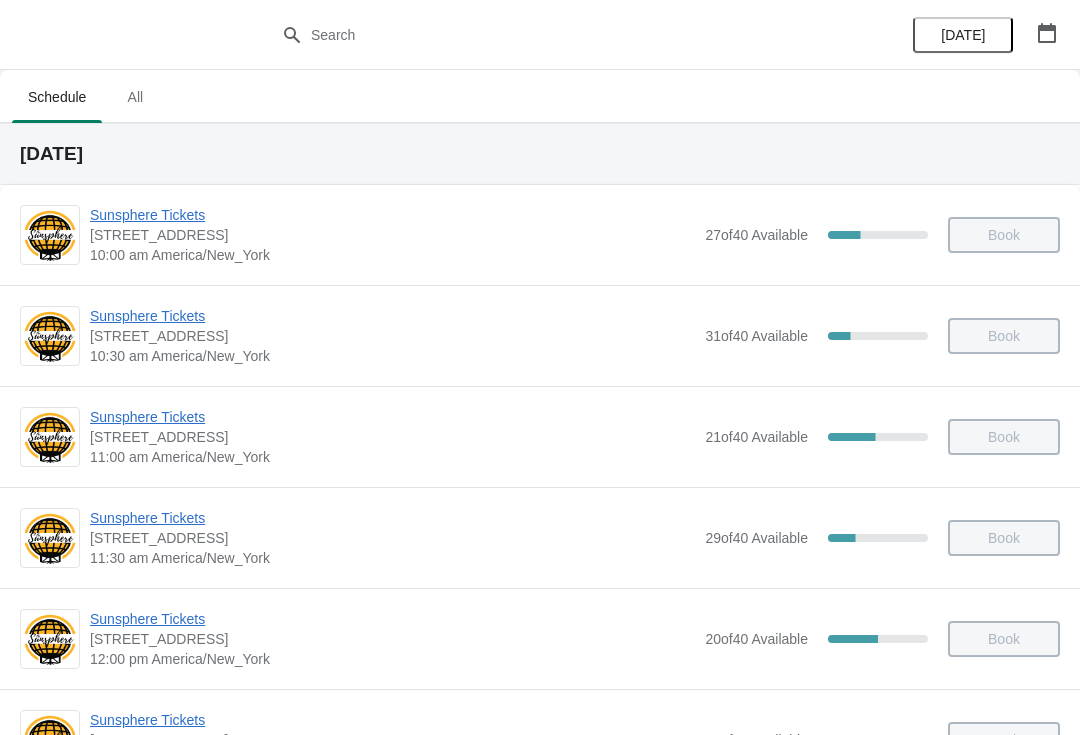 scroll, scrollTop: 396, scrollLeft: 0, axis: vertical 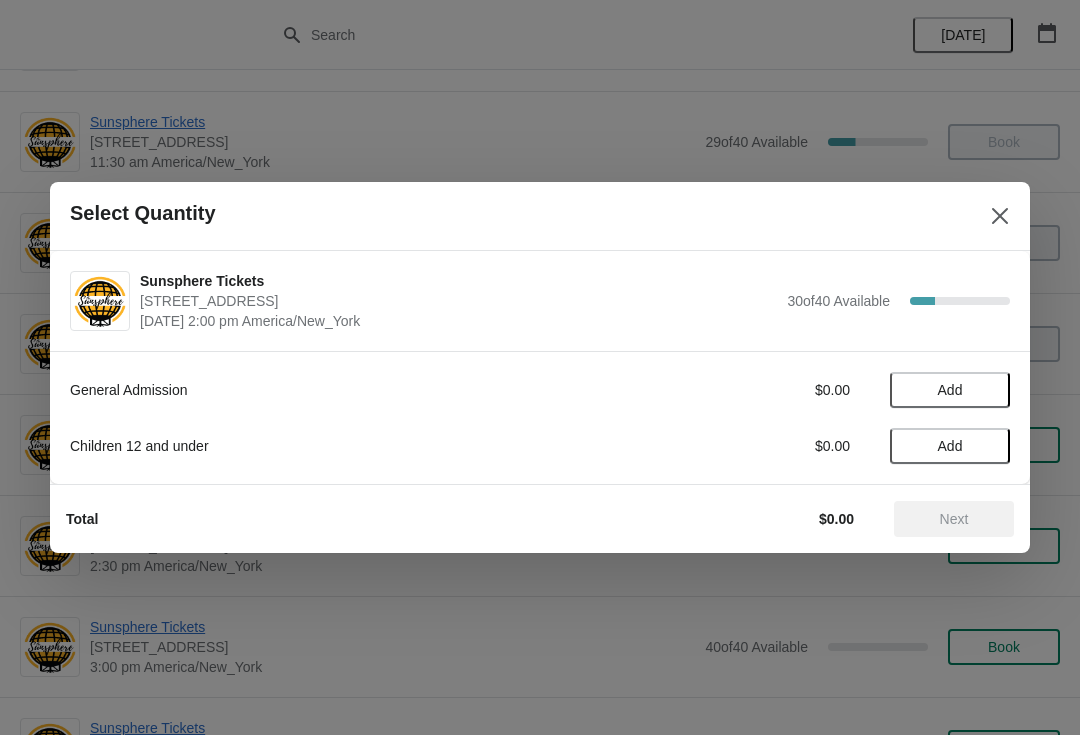 click on "Add" at bounding box center [950, 390] 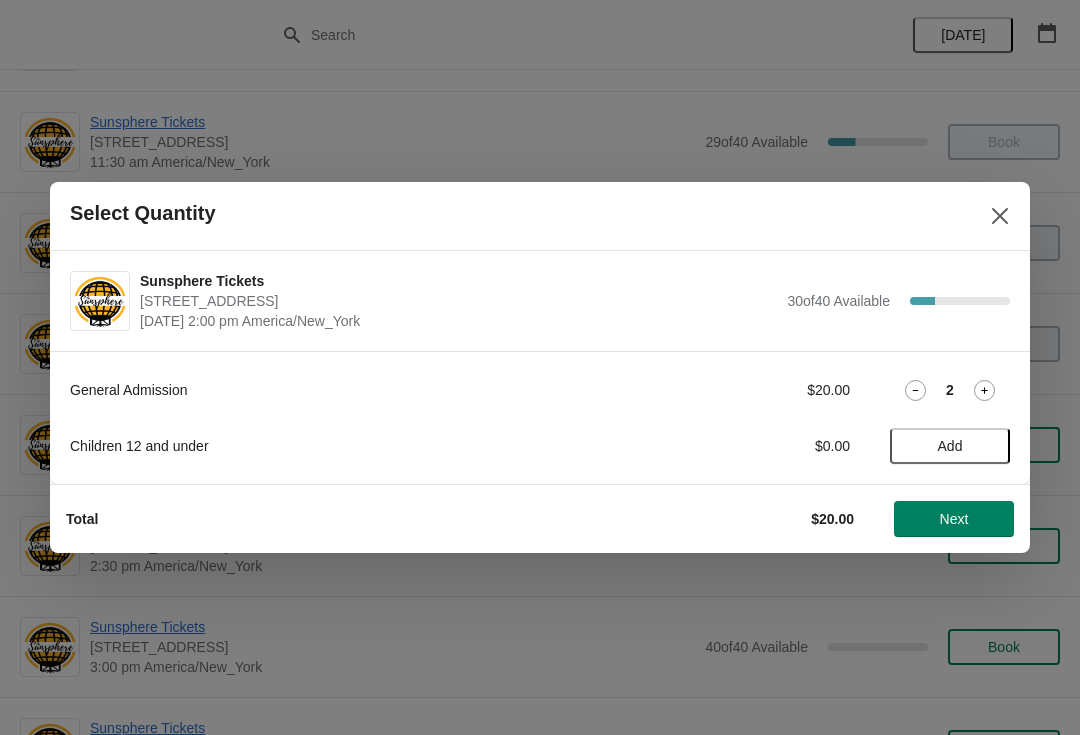 click 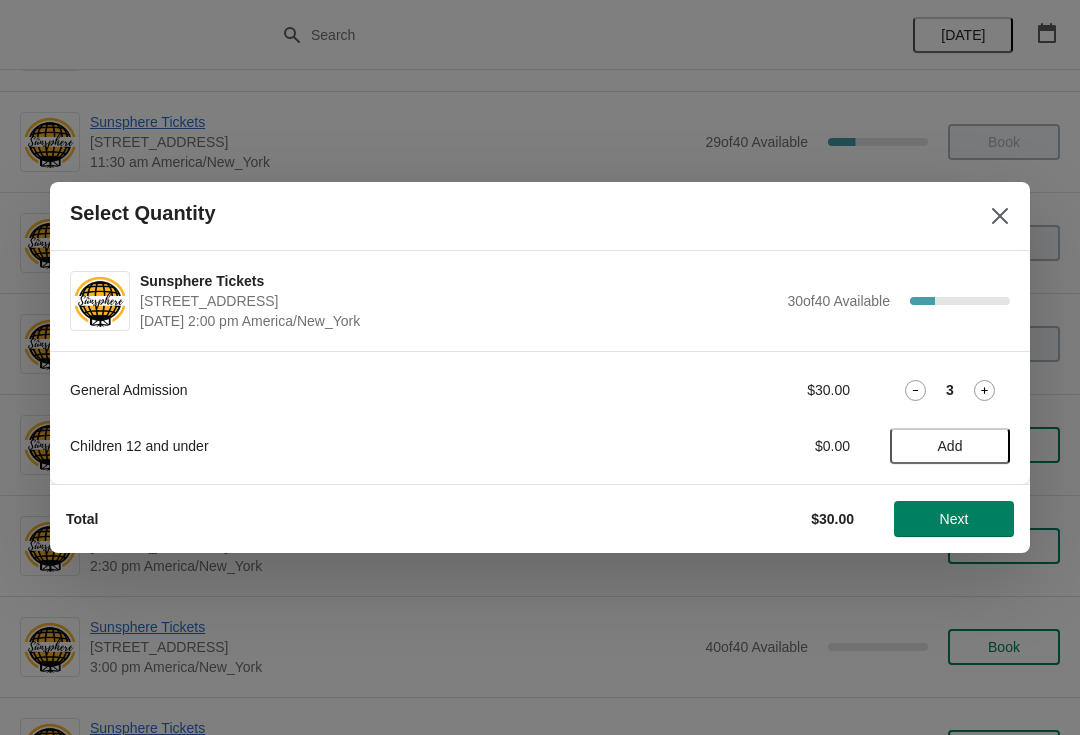 click on "Next" at bounding box center [954, 519] 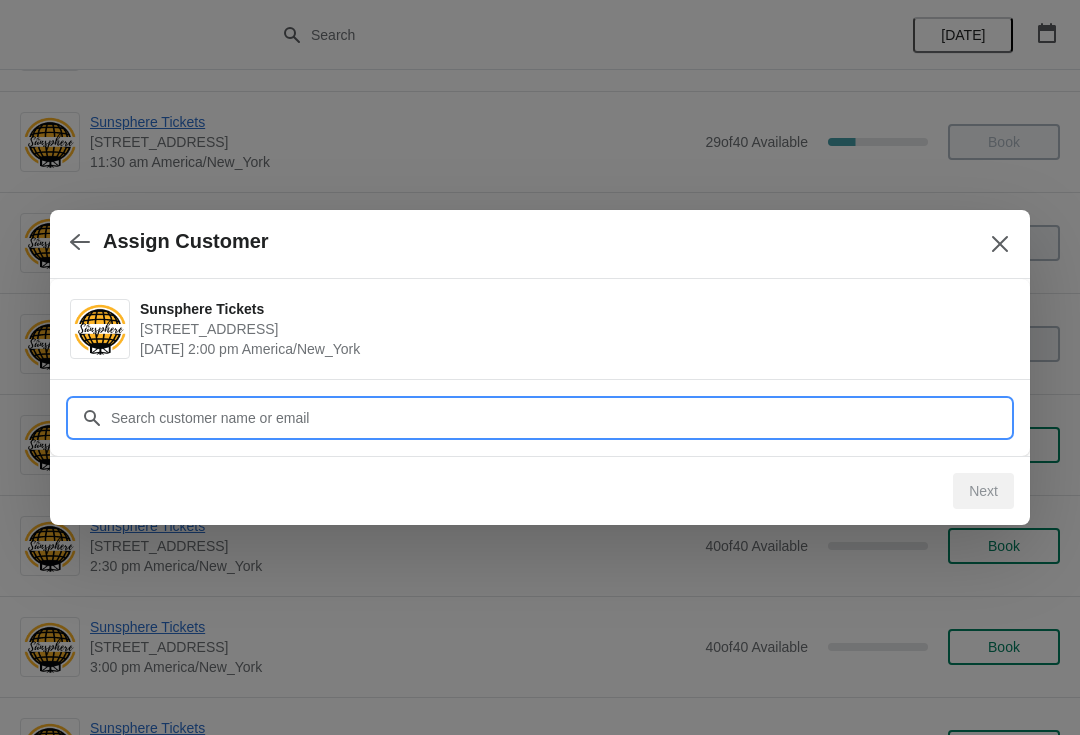click on "Customer" at bounding box center (560, 418) 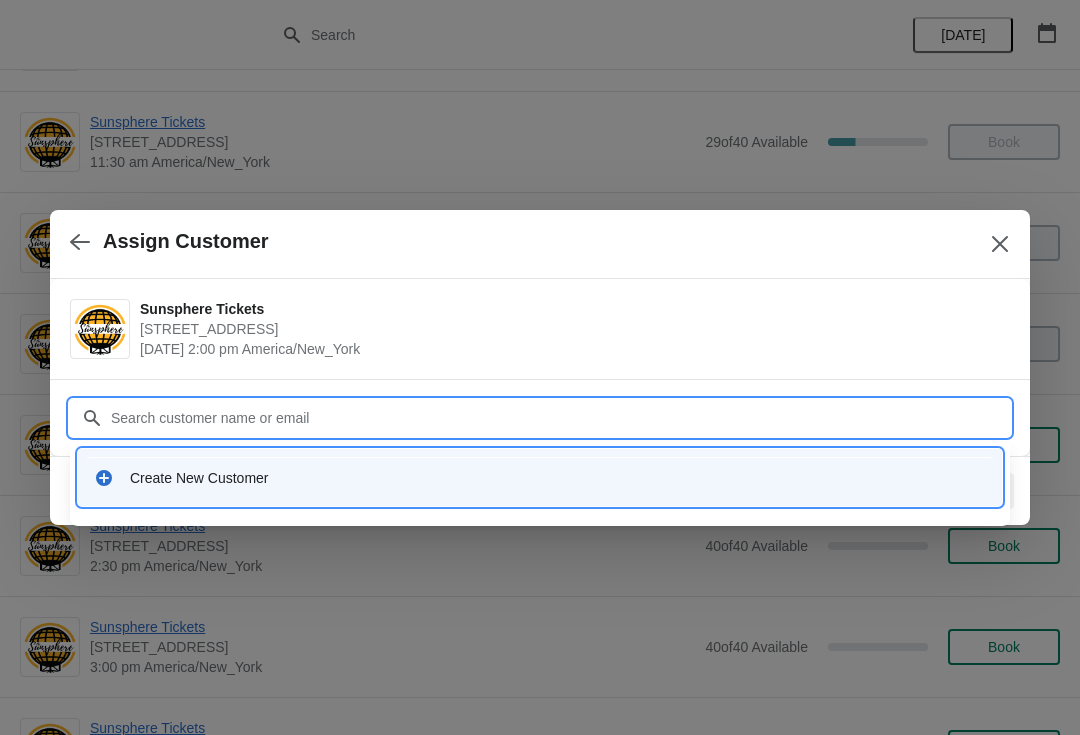 click on "Create New Customer" at bounding box center (540, 477) 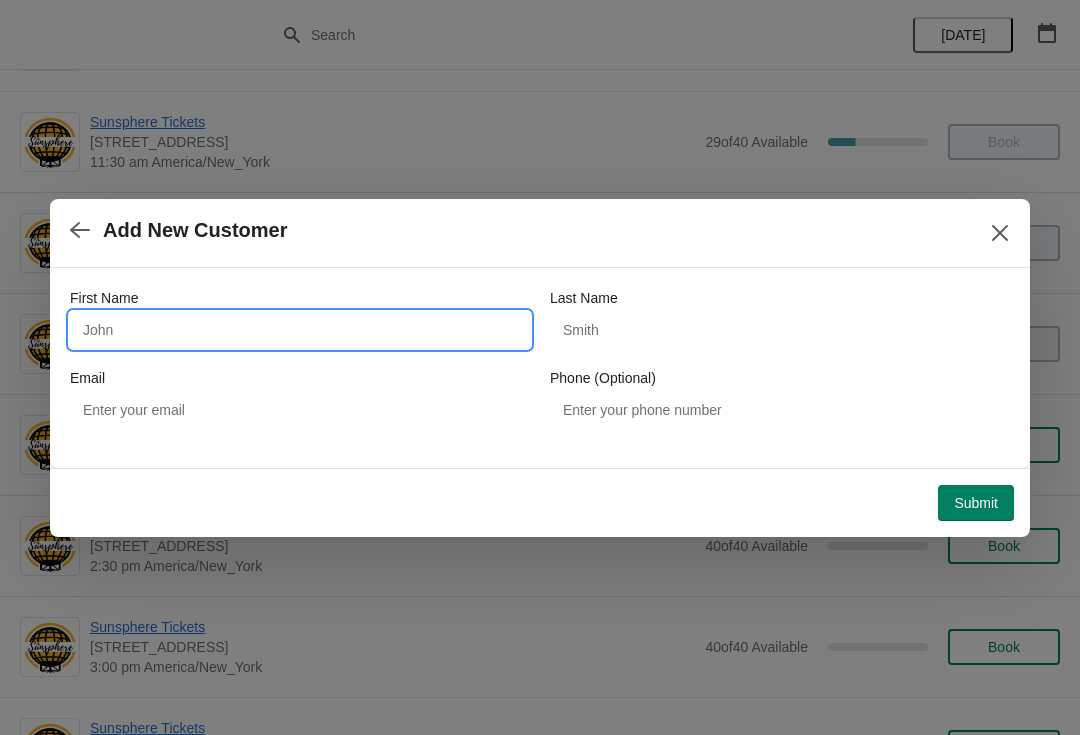 click on "First Name" at bounding box center [300, 330] 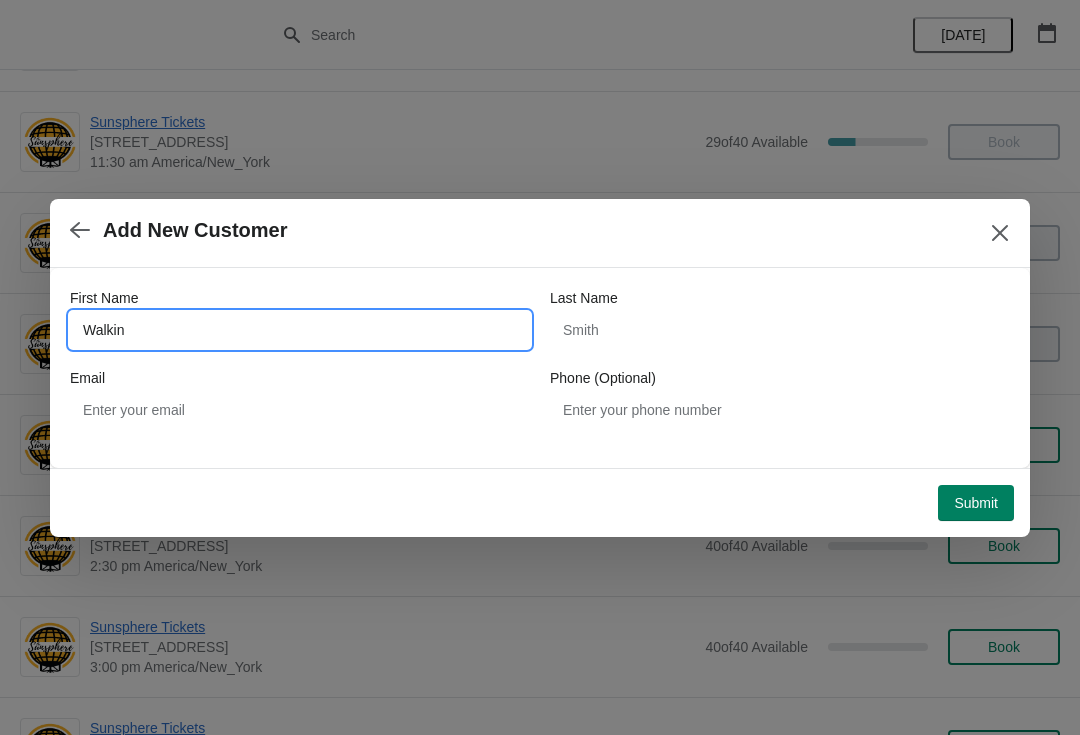 type on "Walkin" 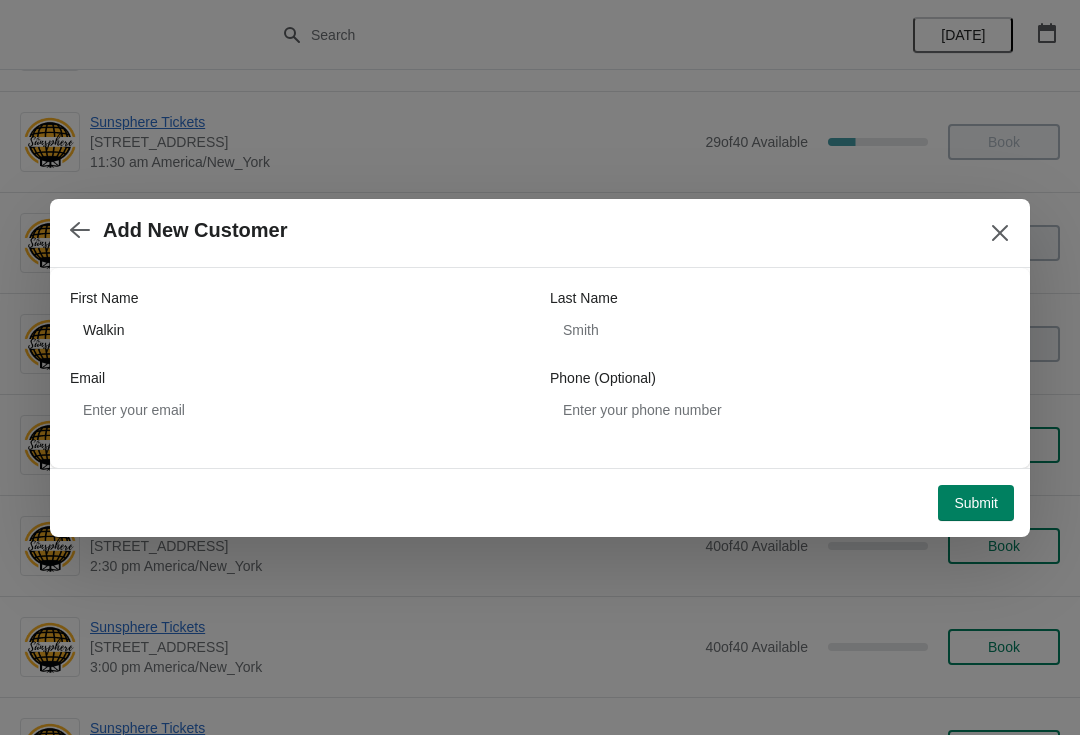 click on "Submit" at bounding box center [976, 503] 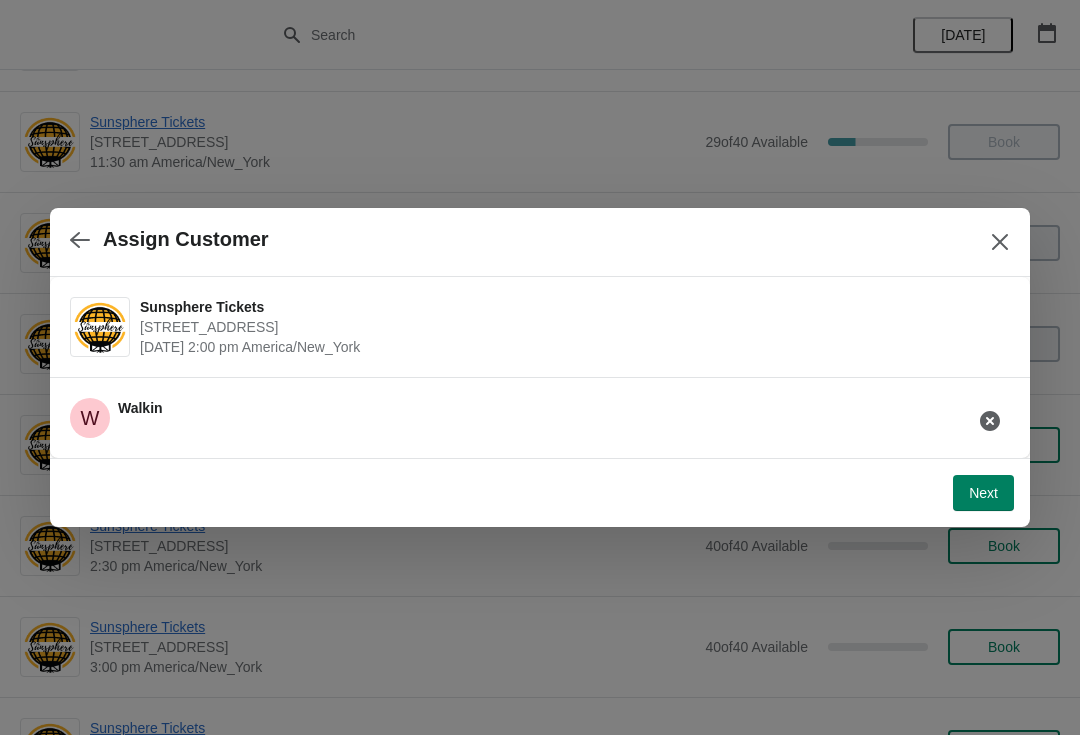 click on "Next" at bounding box center [983, 493] 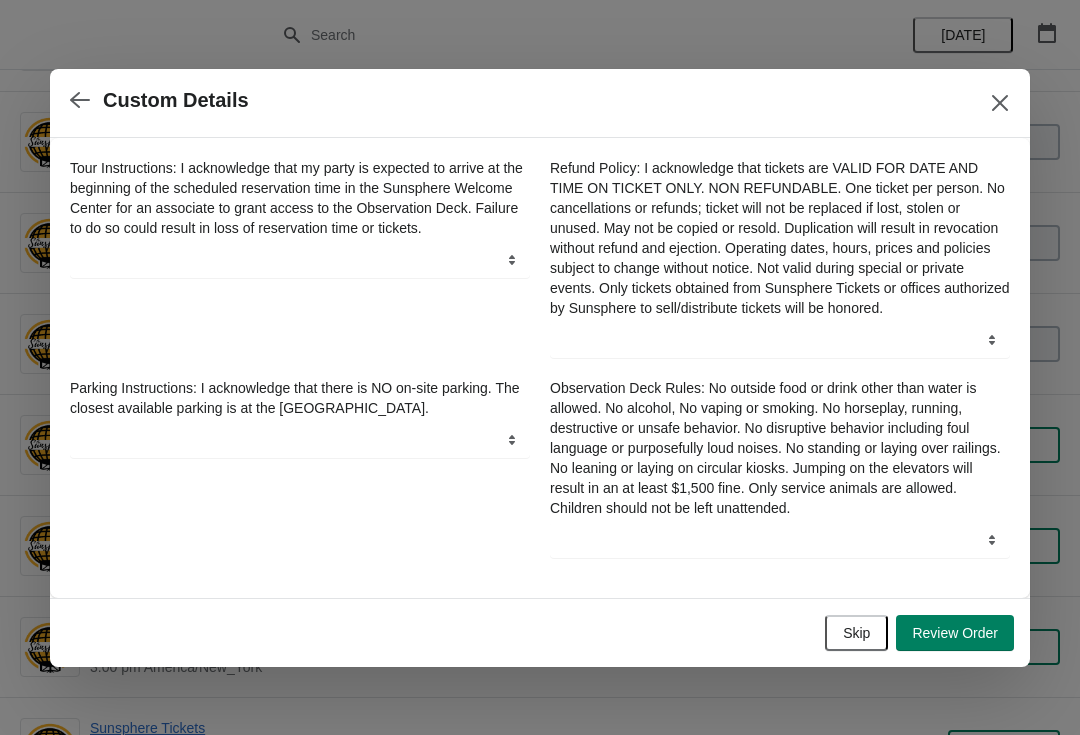 click on "Skip" at bounding box center [856, 633] 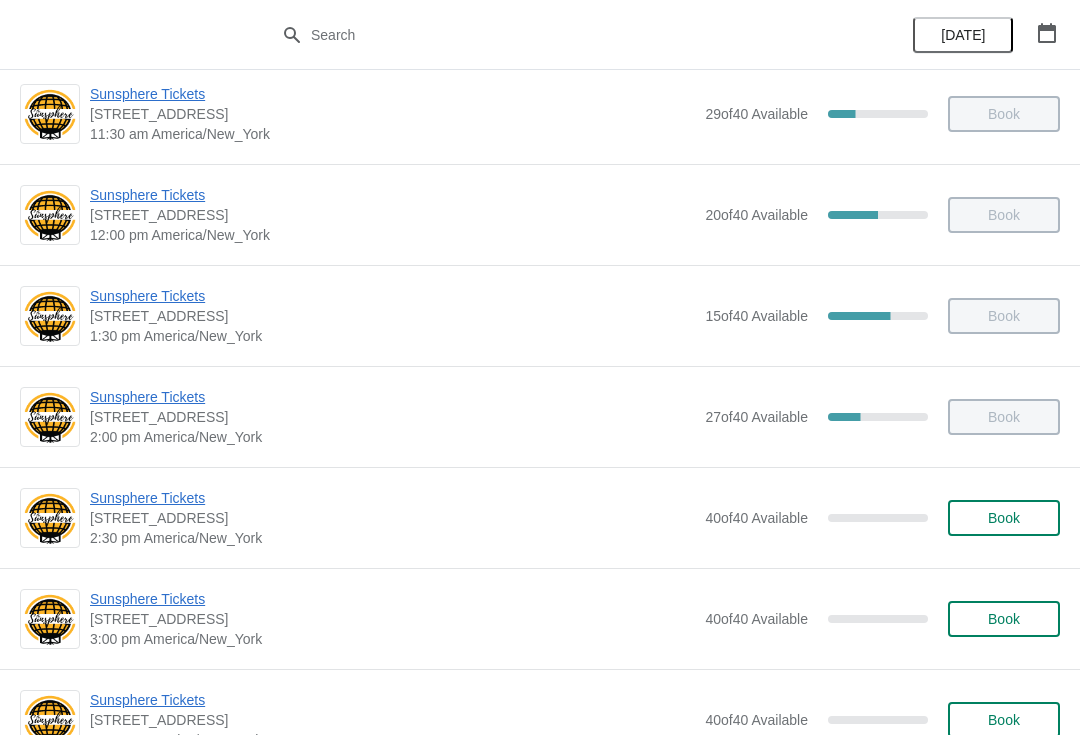 scroll, scrollTop: 456, scrollLeft: 0, axis: vertical 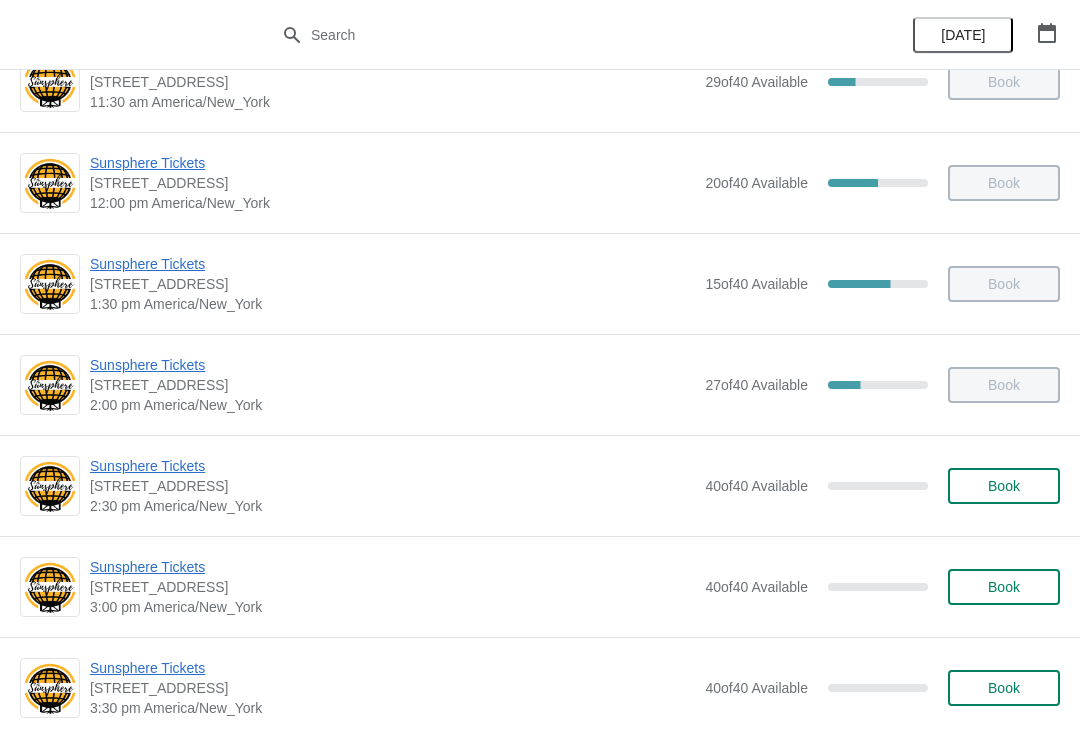 click on "Sunsphere Tickets [STREET_ADDRESS] 2:30 pm [GEOGRAPHIC_DATA]/New_York 40  of  40   Available 0 % Book" at bounding box center (540, 485) 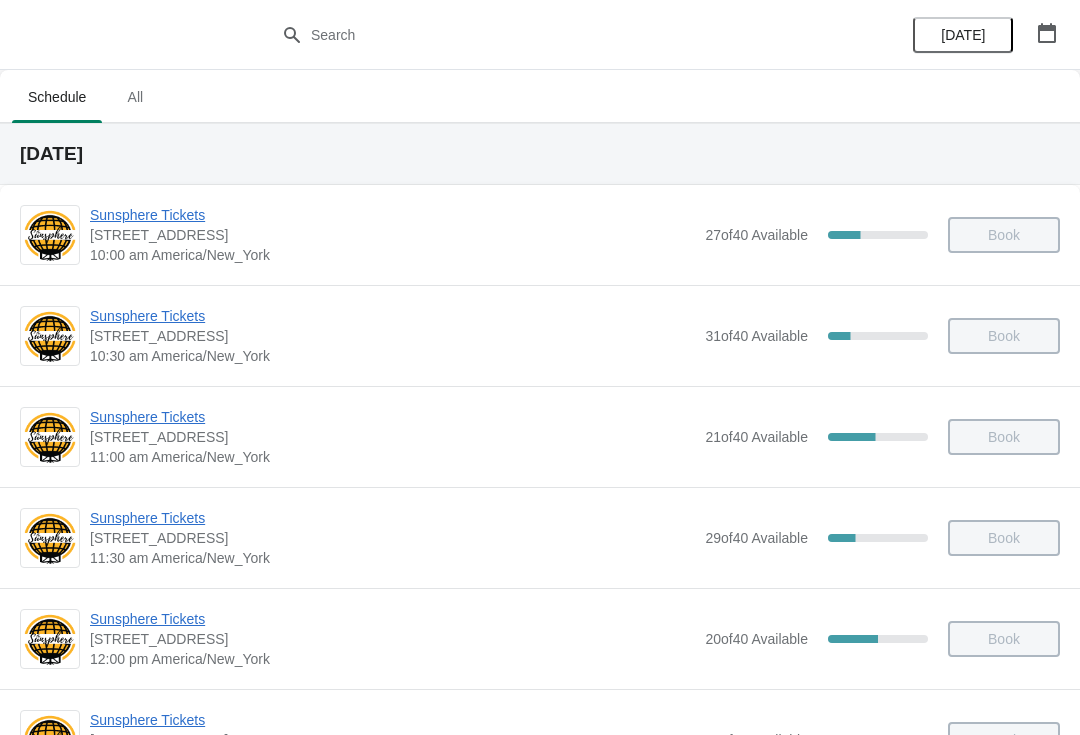 scroll, scrollTop: 456, scrollLeft: 0, axis: vertical 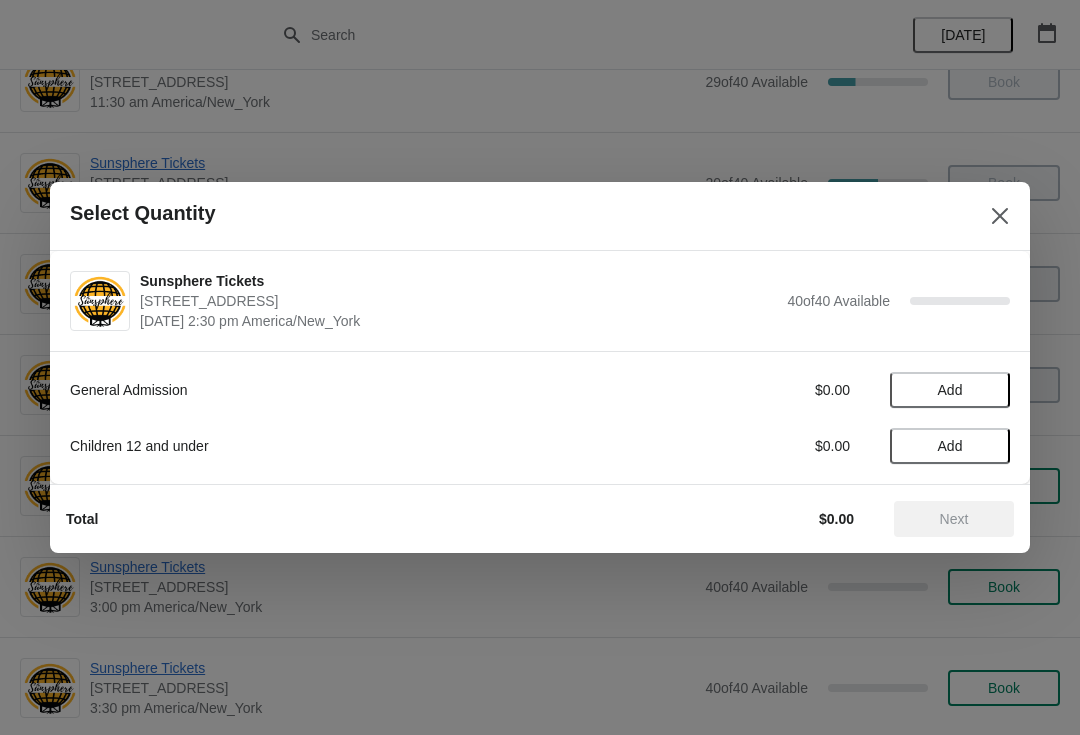 click on "Add" at bounding box center (950, 390) 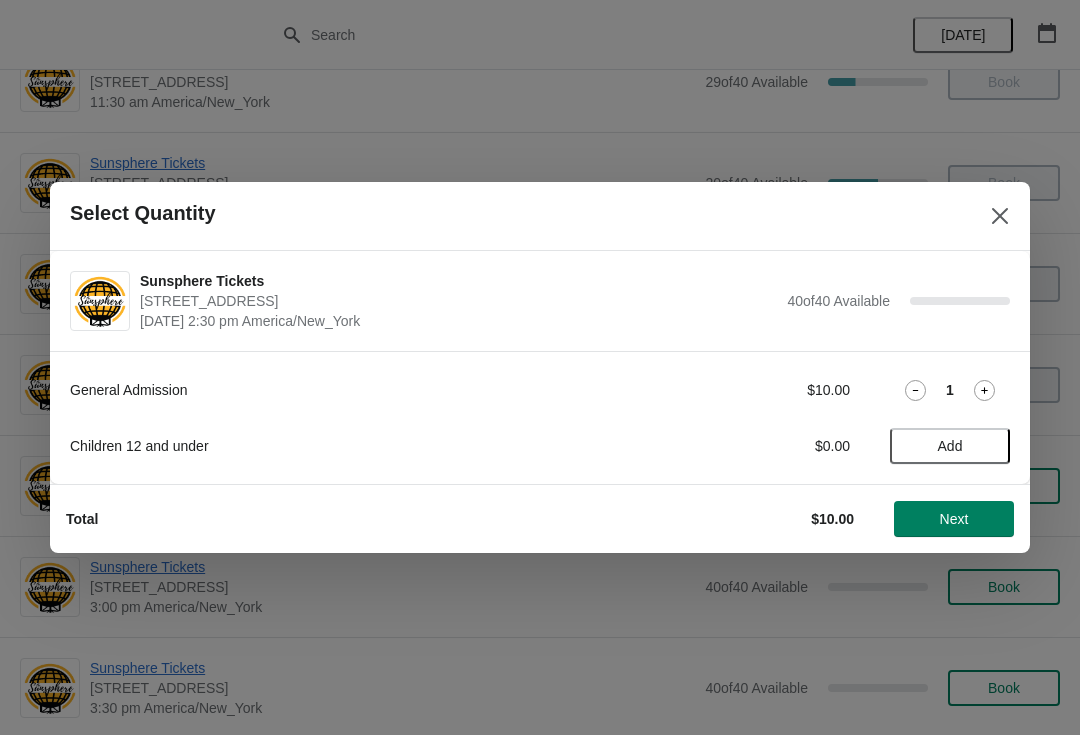 click on "Total $10.00 Next" at bounding box center (532, 511) 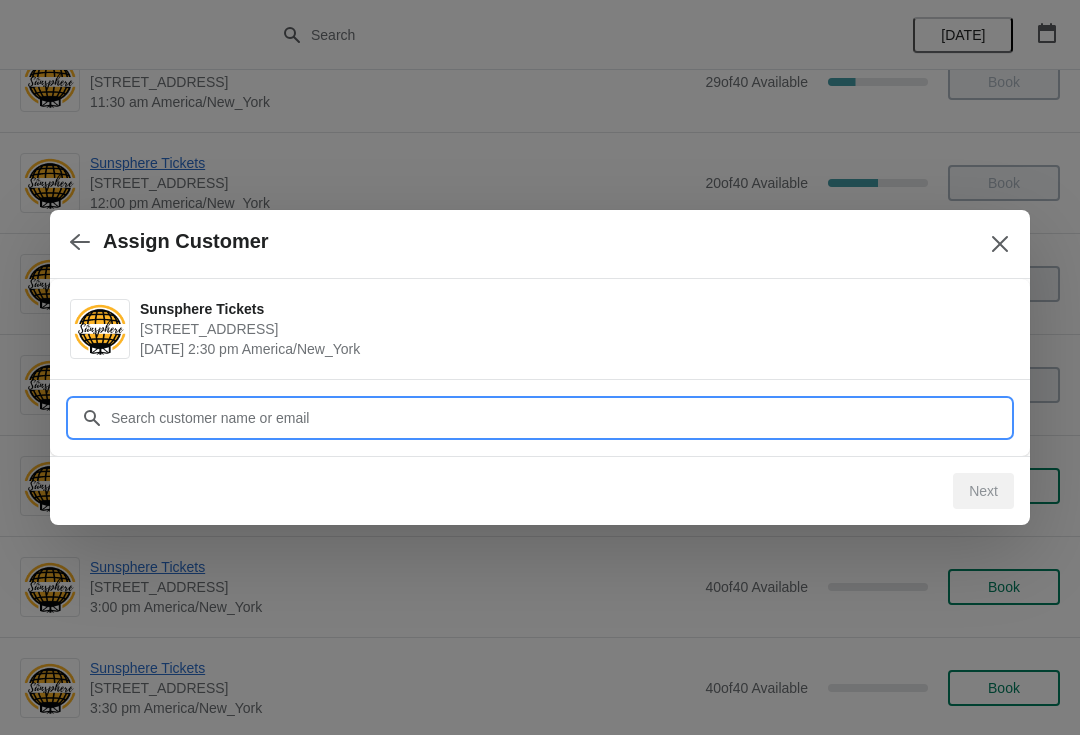 click on "Customer" at bounding box center (560, 418) 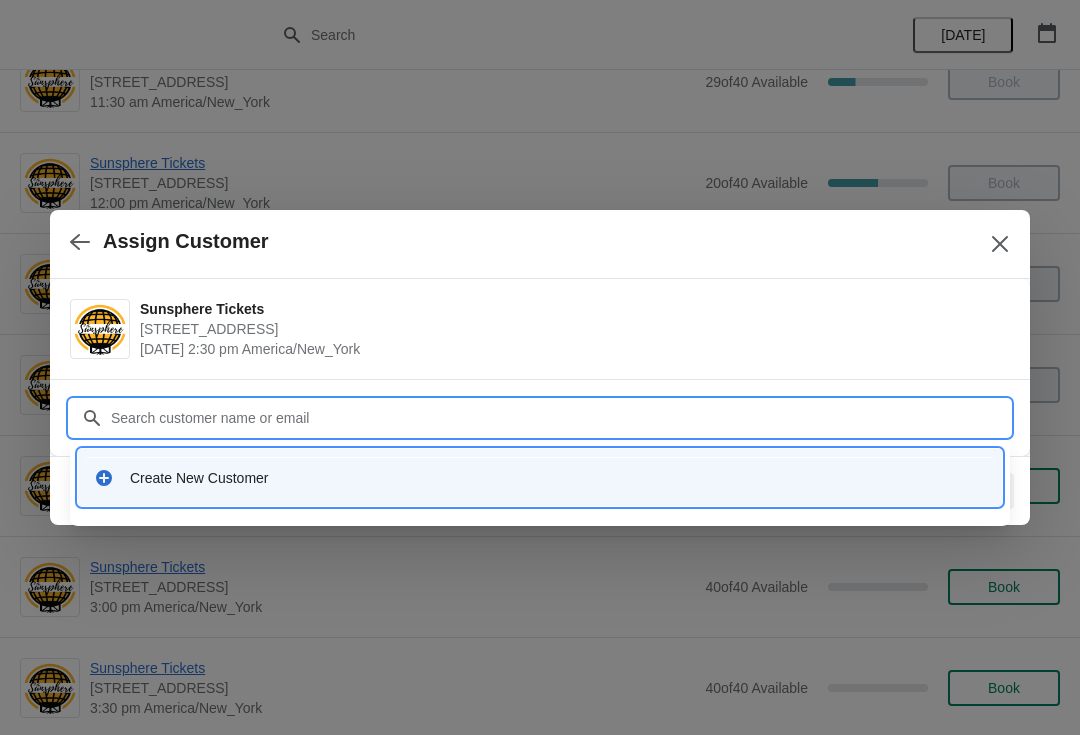 click on "Create New Customer" at bounding box center [540, 477] 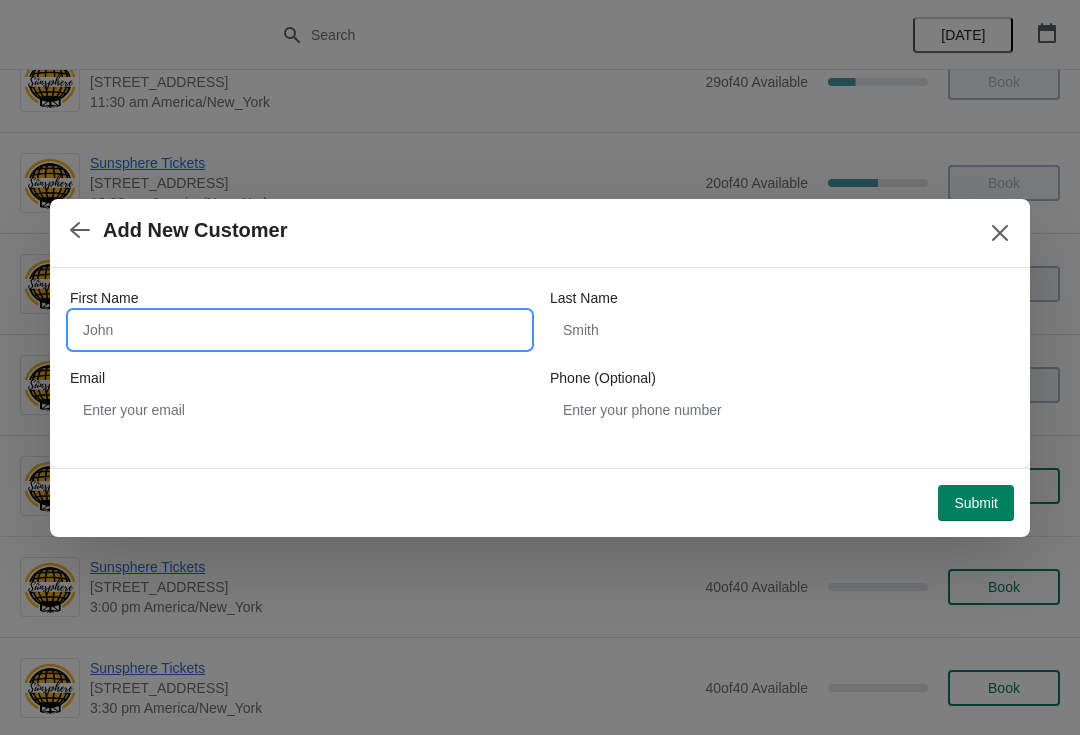 click on "First Name" at bounding box center (300, 330) 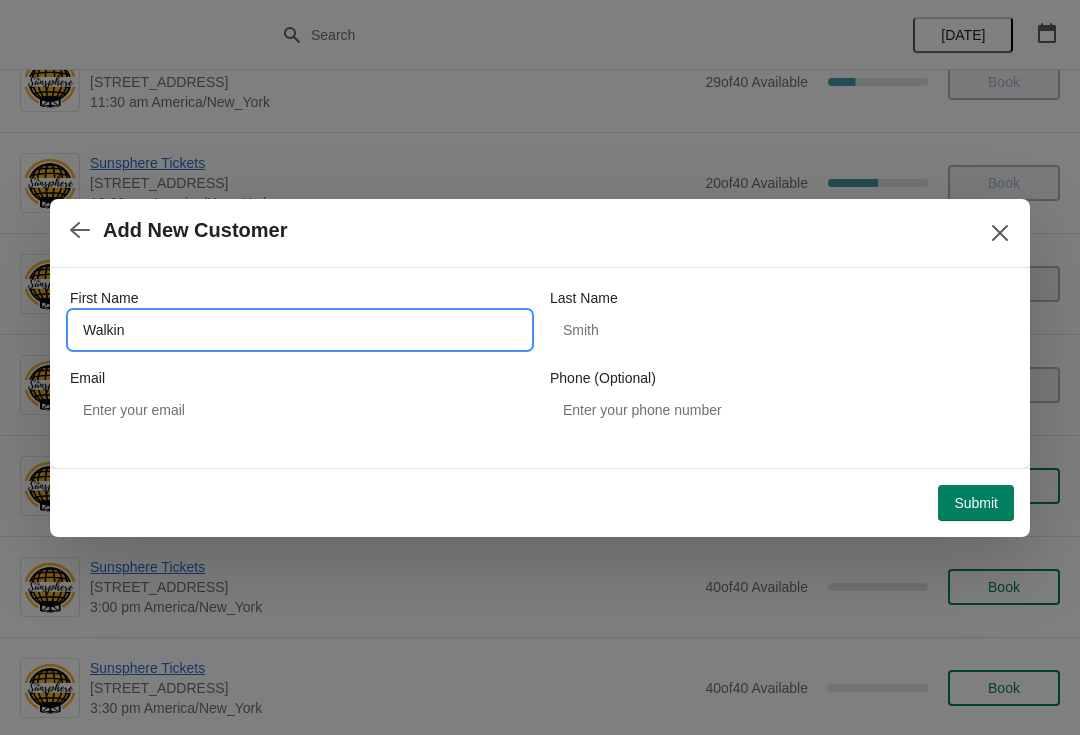 type on "Walkin" 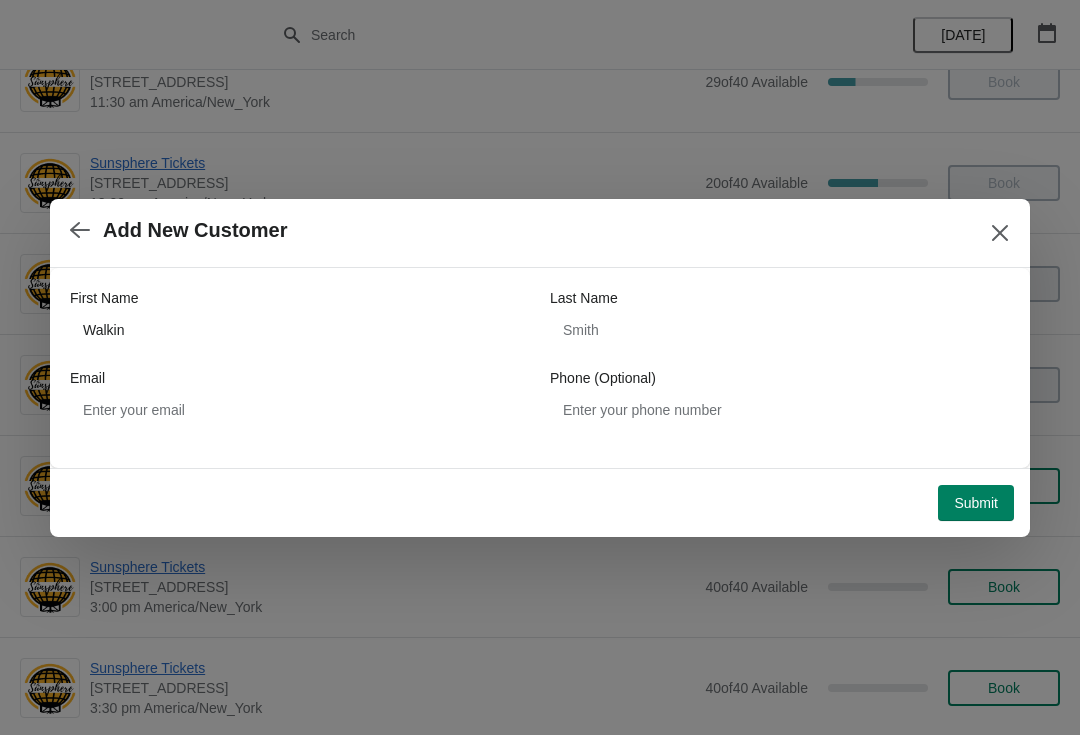 click on "Submit" at bounding box center [976, 503] 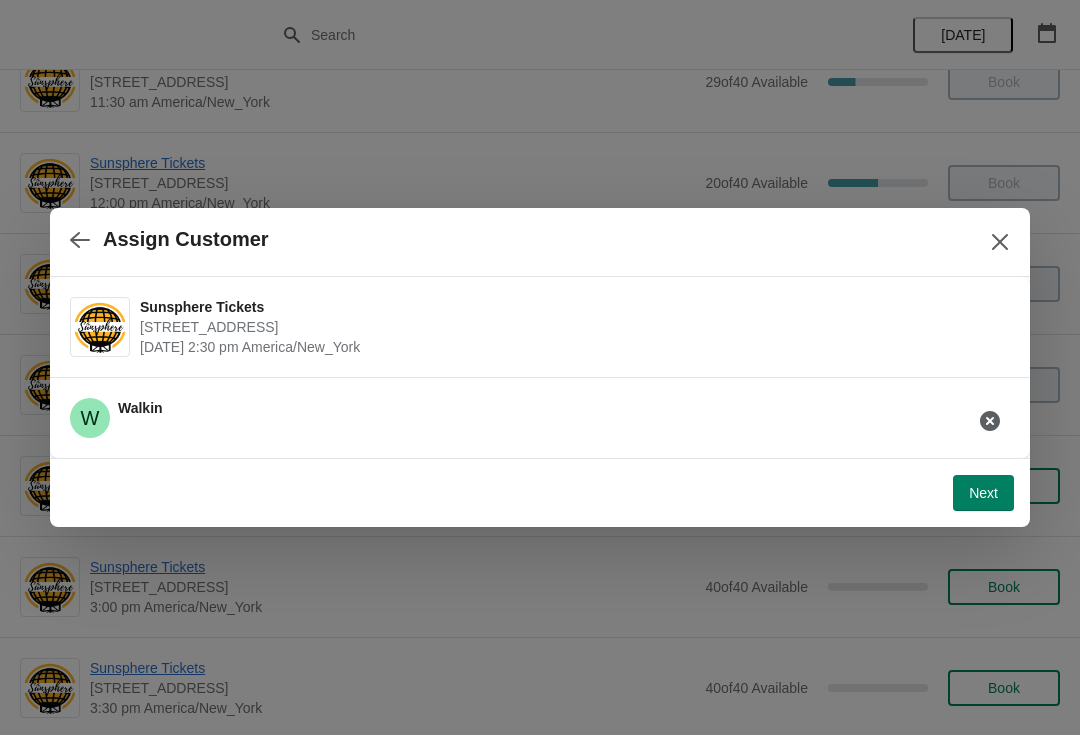 click on "Next" at bounding box center [983, 493] 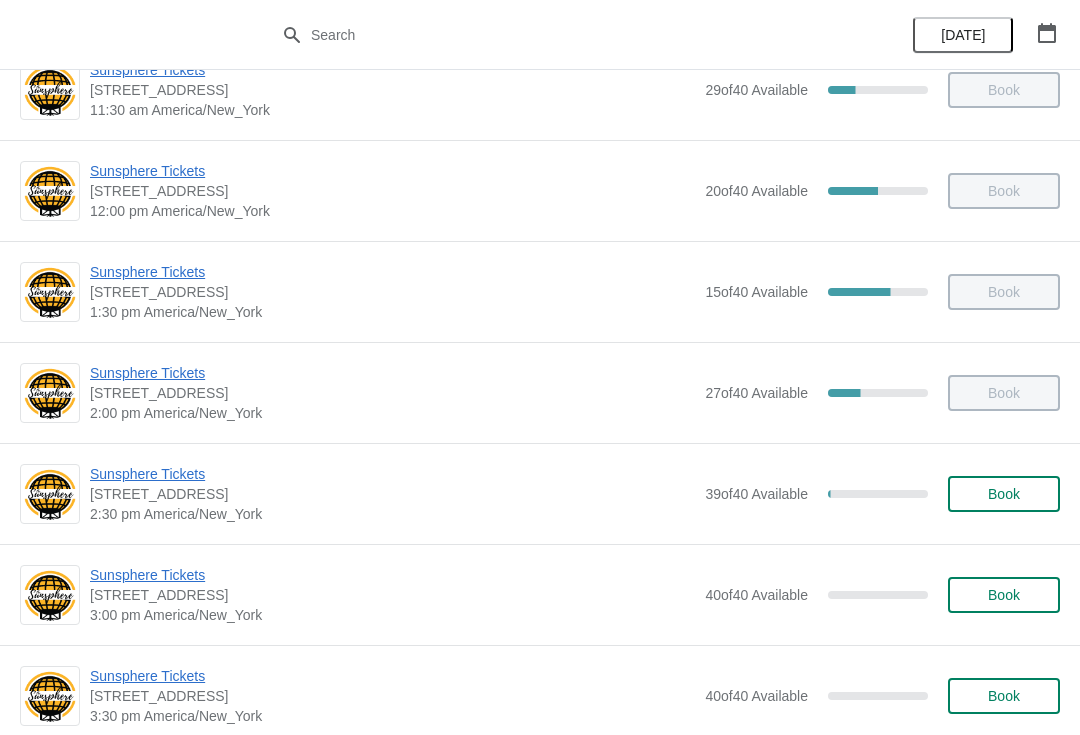 scroll, scrollTop: 452, scrollLeft: 0, axis: vertical 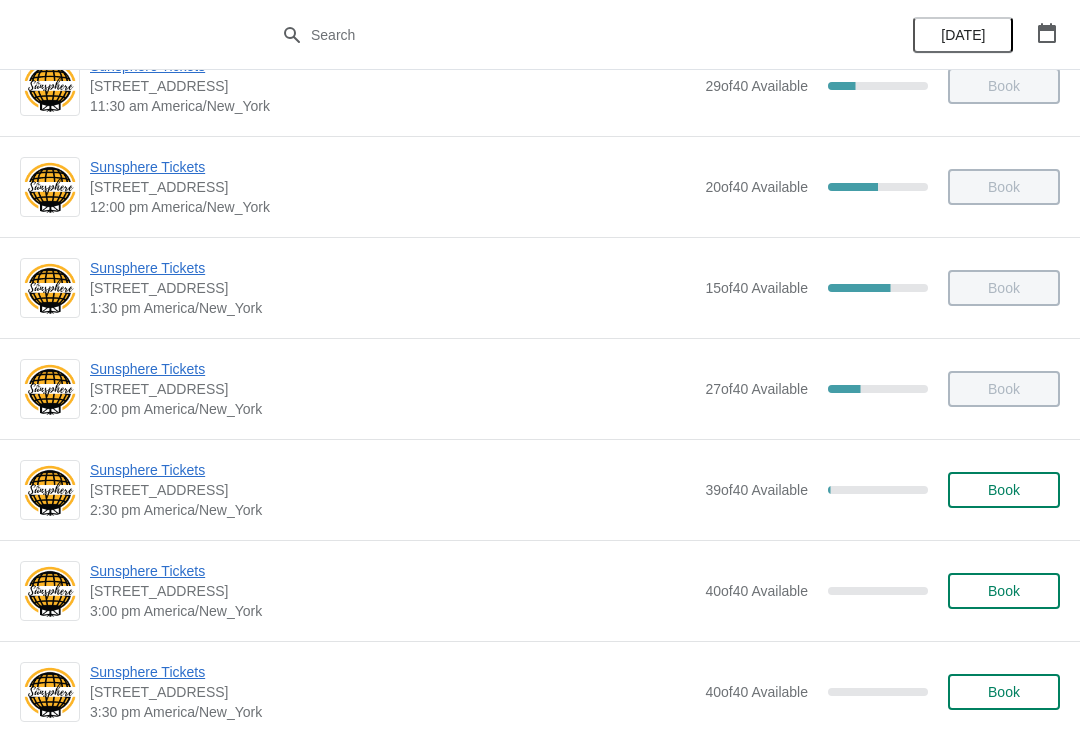 click on "Book" at bounding box center [1004, 490] 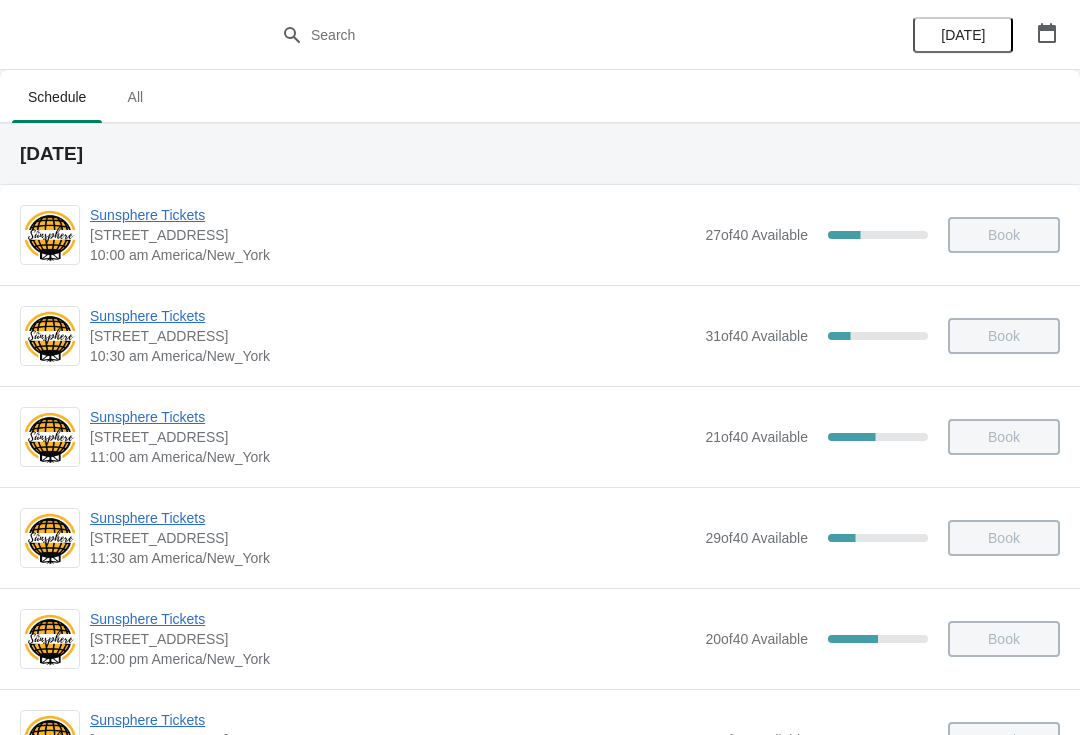 scroll, scrollTop: 452, scrollLeft: 0, axis: vertical 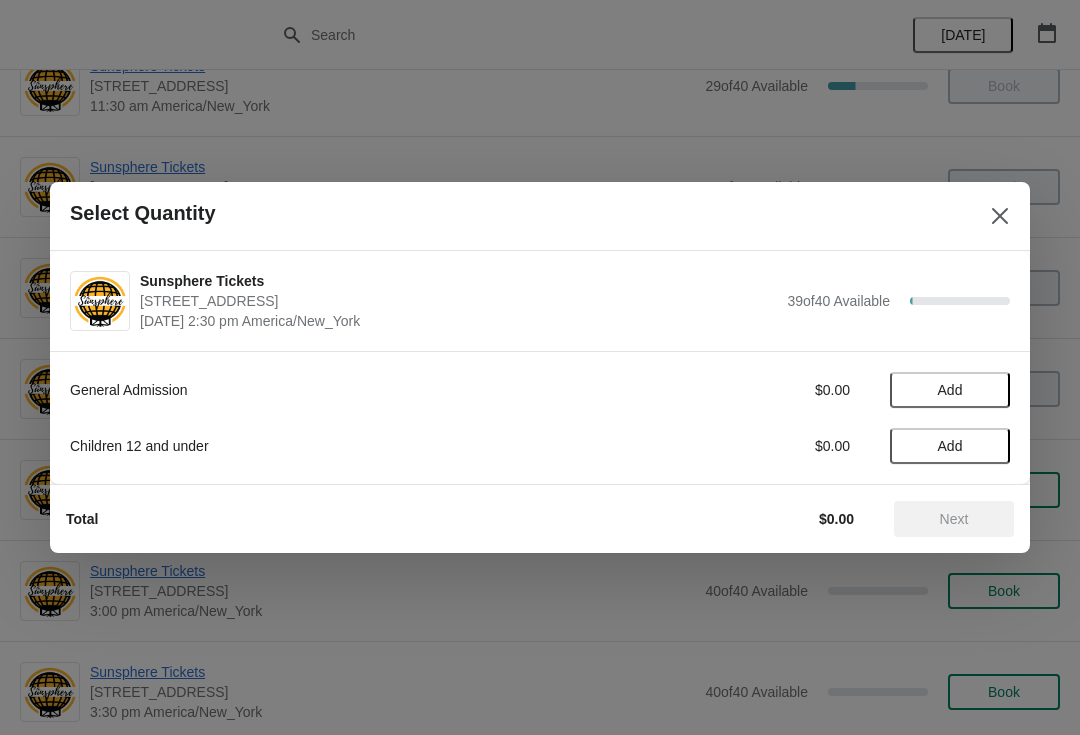 click on "Add" at bounding box center [950, 390] 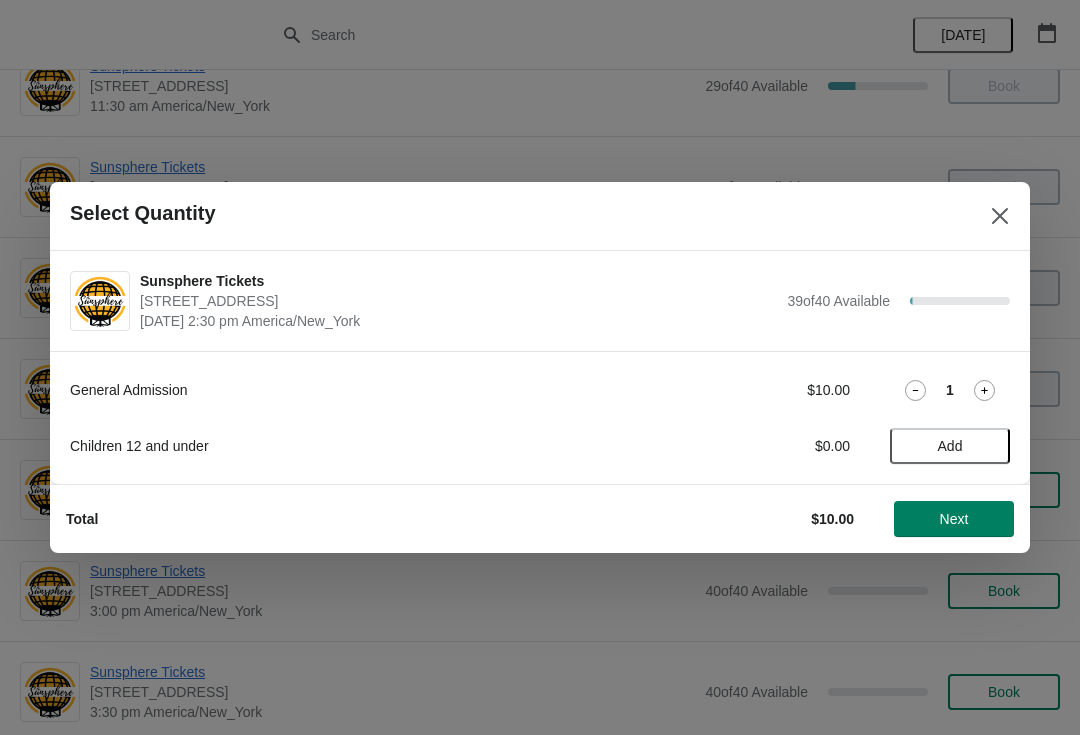 click 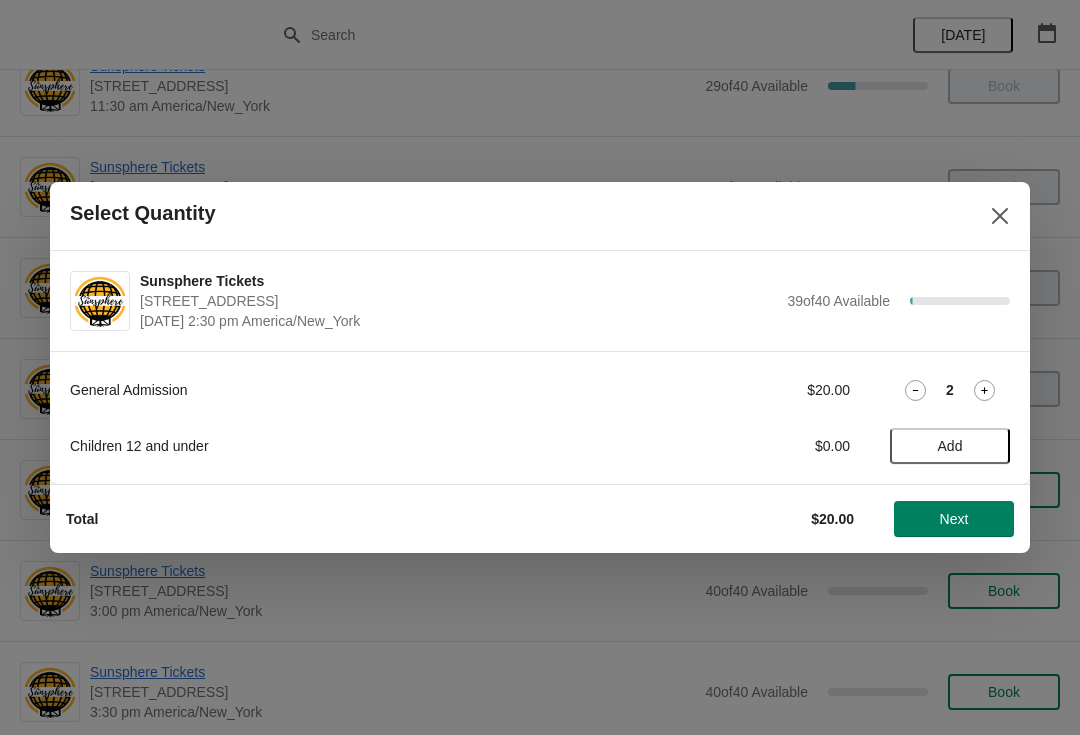click on "Next" at bounding box center [954, 519] 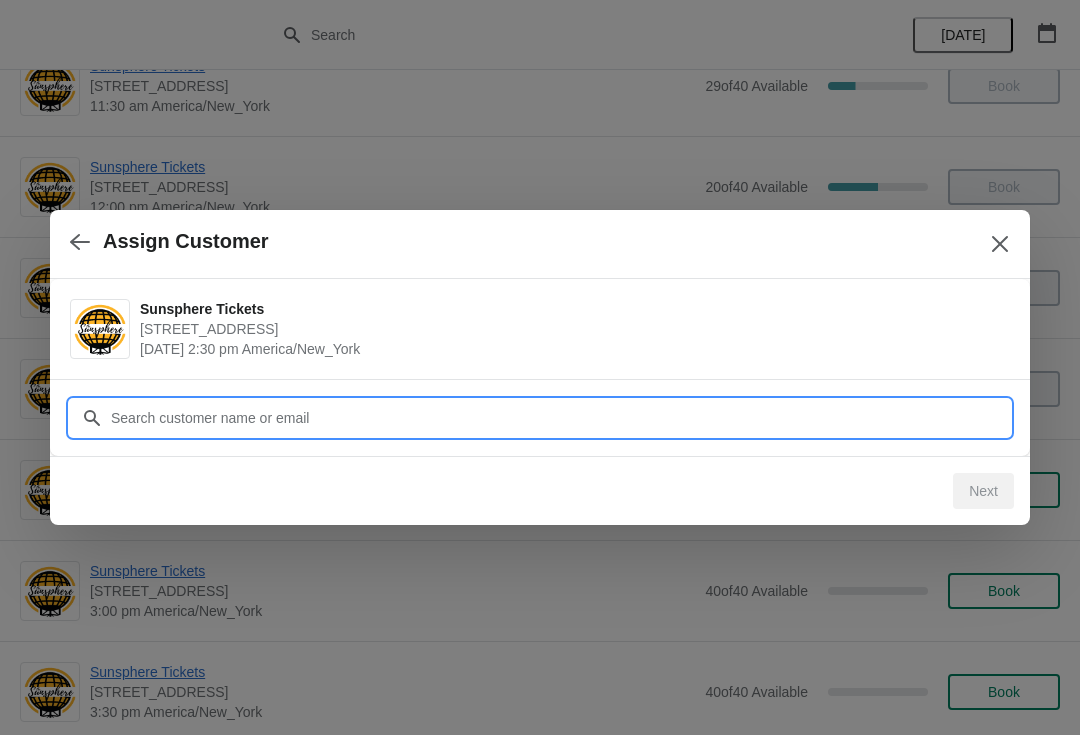 click on "Customer" at bounding box center [560, 418] 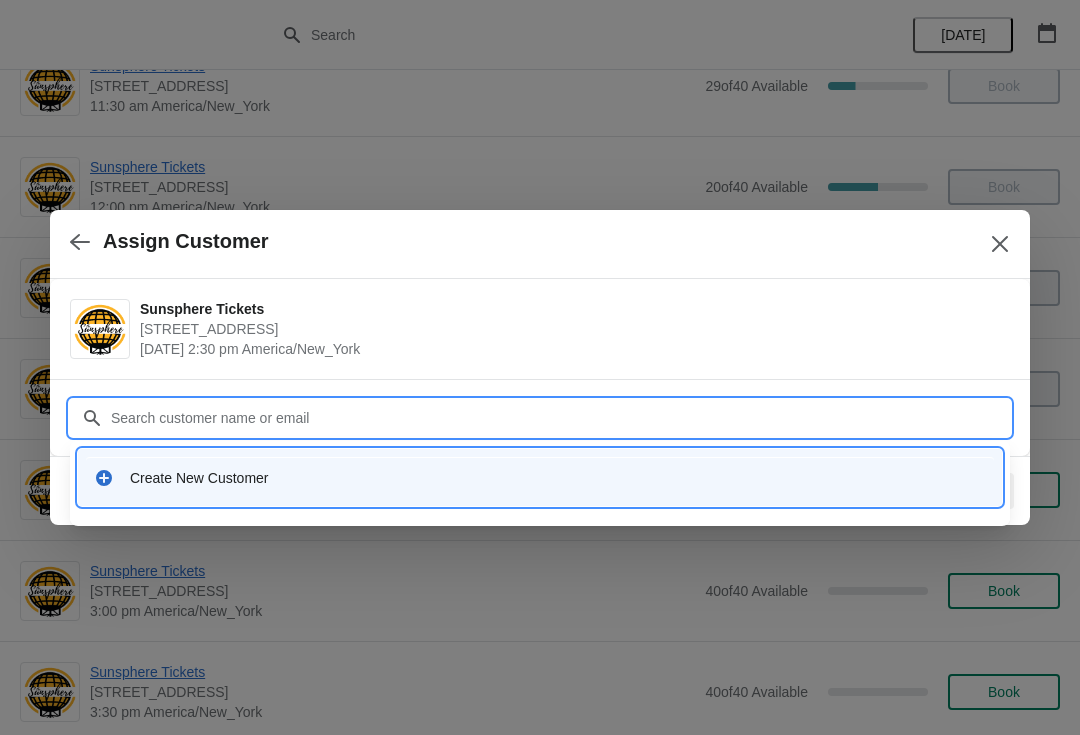 click on "Create New Customer" at bounding box center (558, 478) 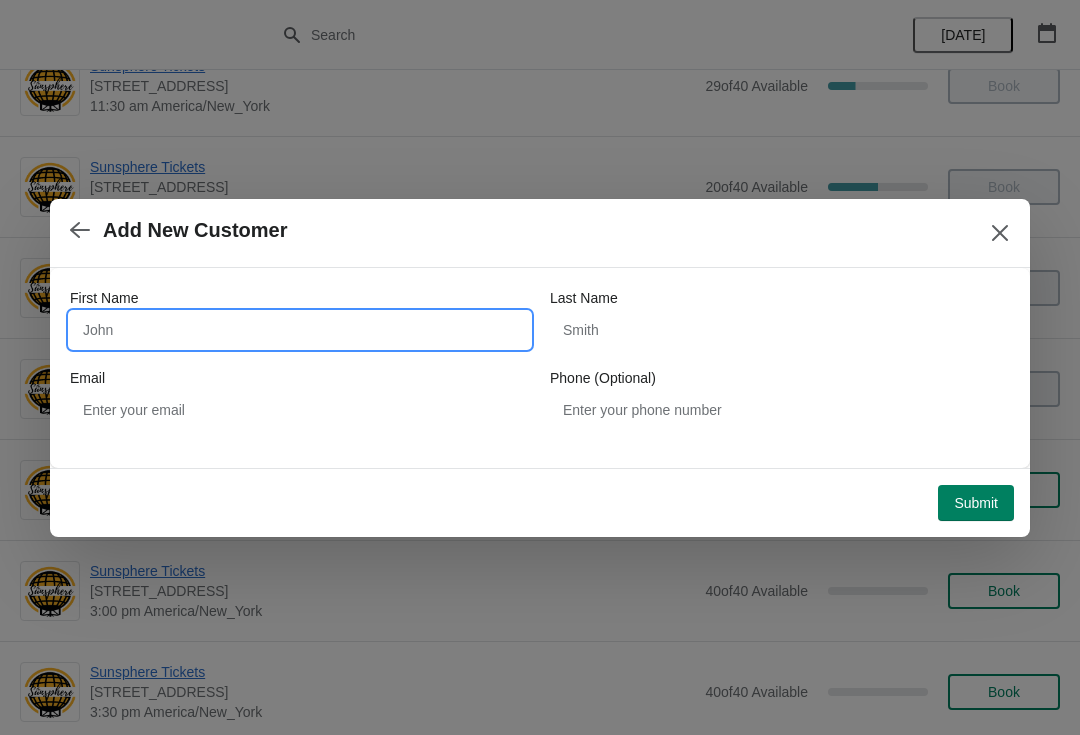 click on "First Name" at bounding box center (300, 330) 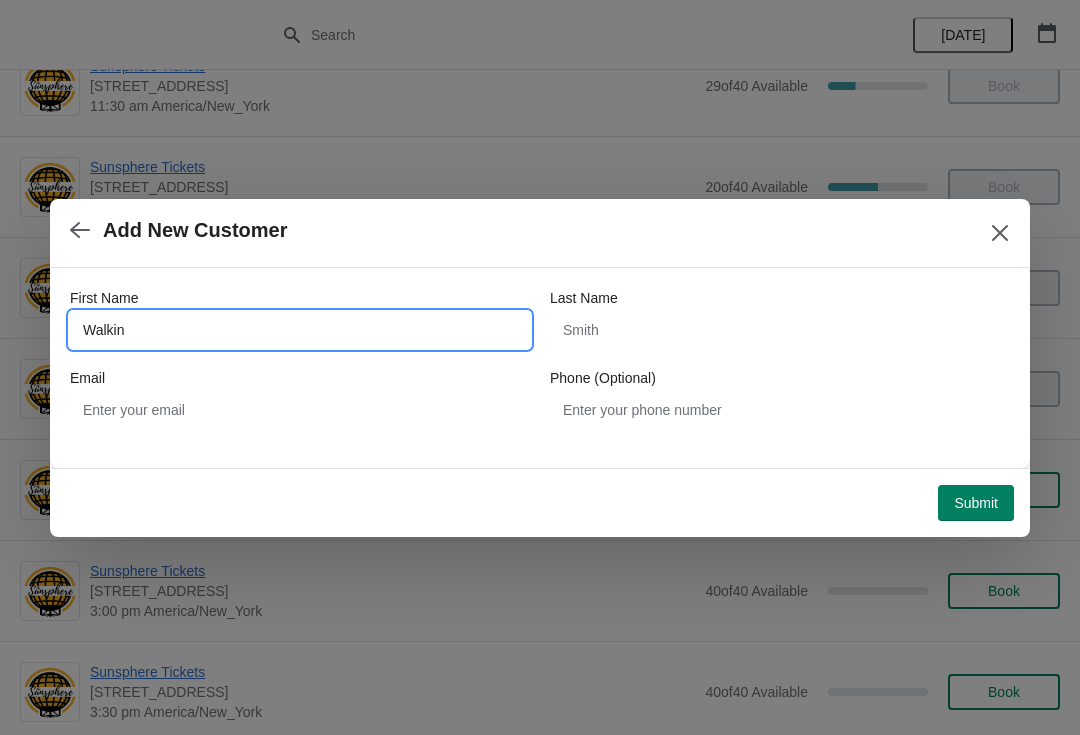 type on "Walkin" 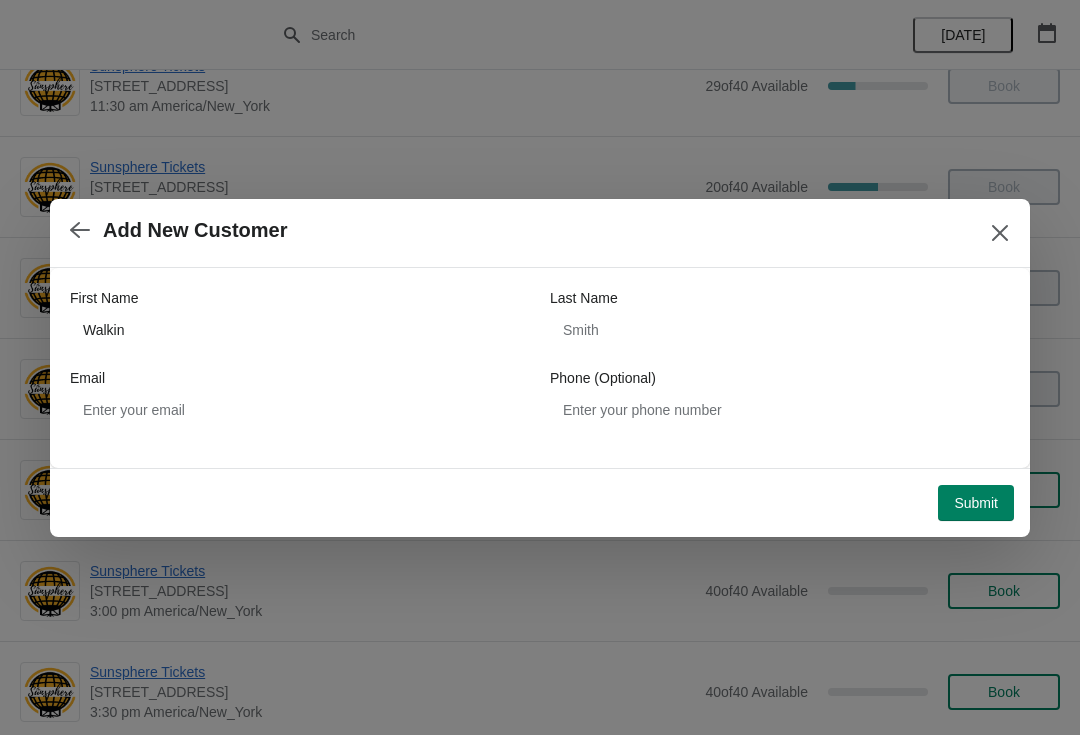 click on "Submit" at bounding box center (976, 503) 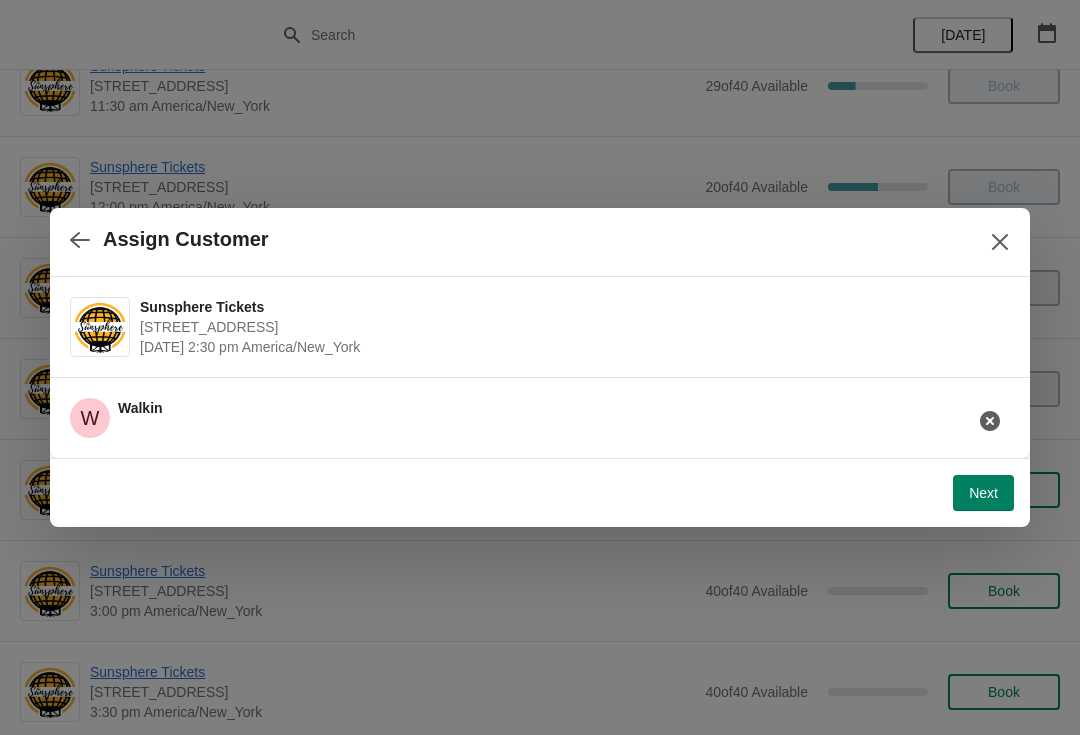 click on "Next" at bounding box center (983, 493) 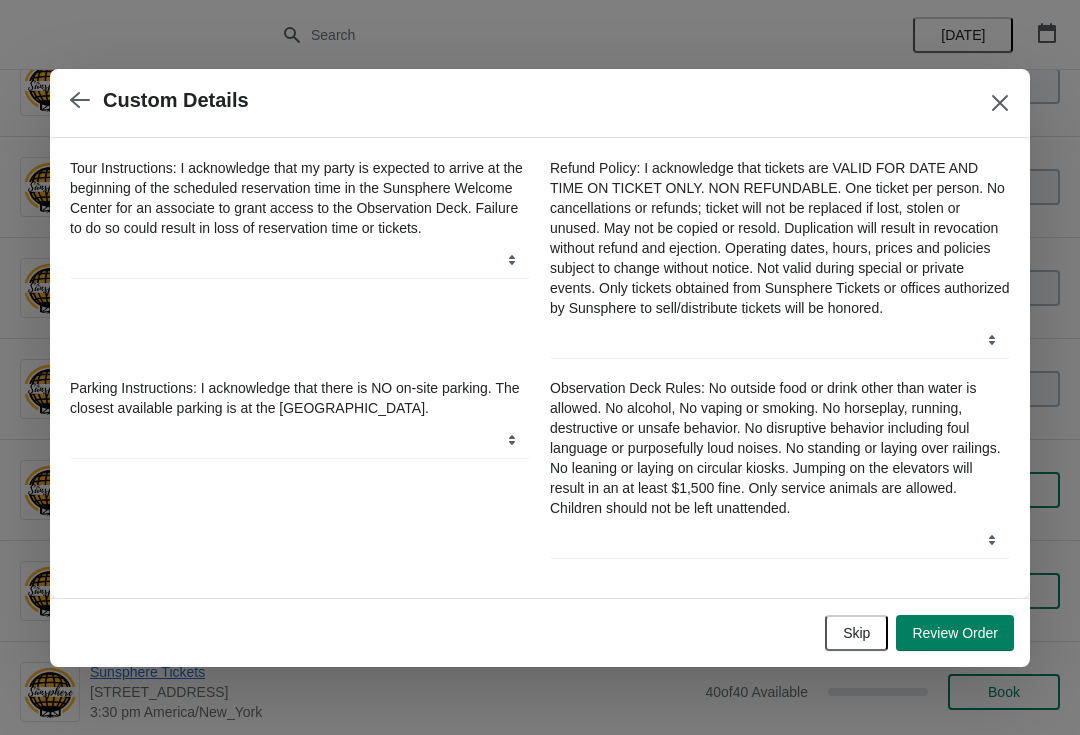 click on "Skip" at bounding box center (856, 633) 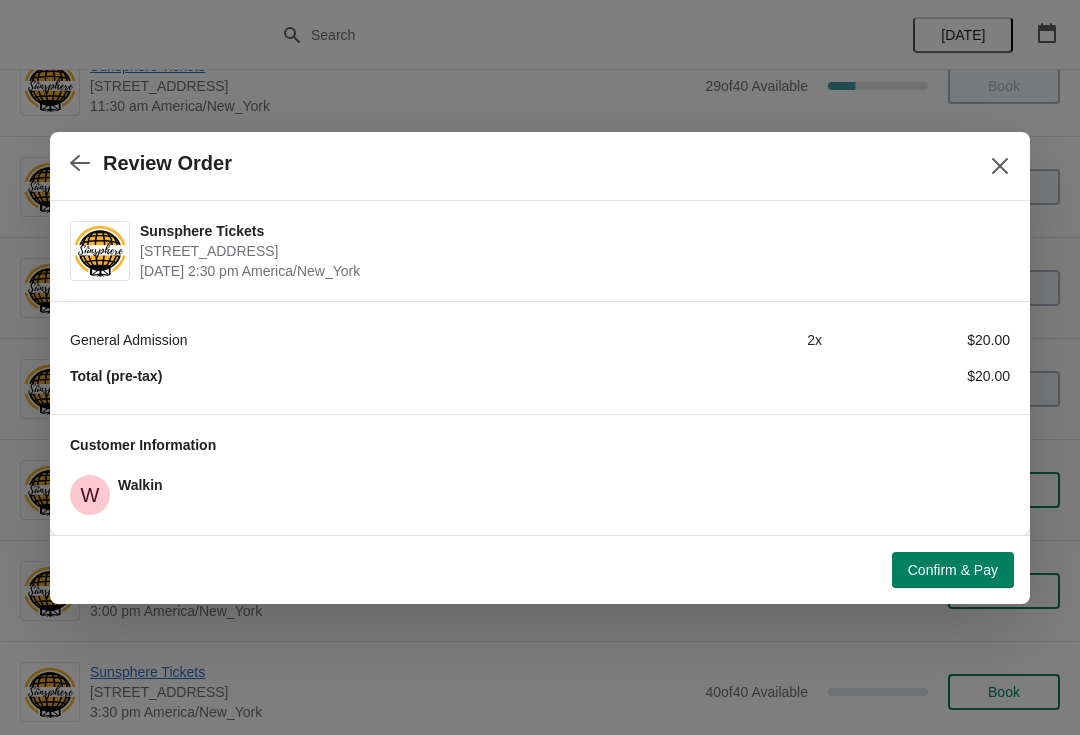 click on "Confirm & Pay" at bounding box center (953, 570) 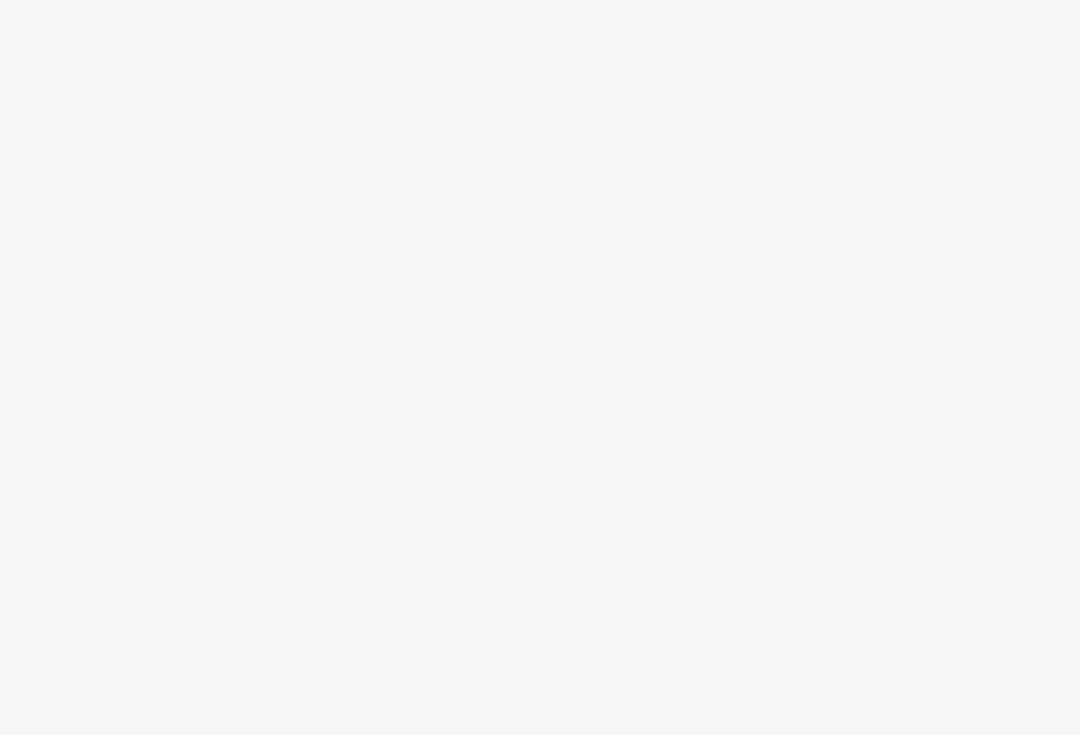 scroll, scrollTop: 0, scrollLeft: 0, axis: both 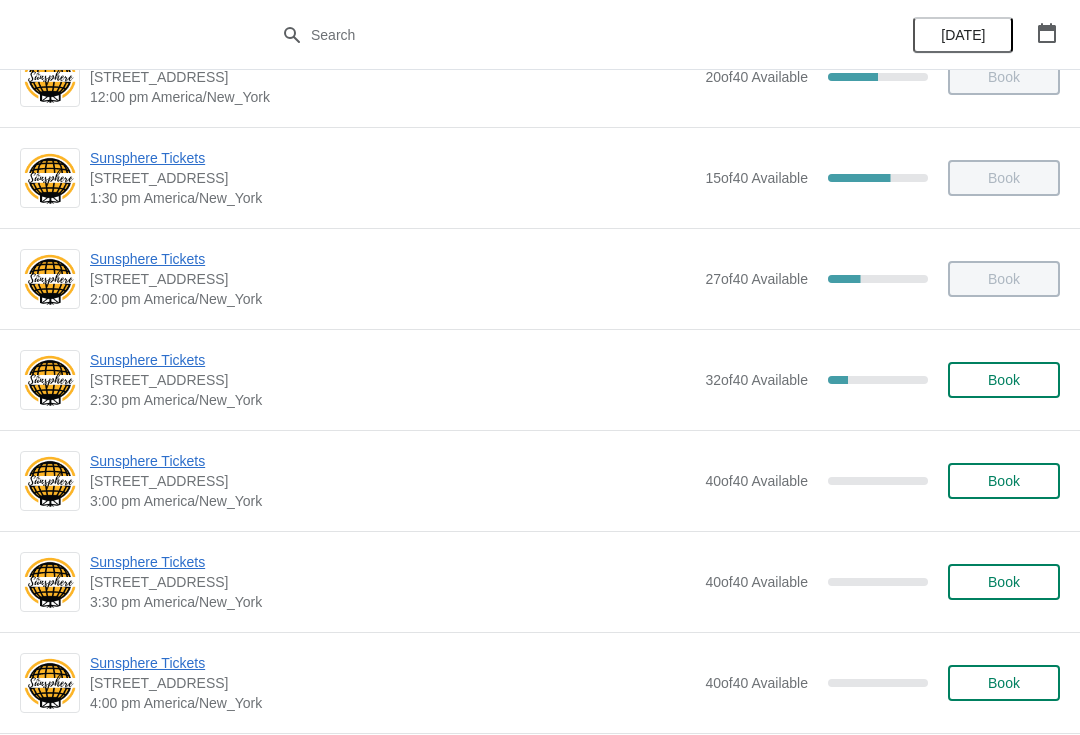 click on "Book" at bounding box center [1004, 380] 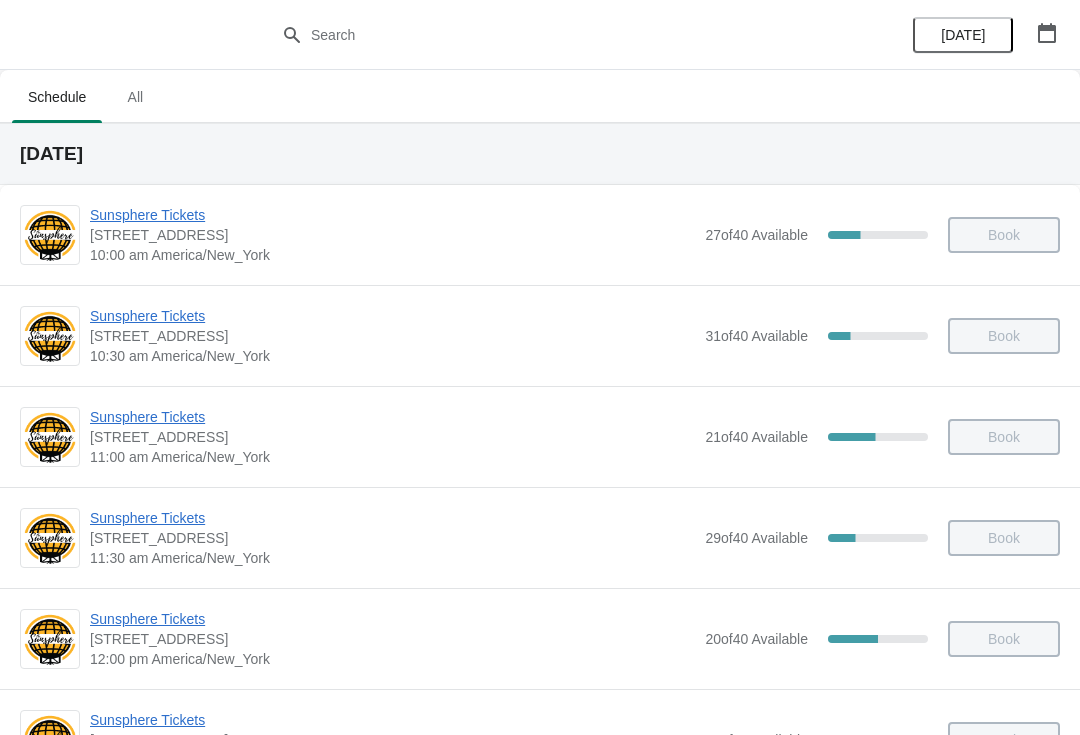 scroll, scrollTop: 562, scrollLeft: 0, axis: vertical 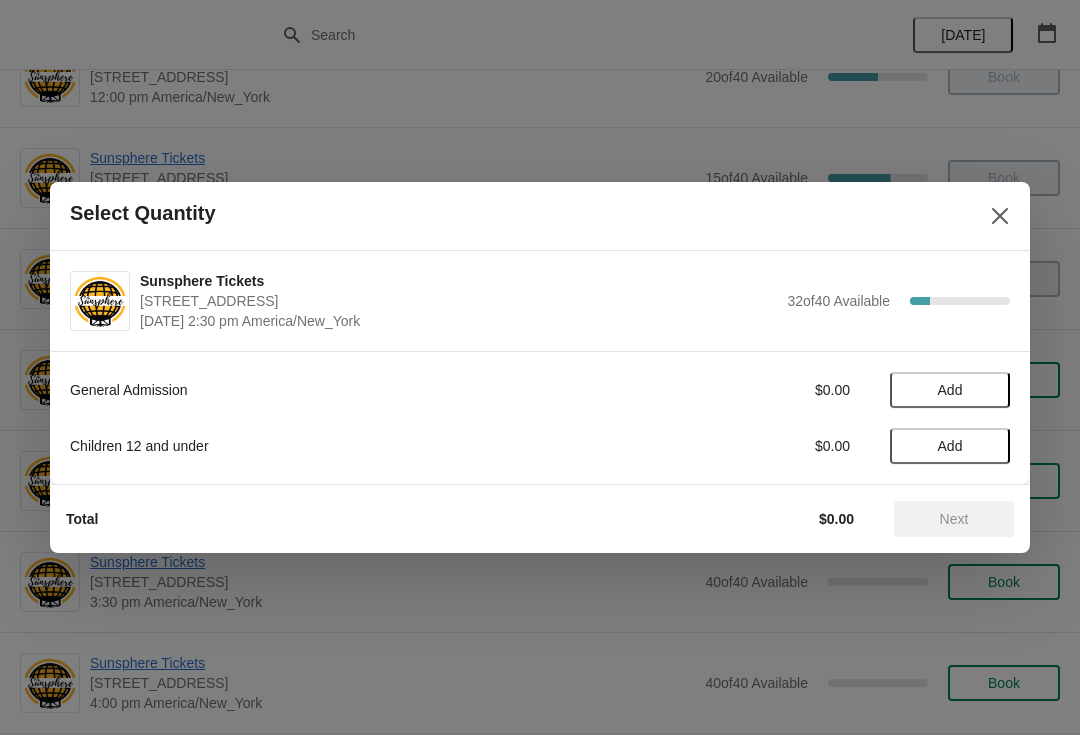 click on "Add" at bounding box center [950, 390] 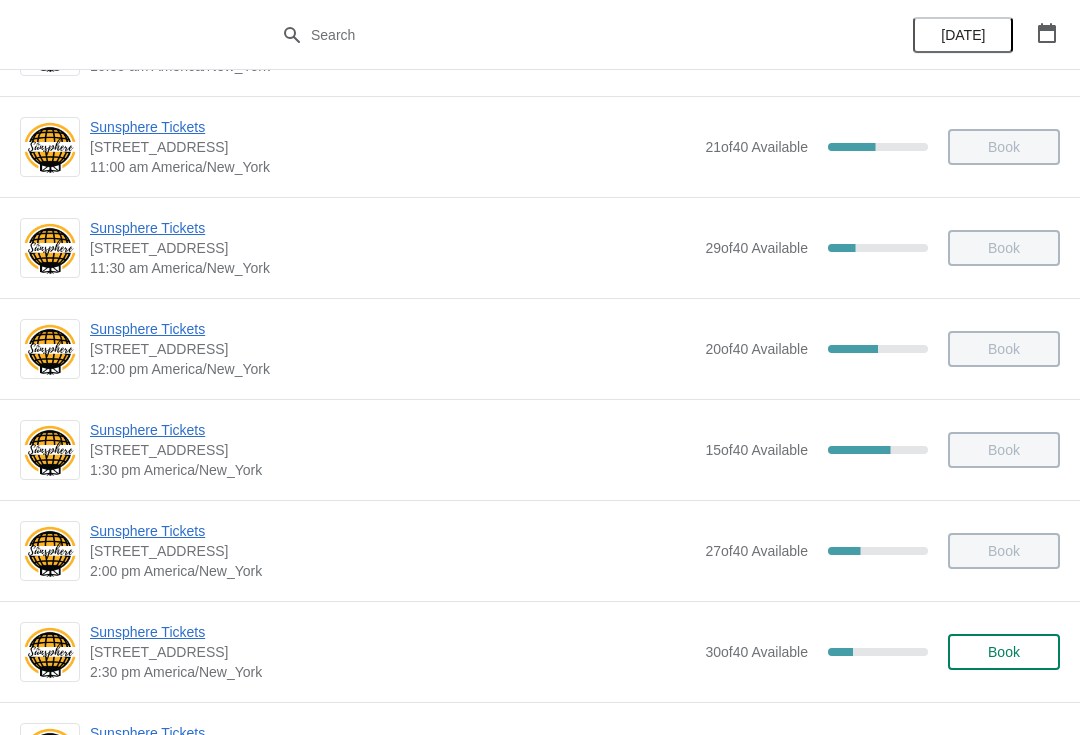 scroll, scrollTop: 327, scrollLeft: 0, axis: vertical 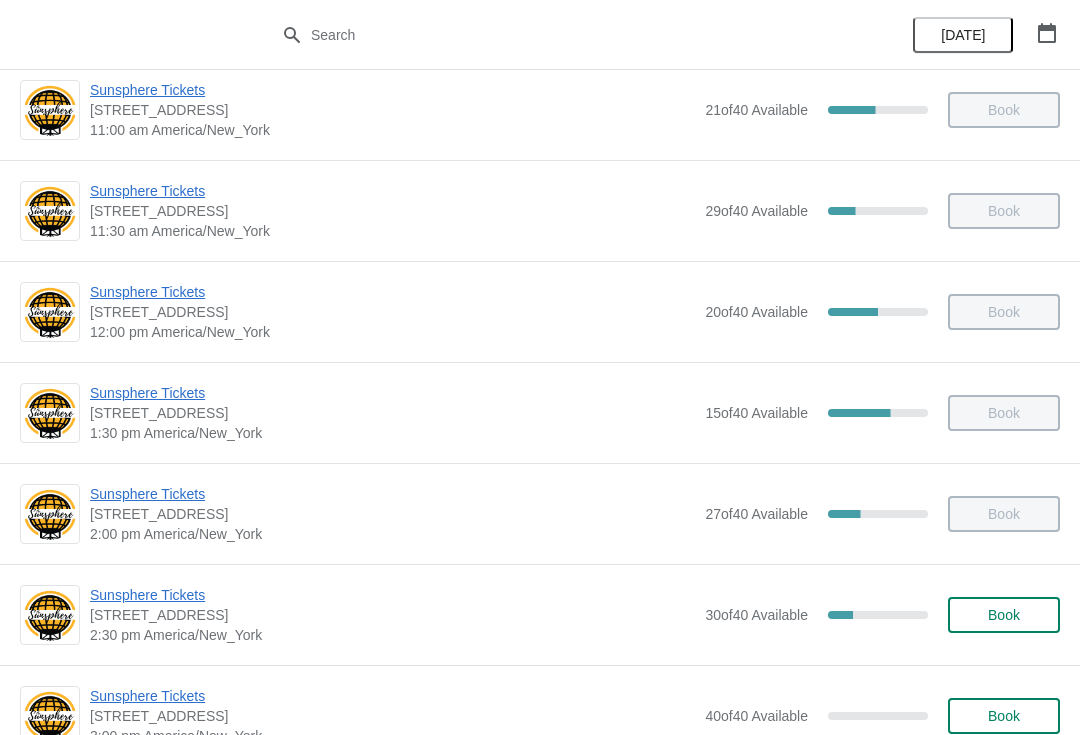 click on "Book" at bounding box center (1004, 615) 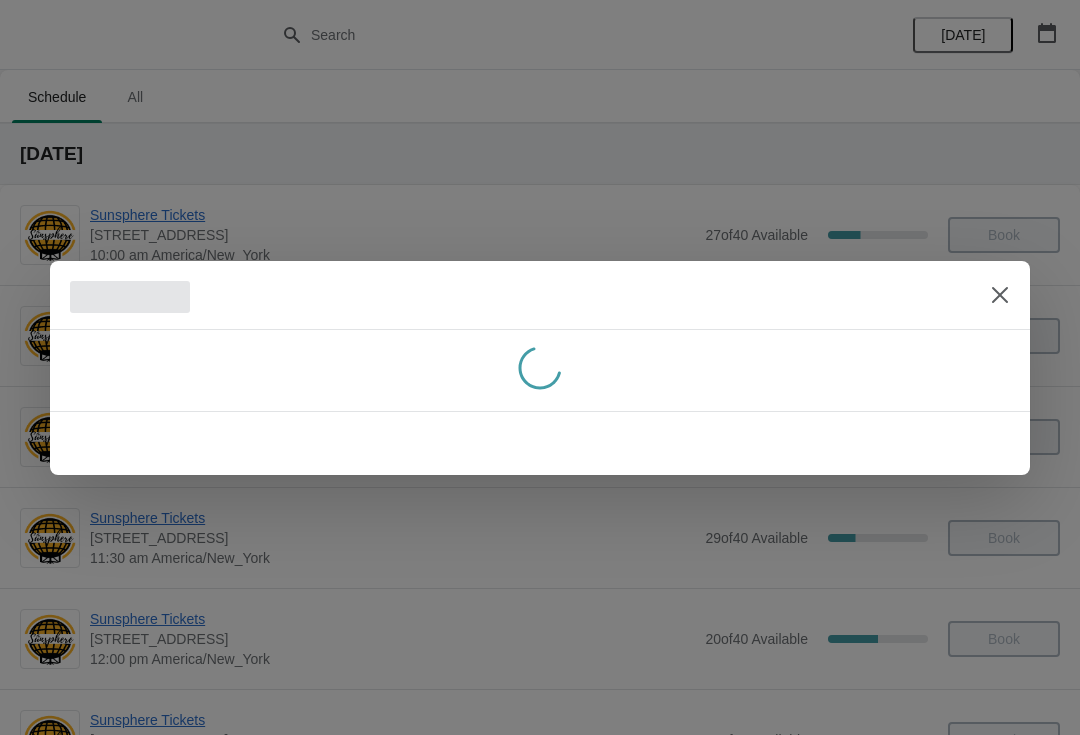 scroll, scrollTop: 0, scrollLeft: 0, axis: both 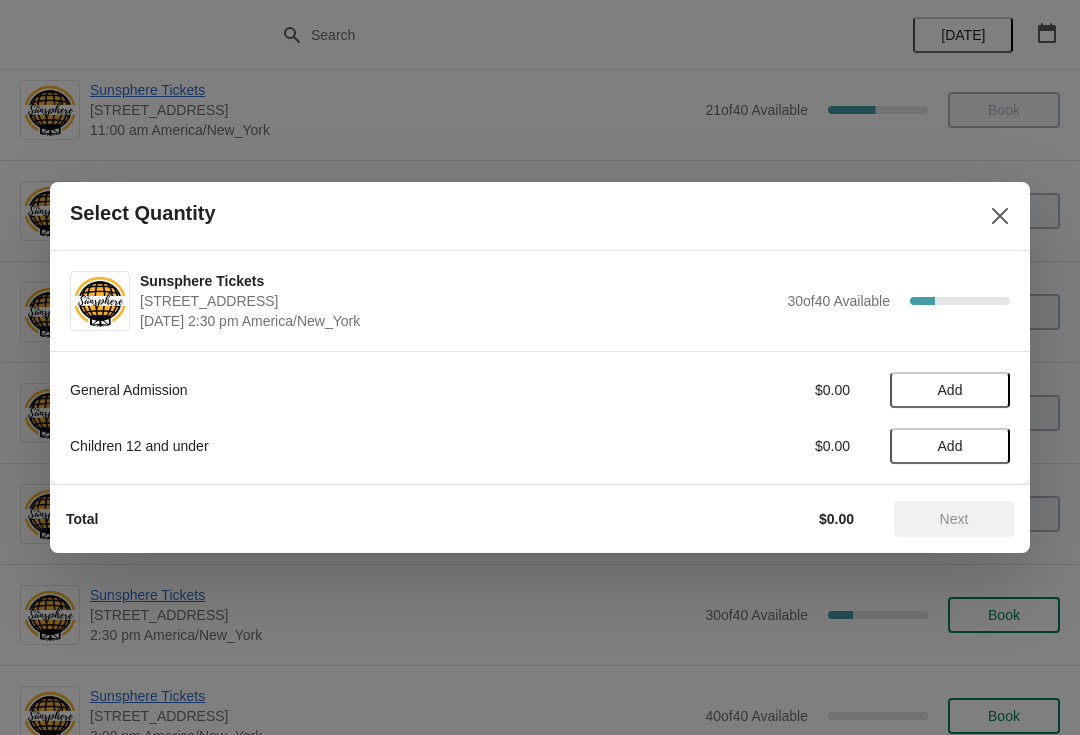 click on "Add" at bounding box center (950, 390) 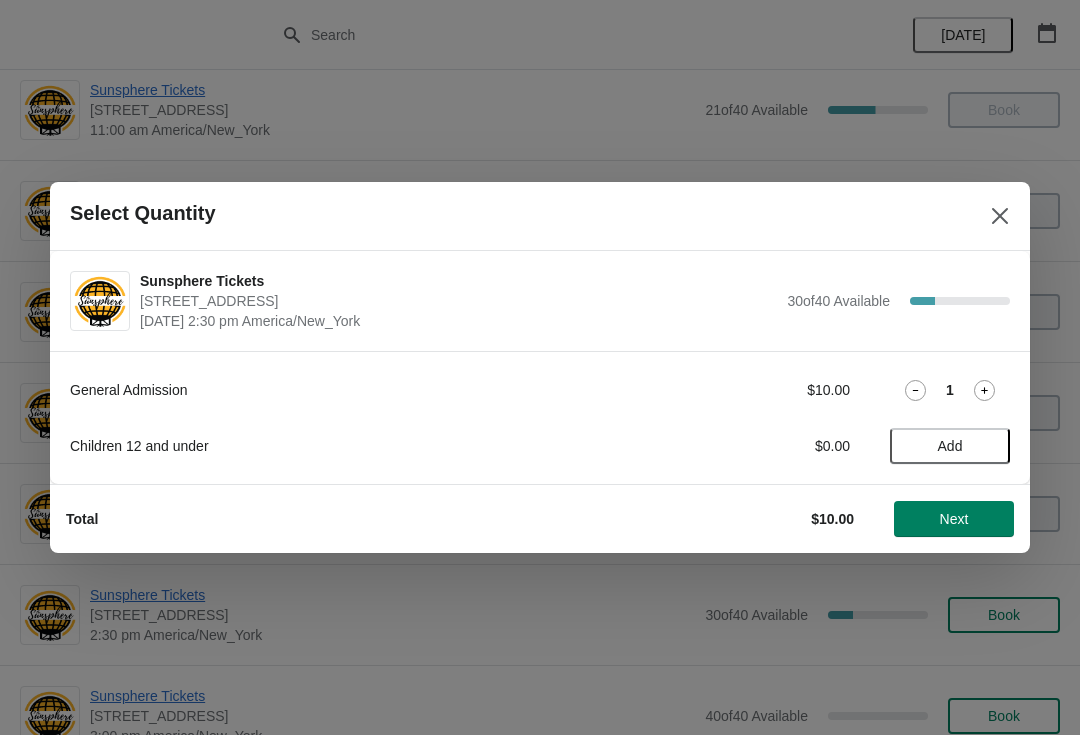 click on "Next" at bounding box center [954, 519] 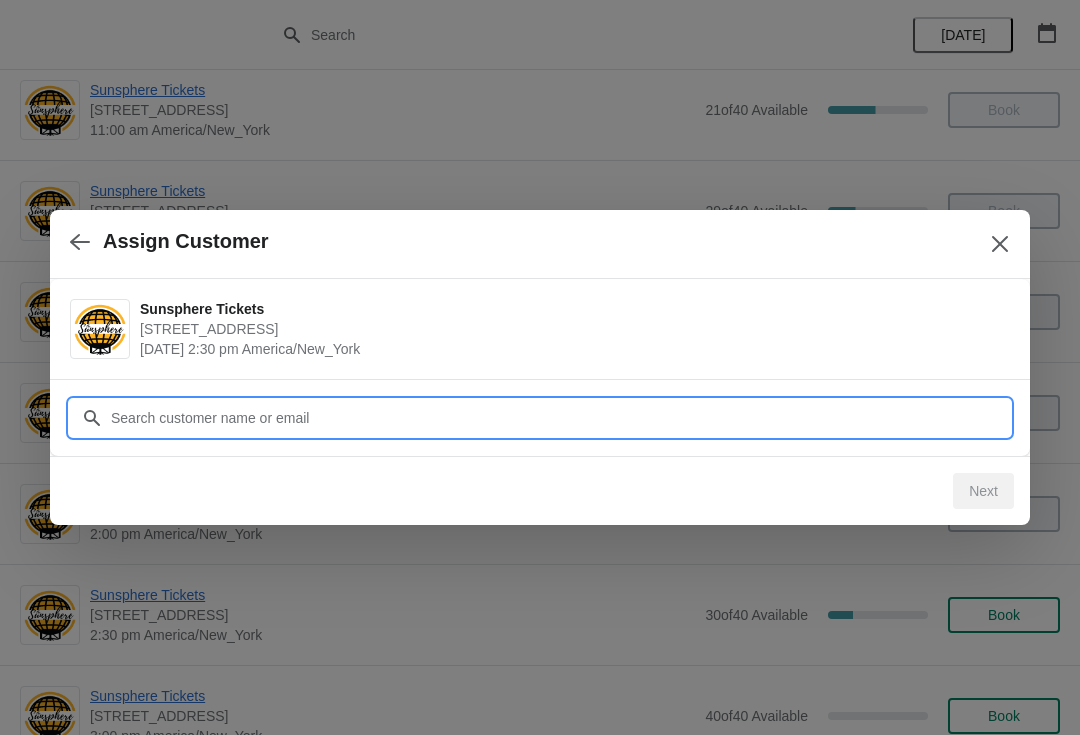 click on "Customer" at bounding box center [560, 418] 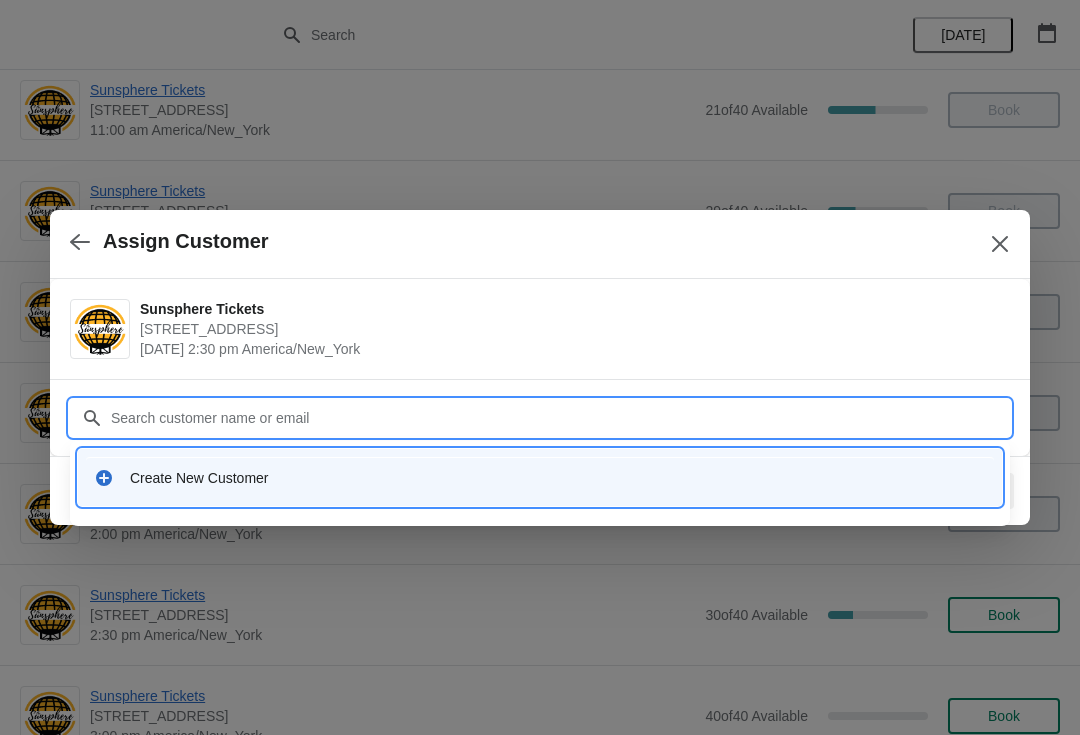 click on "Create New Customer" at bounding box center (558, 478) 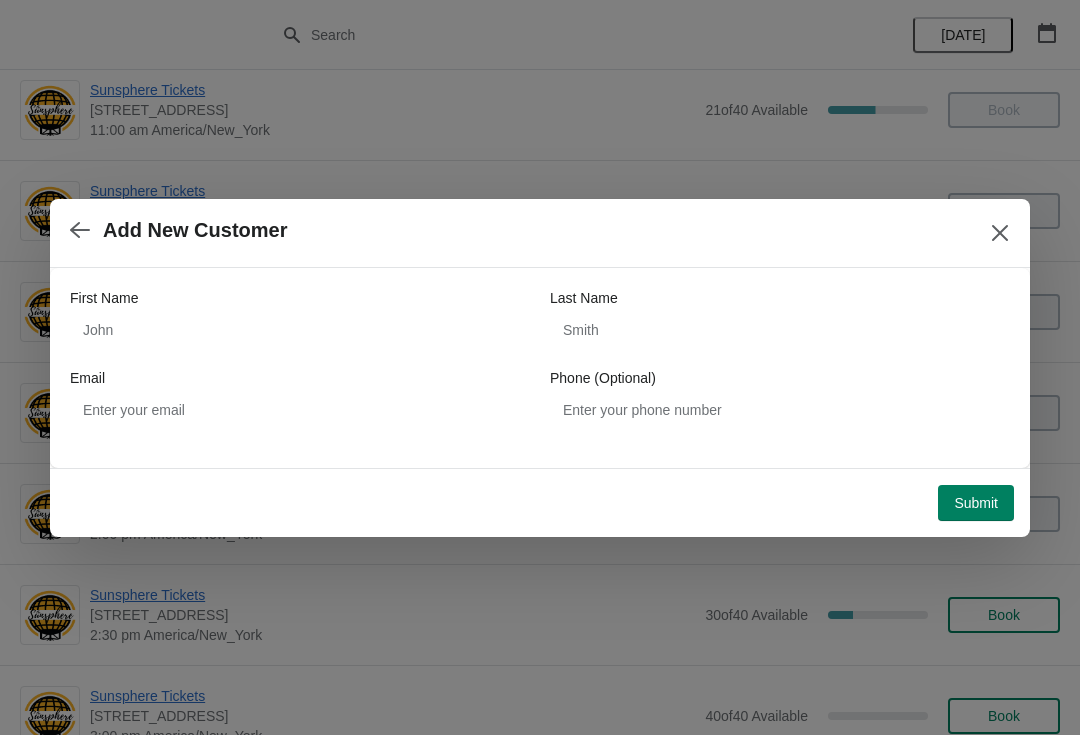 click on "First Name Last Name Email Phone (Optional)" at bounding box center [540, 358] 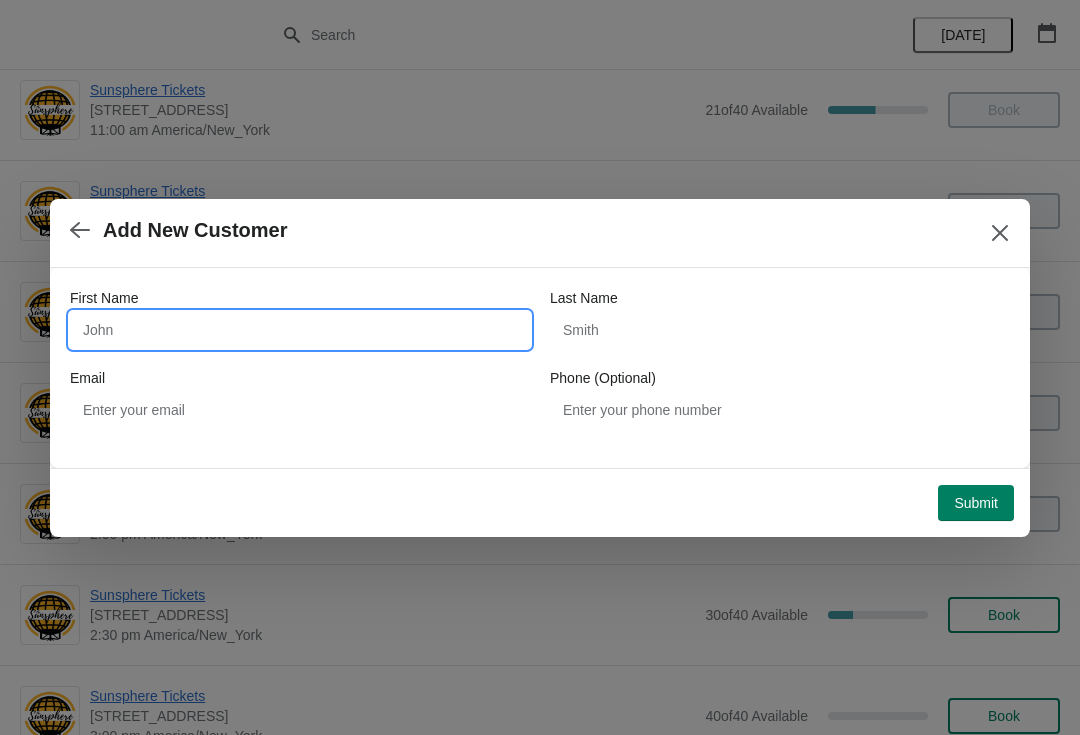 click on "First Name" at bounding box center (300, 330) 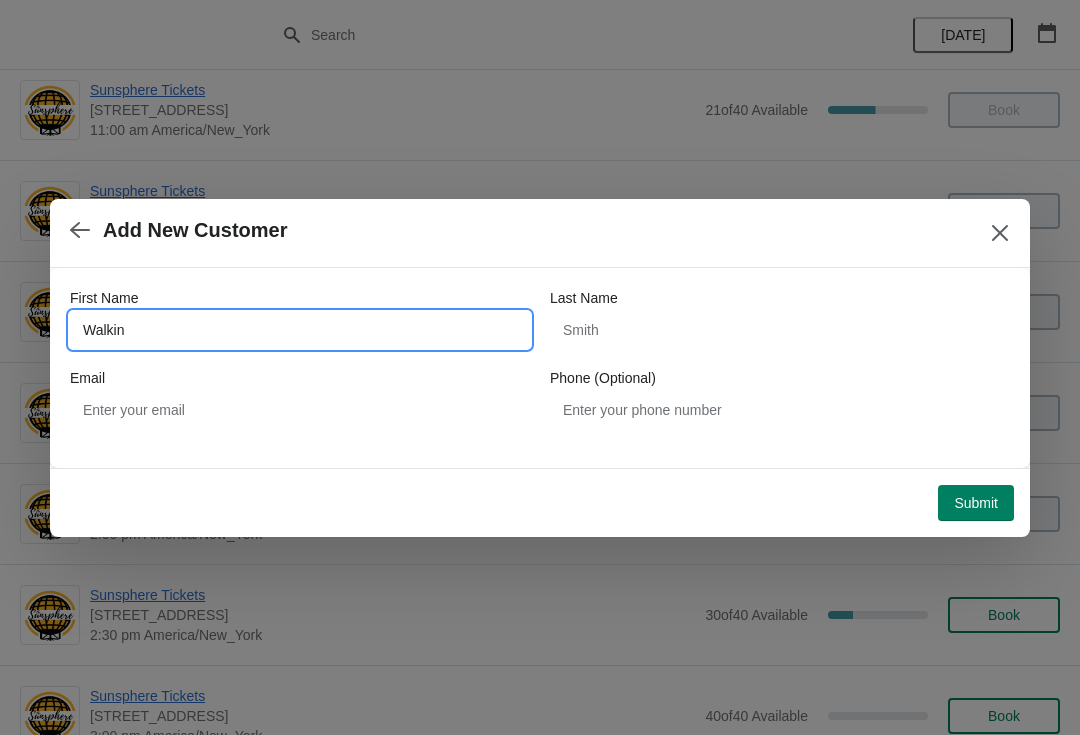 type on "Walkin" 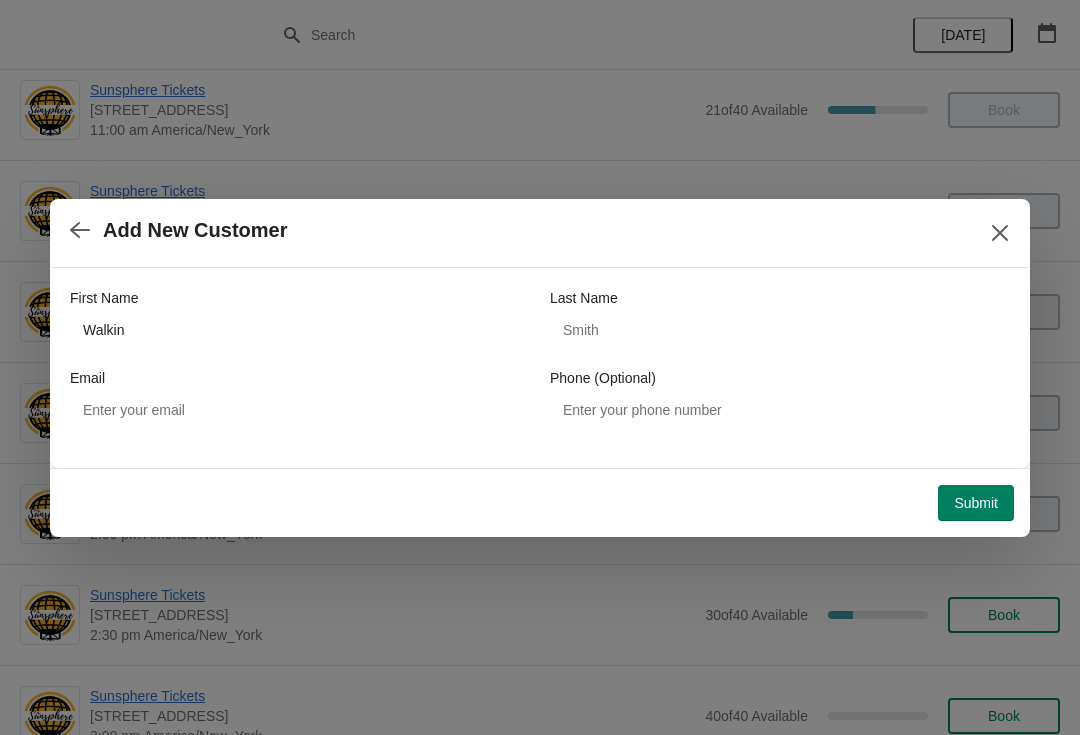 click on "Submit" at bounding box center (976, 503) 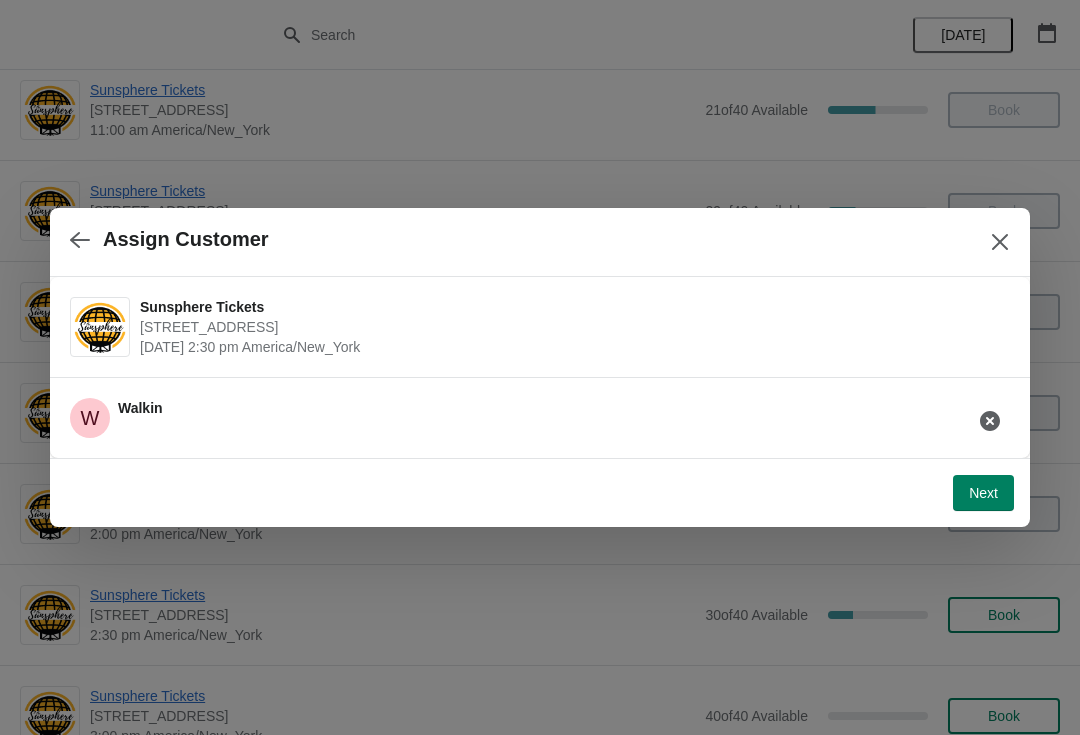 click on "Next" at bounding box center (983, 493) 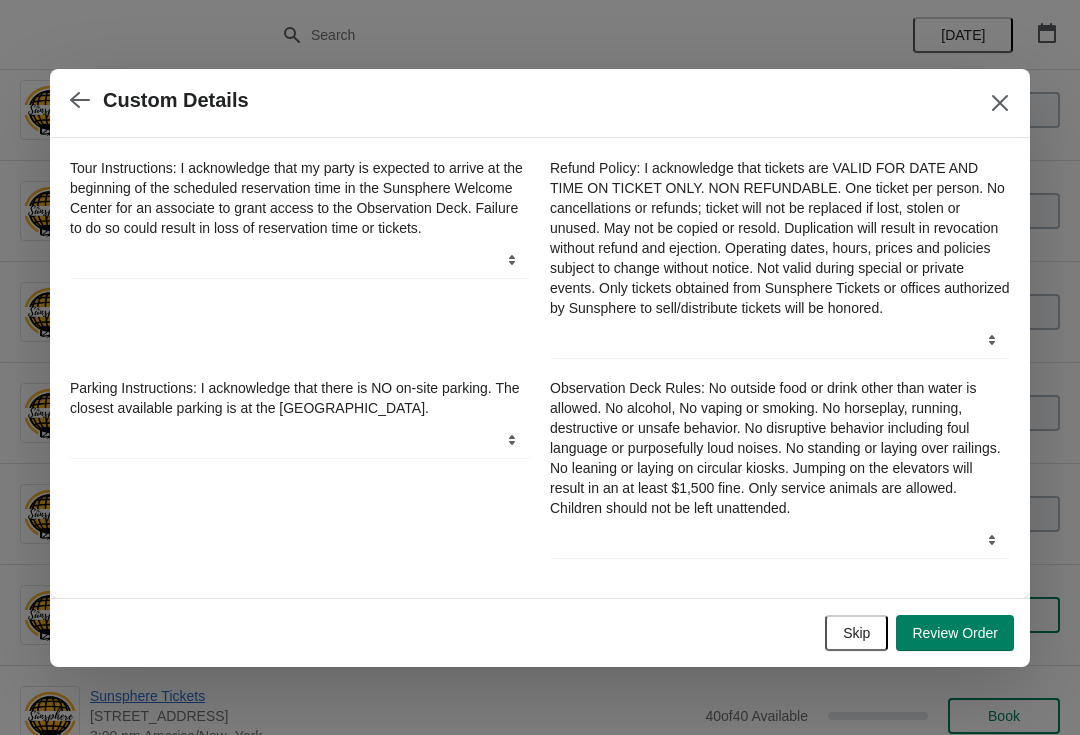 click on "Skip" at bounding box center [856, 633] 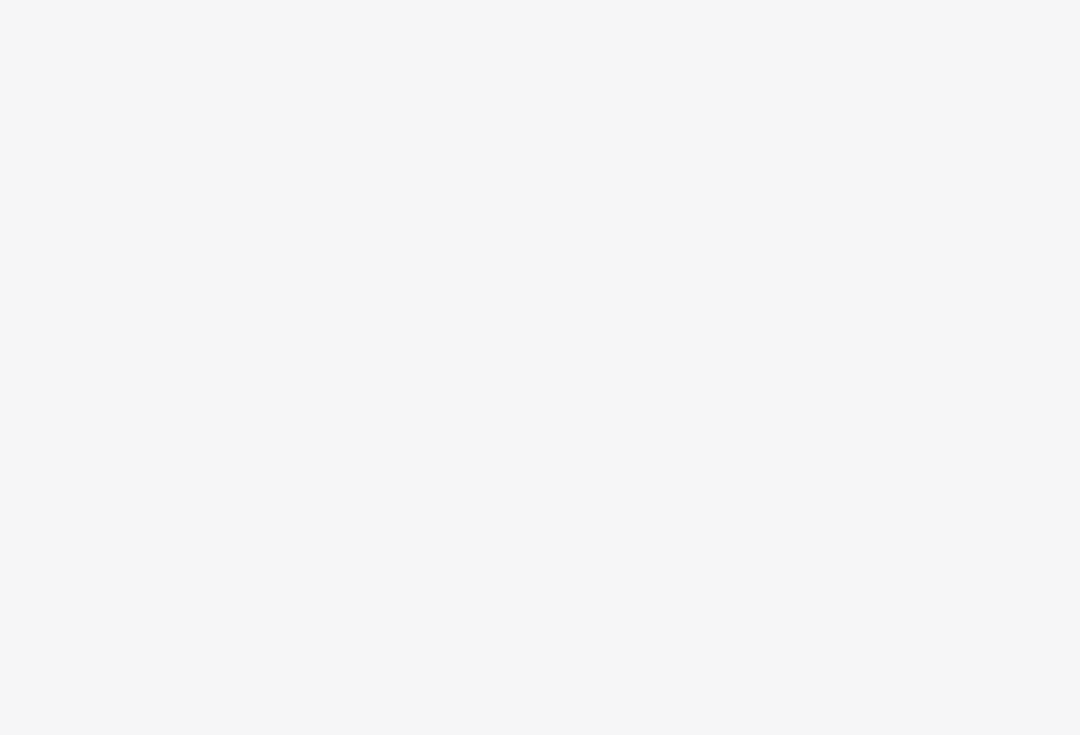 scroll, scrollTop: 0, scrollLeft: 0, axis: both 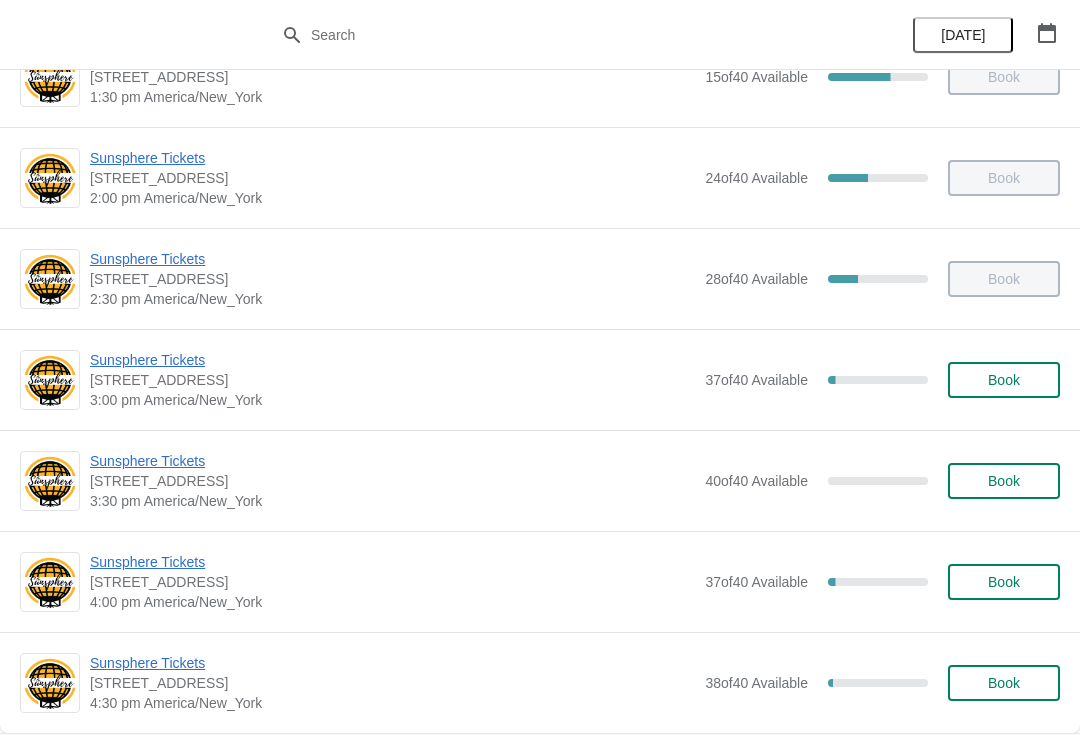 click on "Book" at bounding box center [1004, 380] 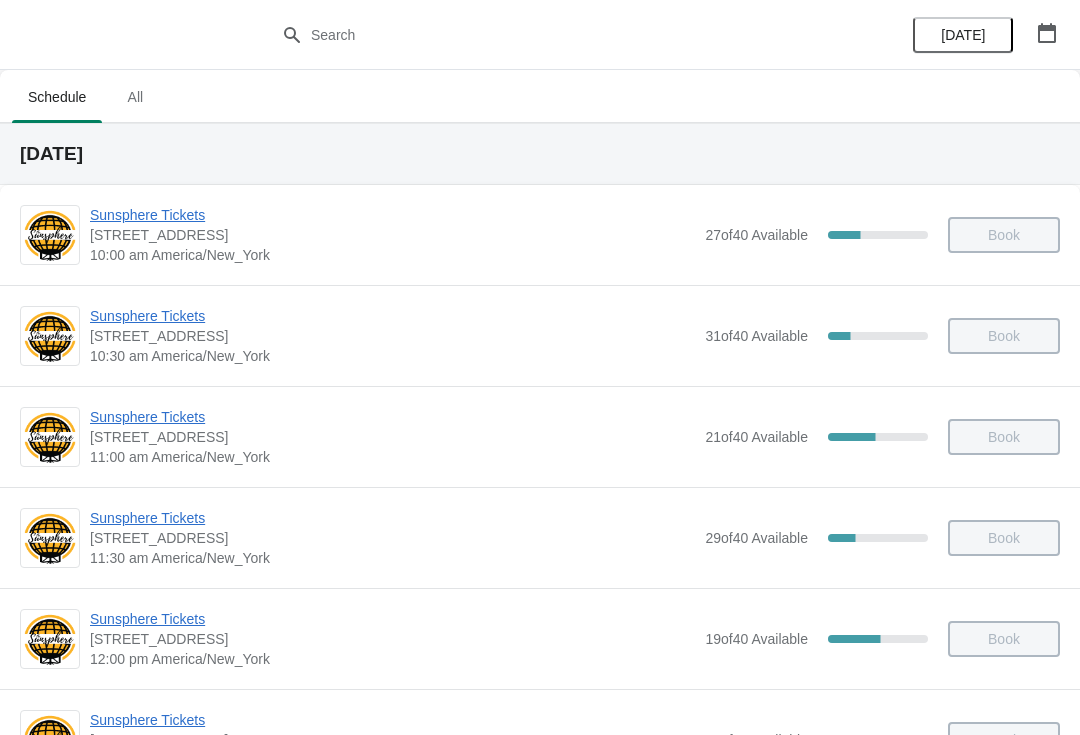 scroll, scrollTop: 663, scrollLeft: 0, axis: vertical 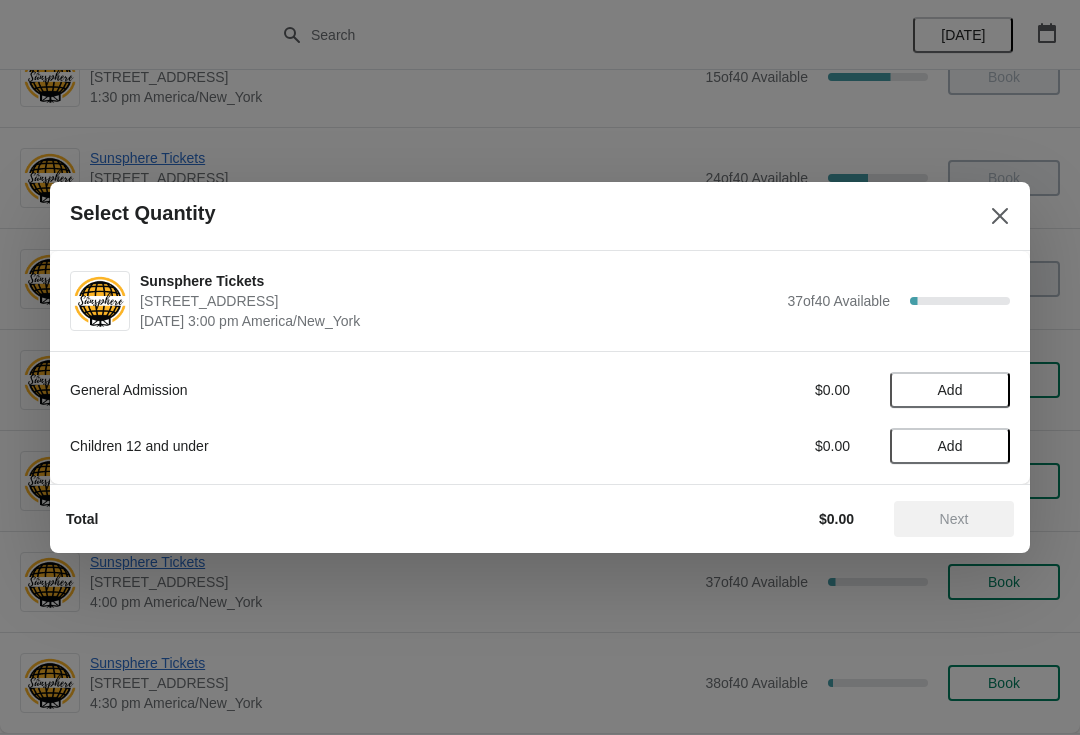 click on "Add" at bounding box center (950, 390) 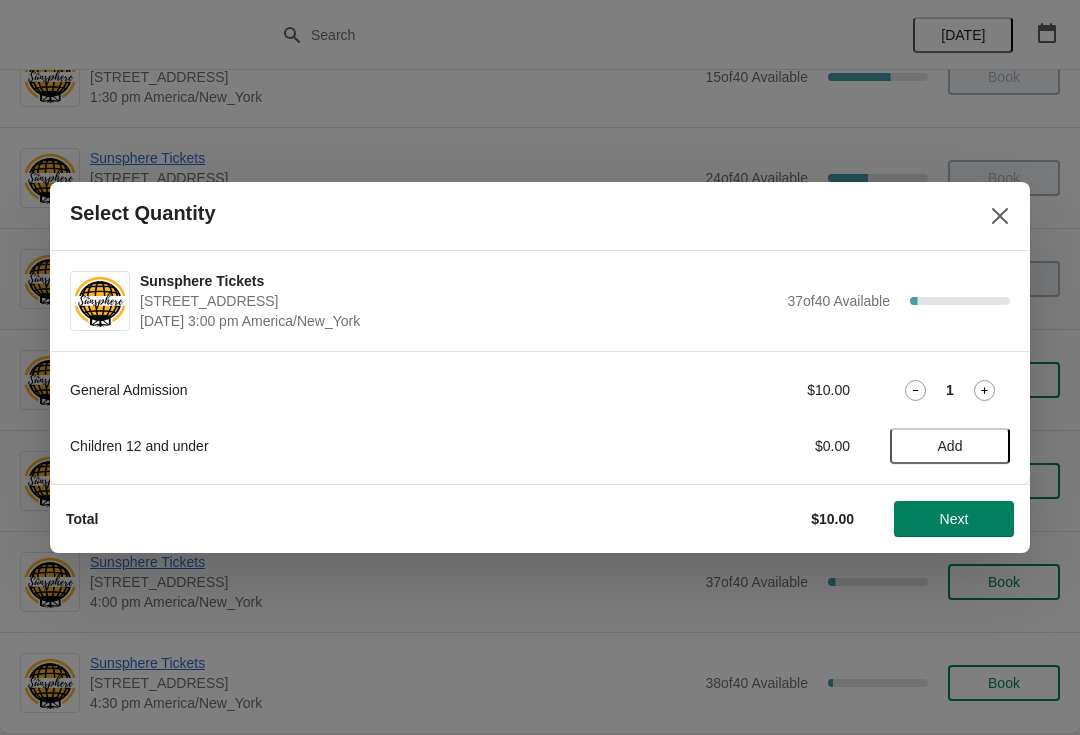 click 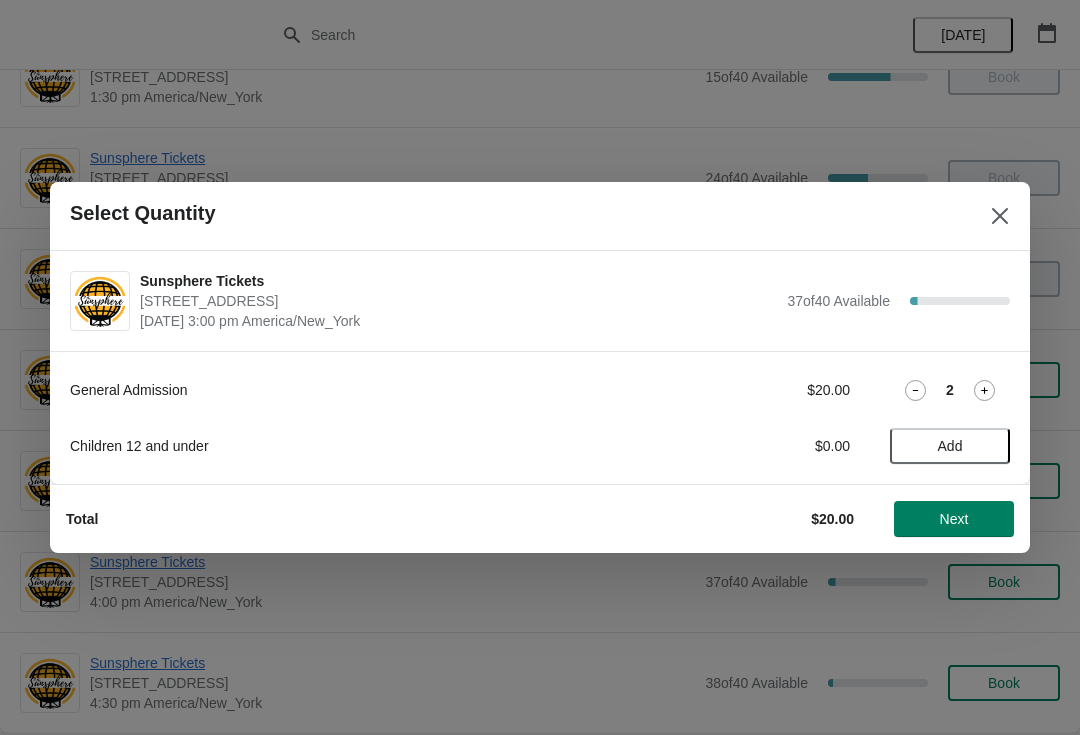 click on "2" at bounding box center [950, 390] 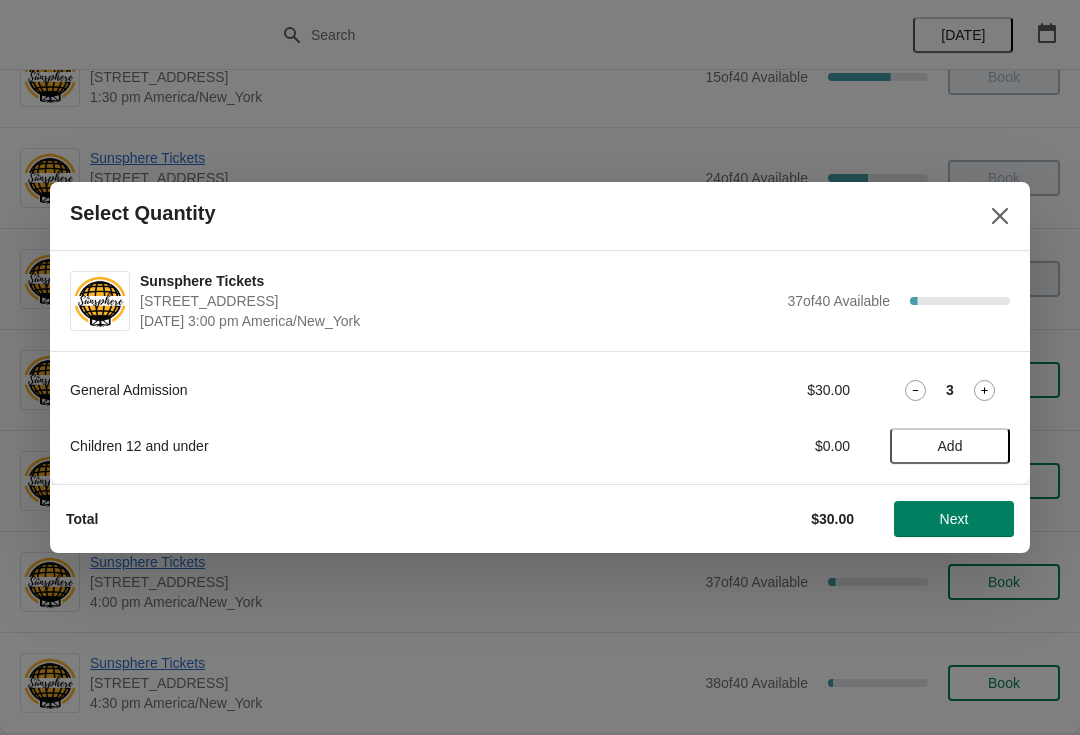 click 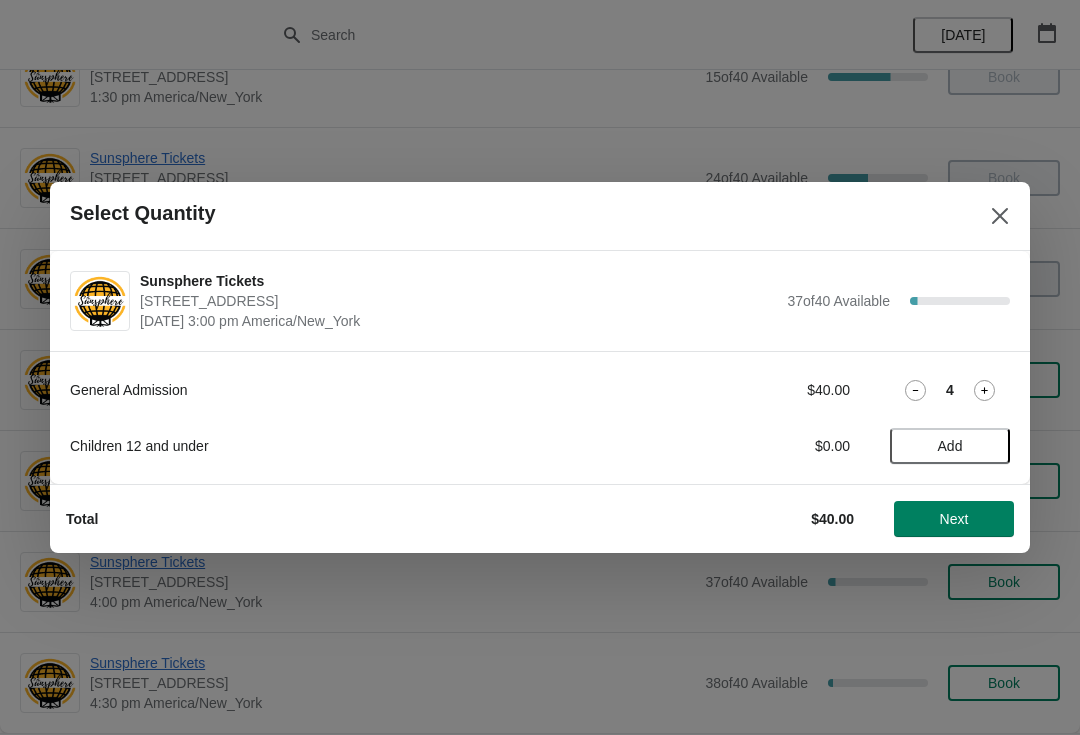 click 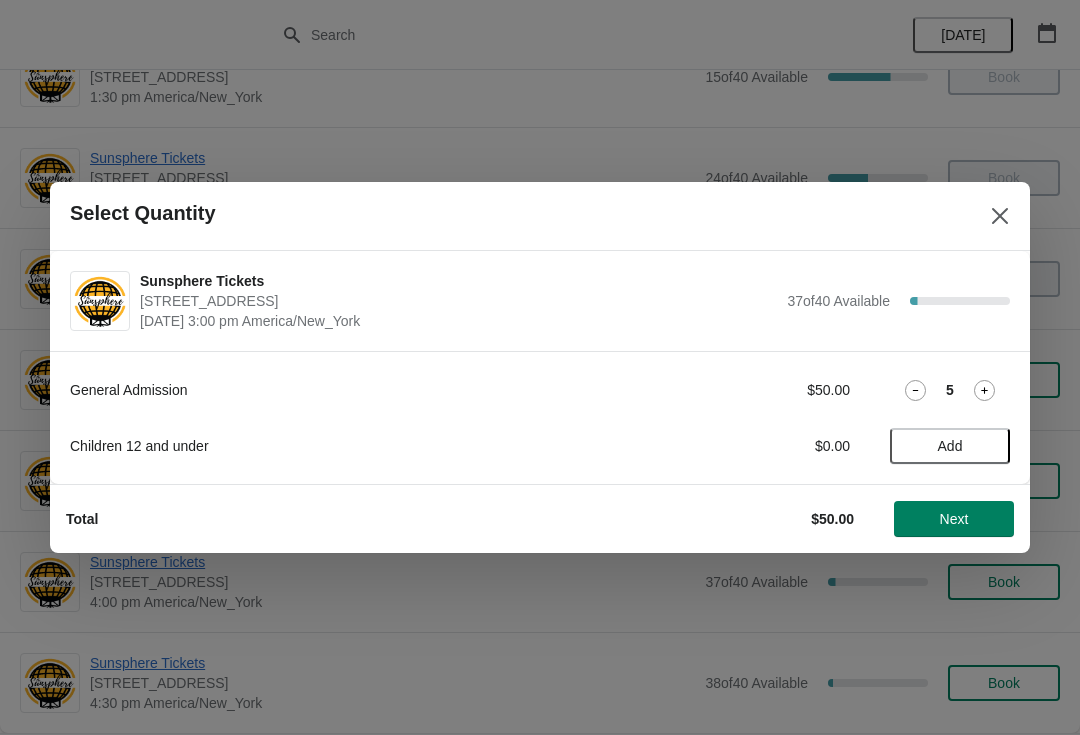 click 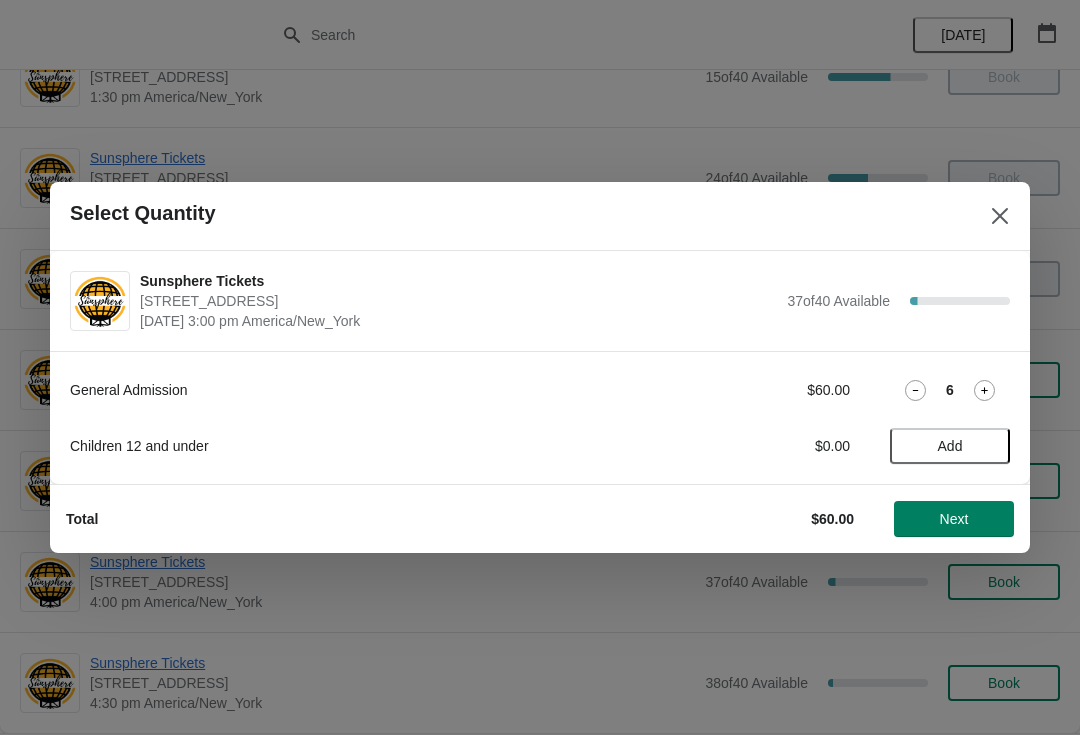 click 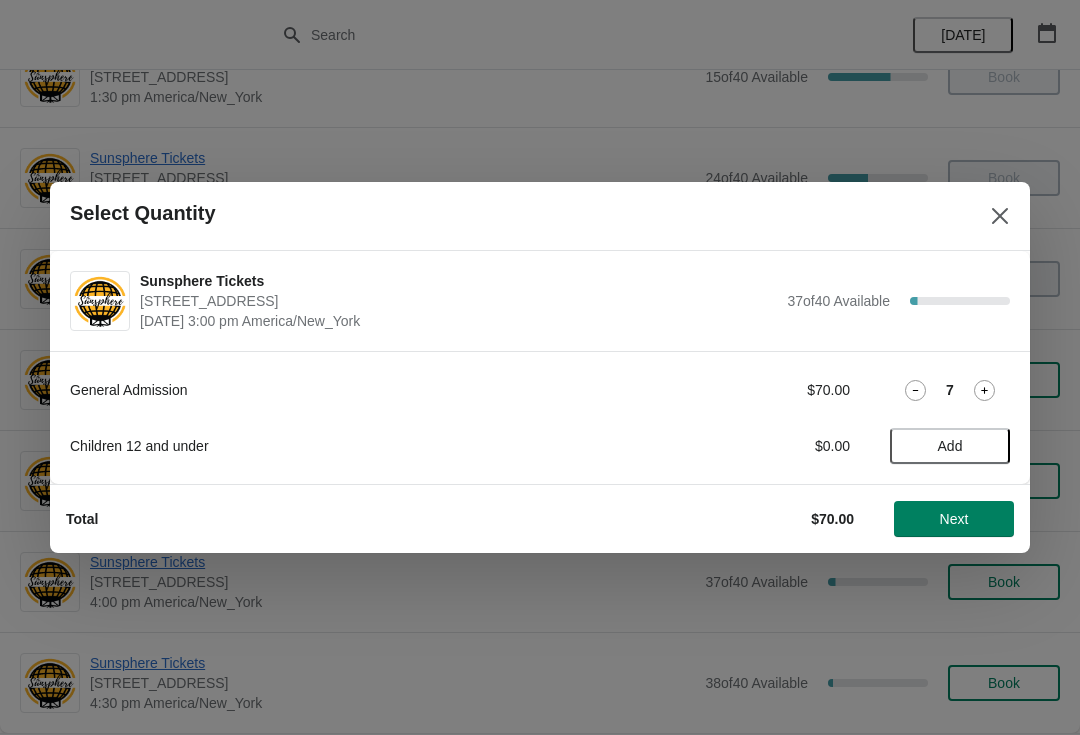 click 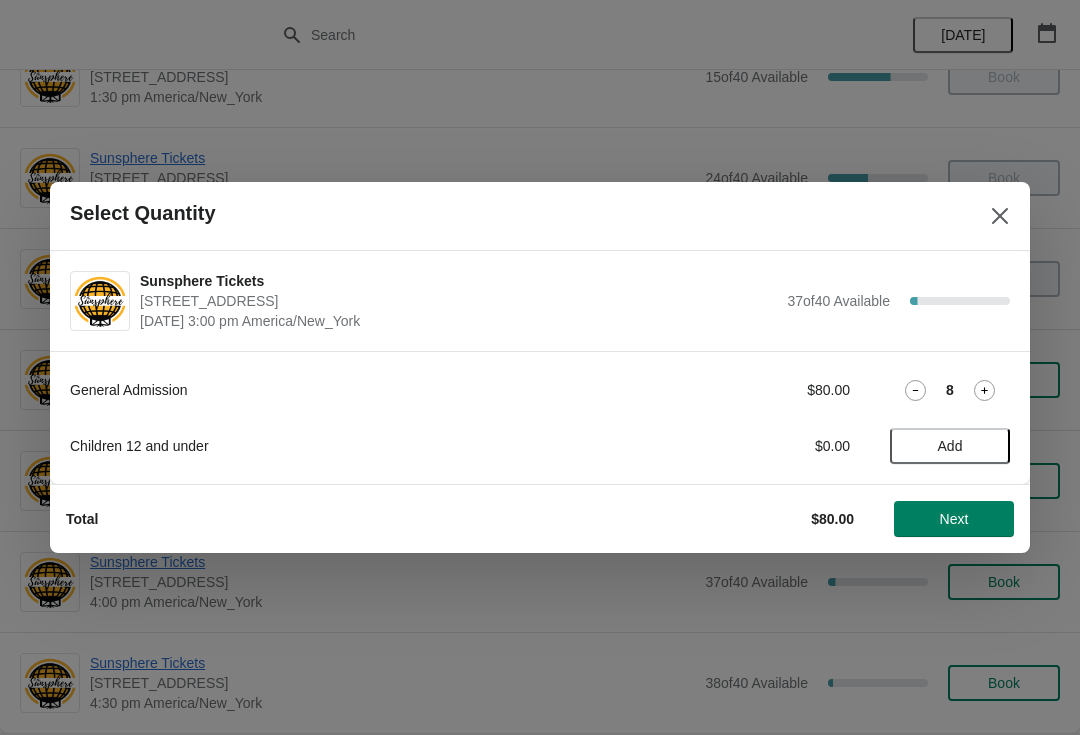 click 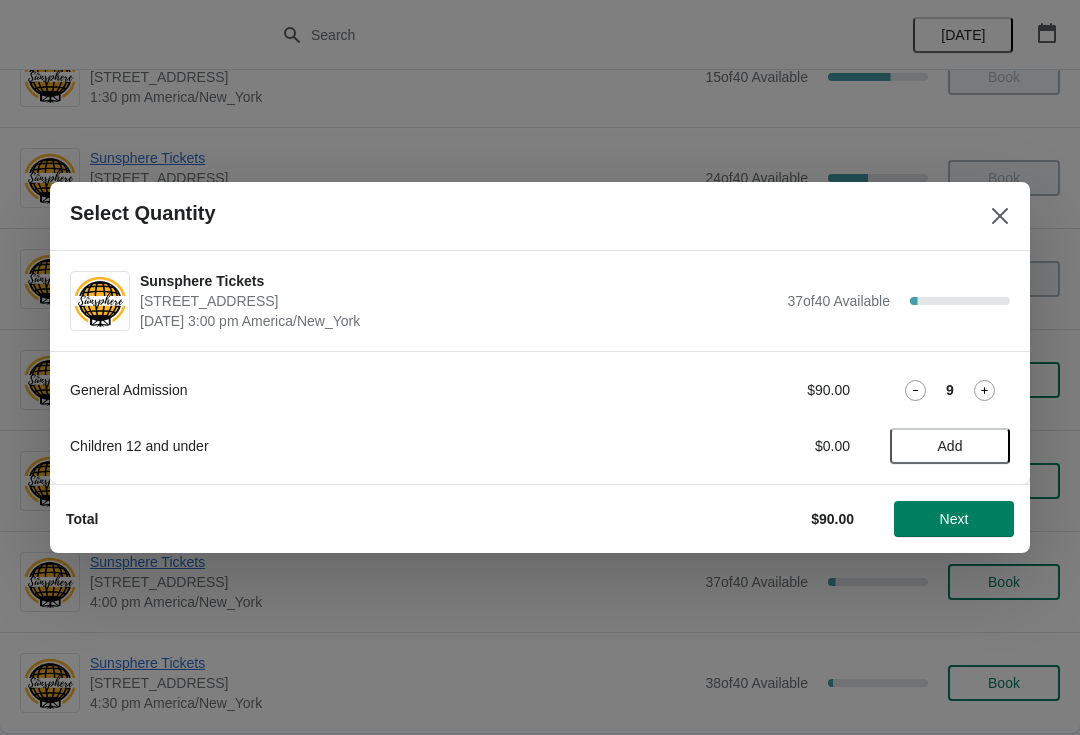 click 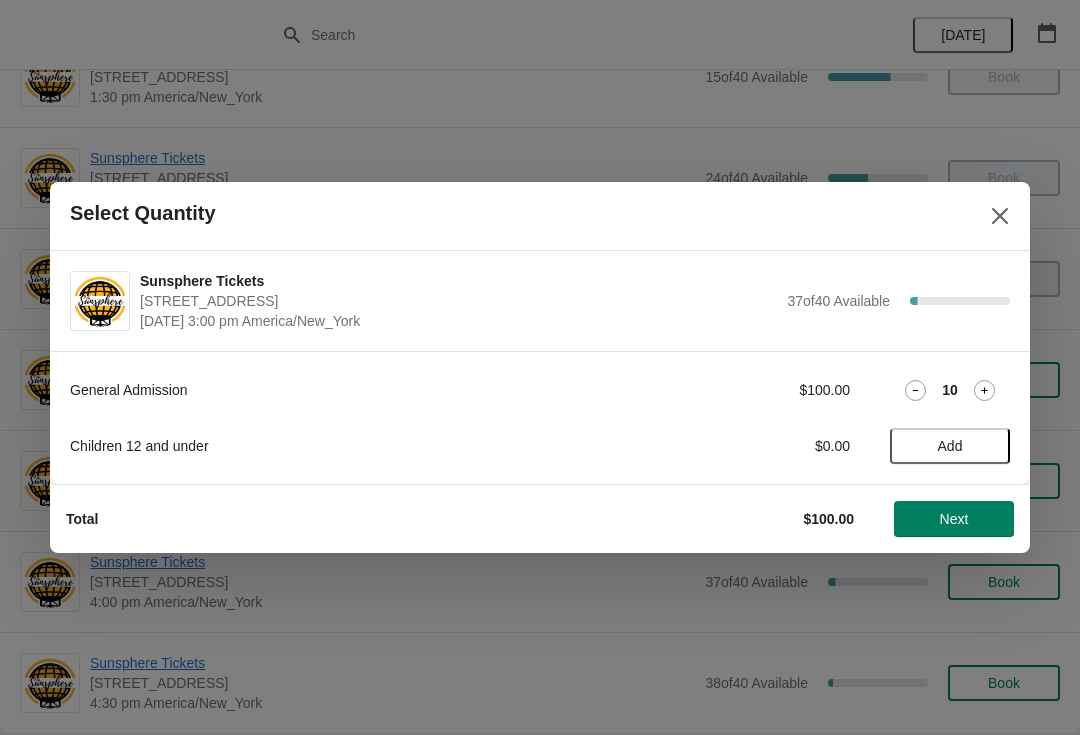click 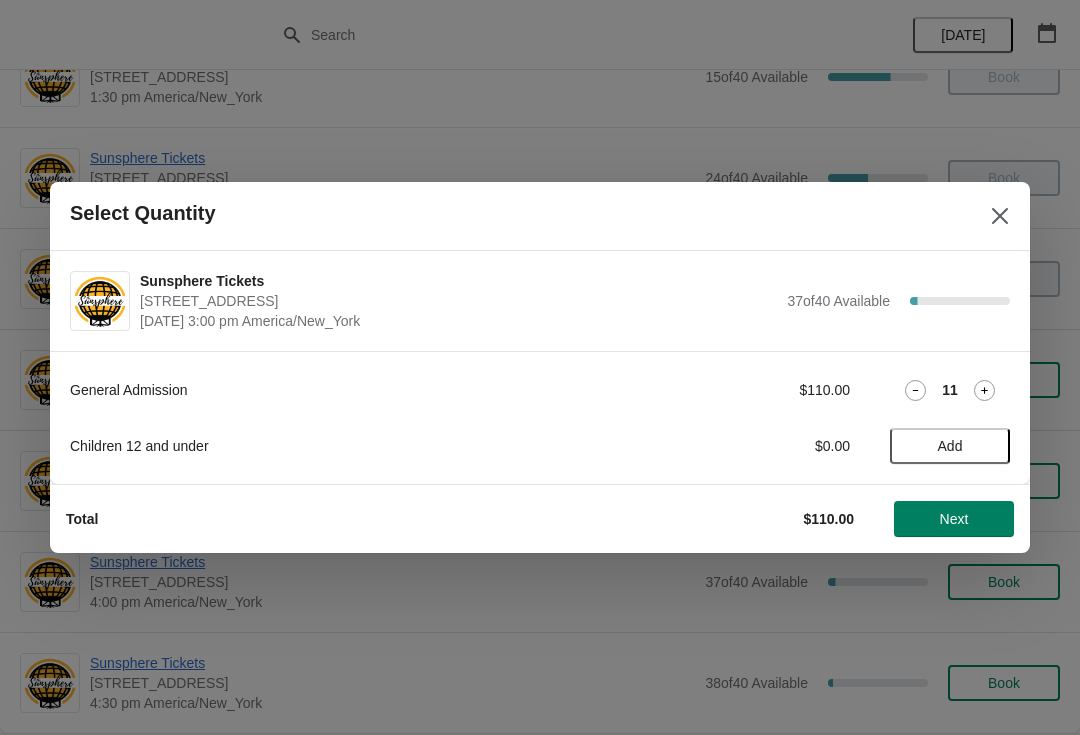 click on "Next" at bounding box center (954, 519) 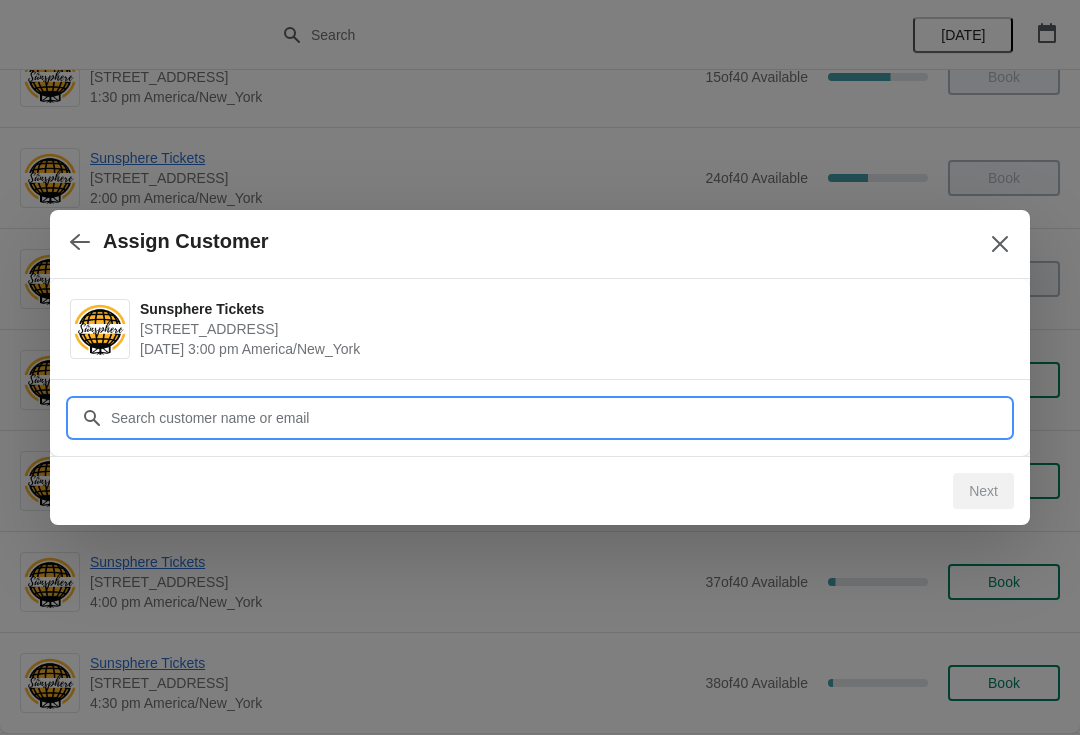 click on "Customer" at bounding box center (560, 418) 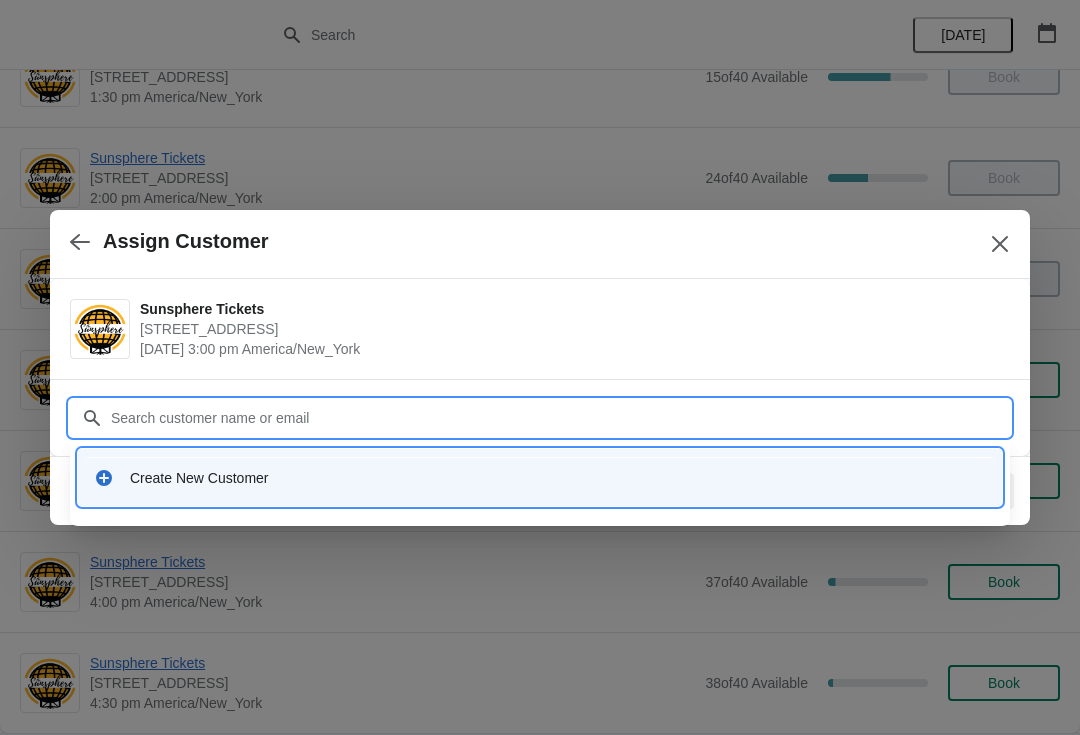click on "Create New Customer" at bounding box center (540, 477) 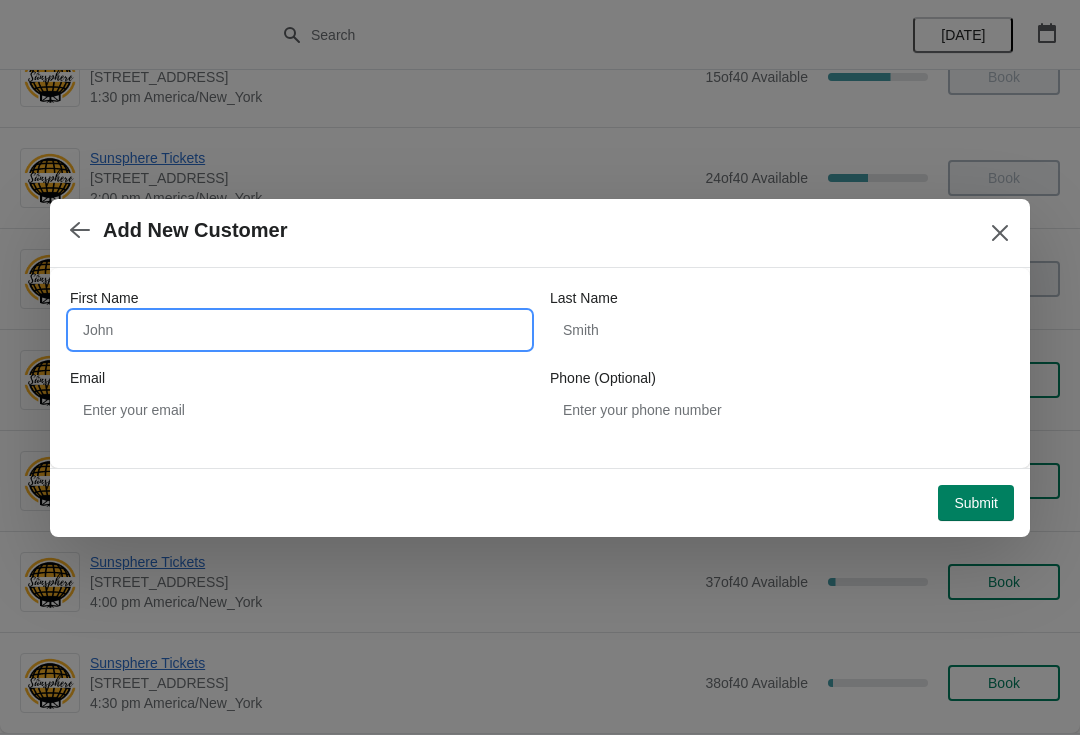 click on "First Name" at bounding box center [300, 330] 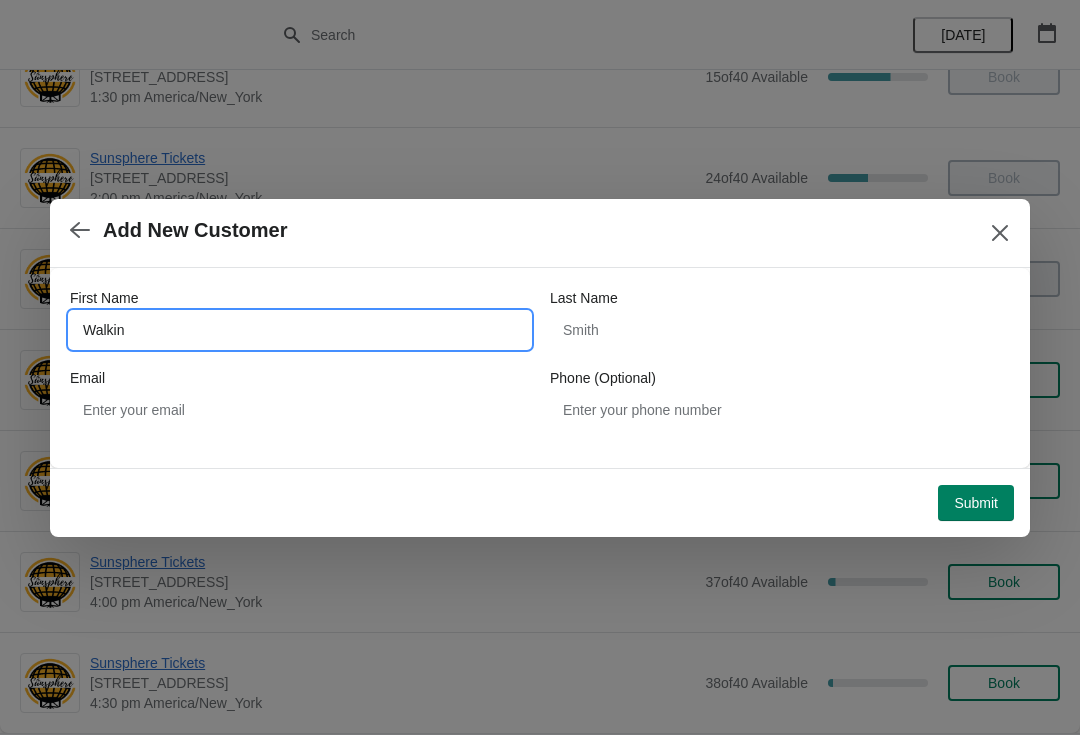 type on "Walkin" 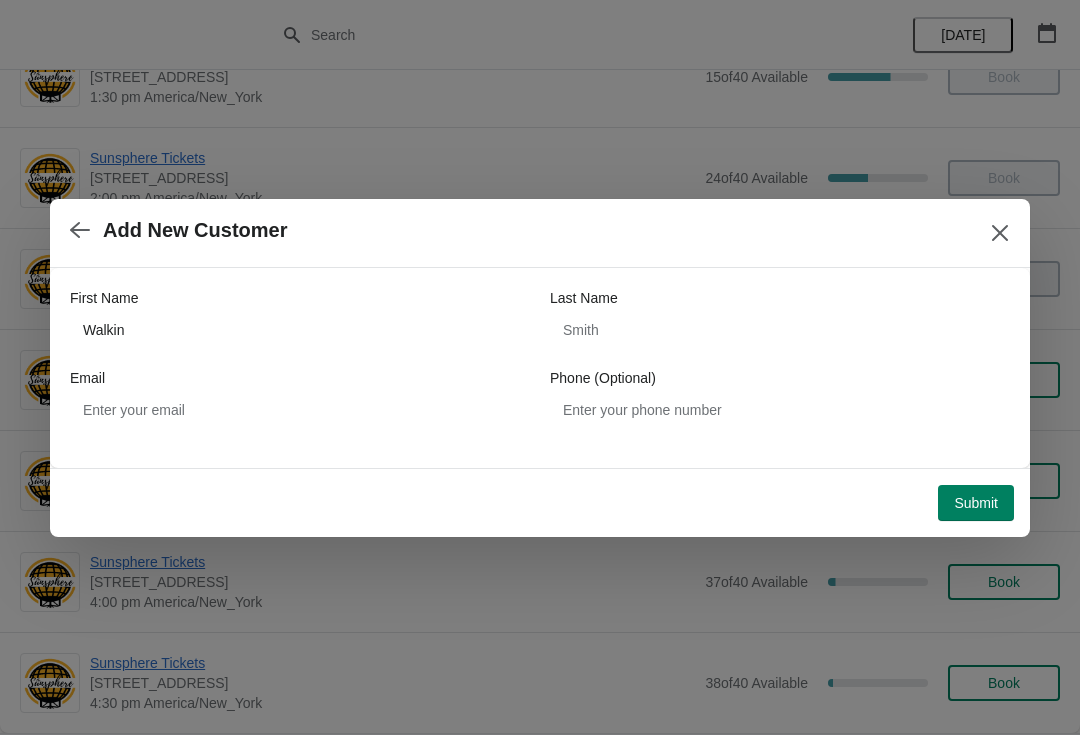click on "Submit" at bounding box center (976, 503) 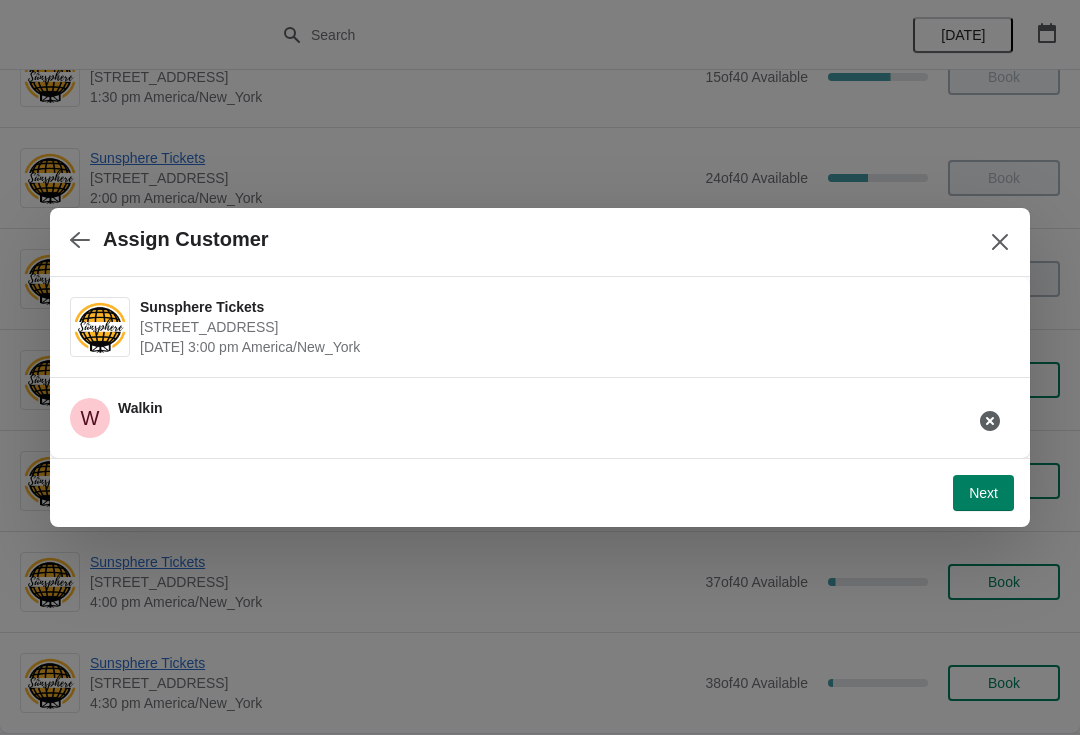 click on "Next" at bounding box center (983, 493) 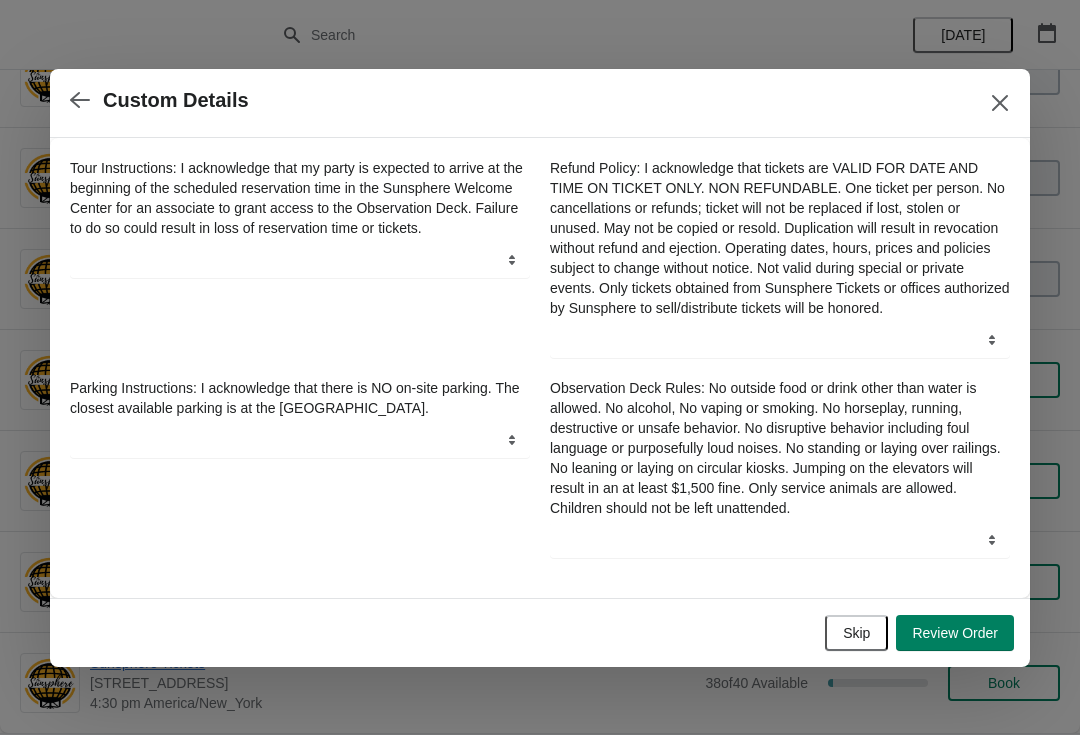 click on "Skip" at bounding box center (856, 633) 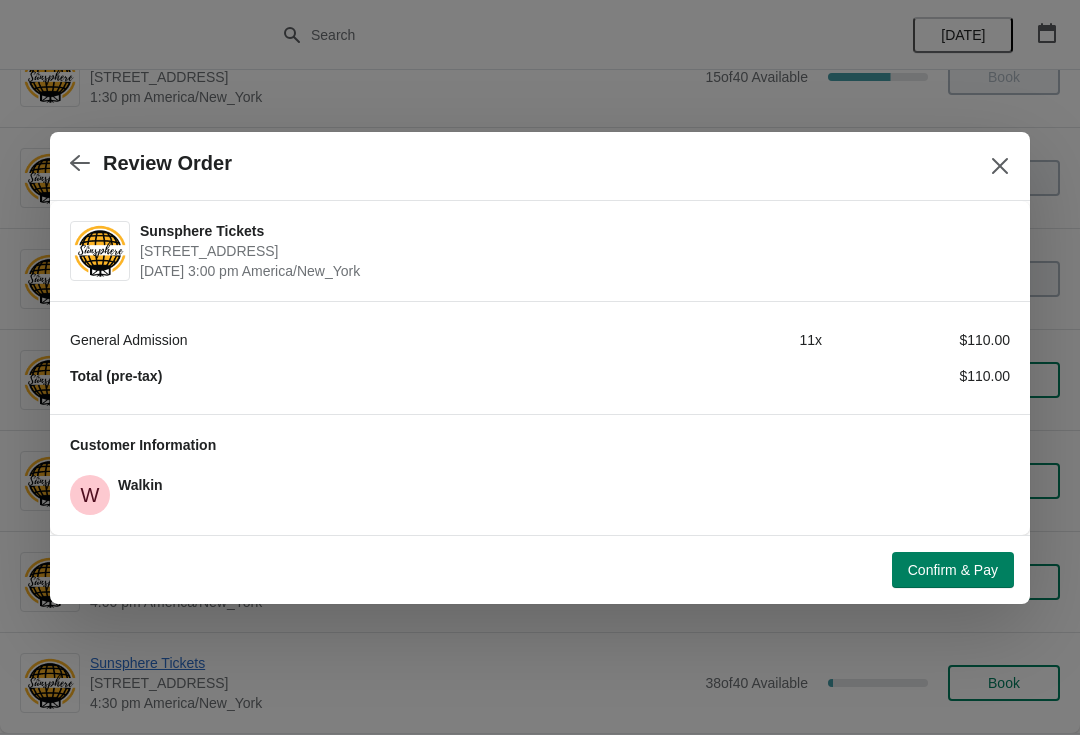click on "Confirm & Pay" at bounding box center [953, 570] 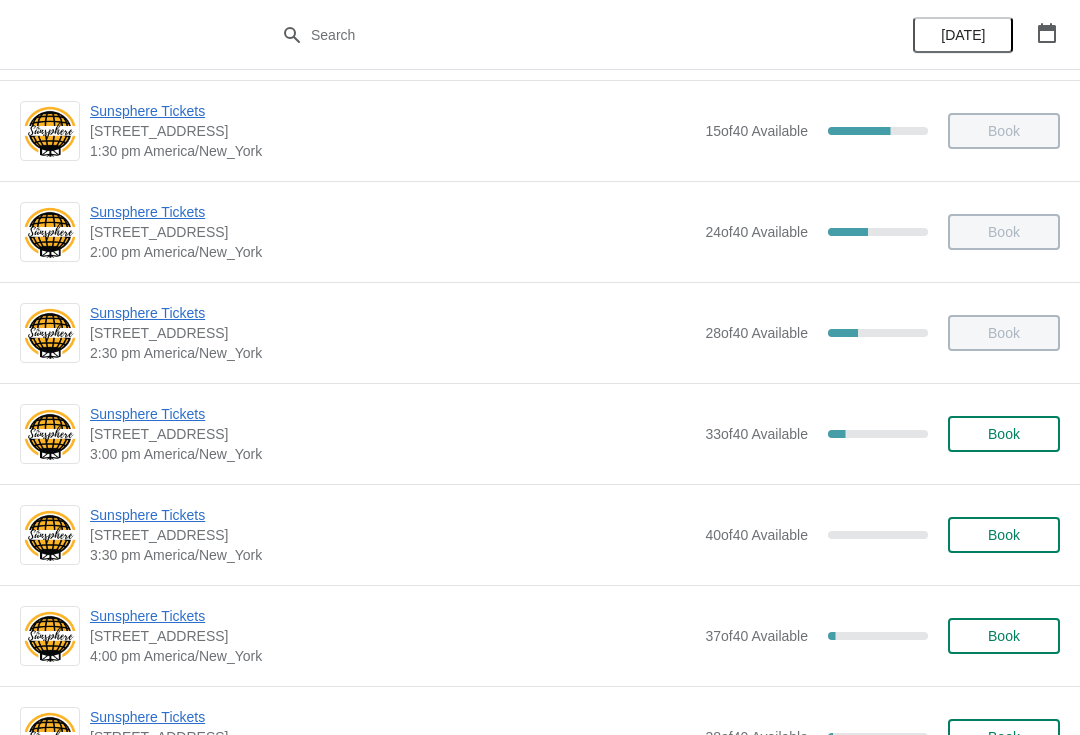 scroll, scrollTop: 610, scrollLeft: 0, axis: vertical 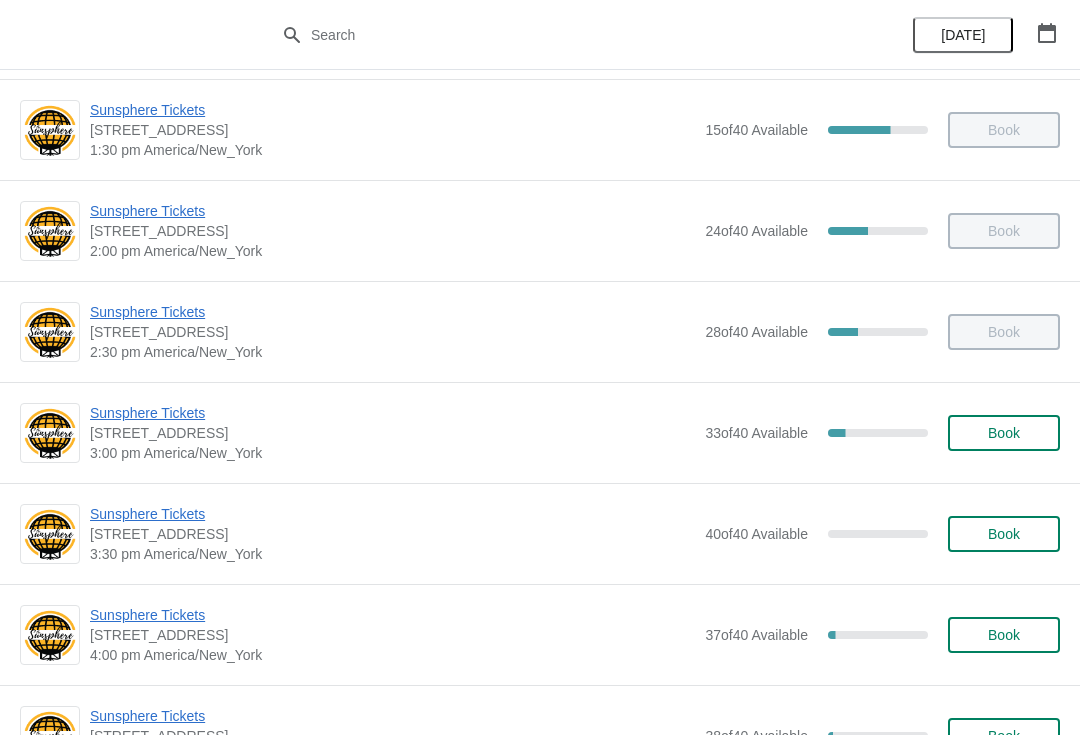 click on "Sunsphere Tickets 810 Clinch Avenue, Knoxville, TN, USA 3:00 pm America/New_York 33  of  40   Available 17.5 % Book" at bounding box center [575, 433] 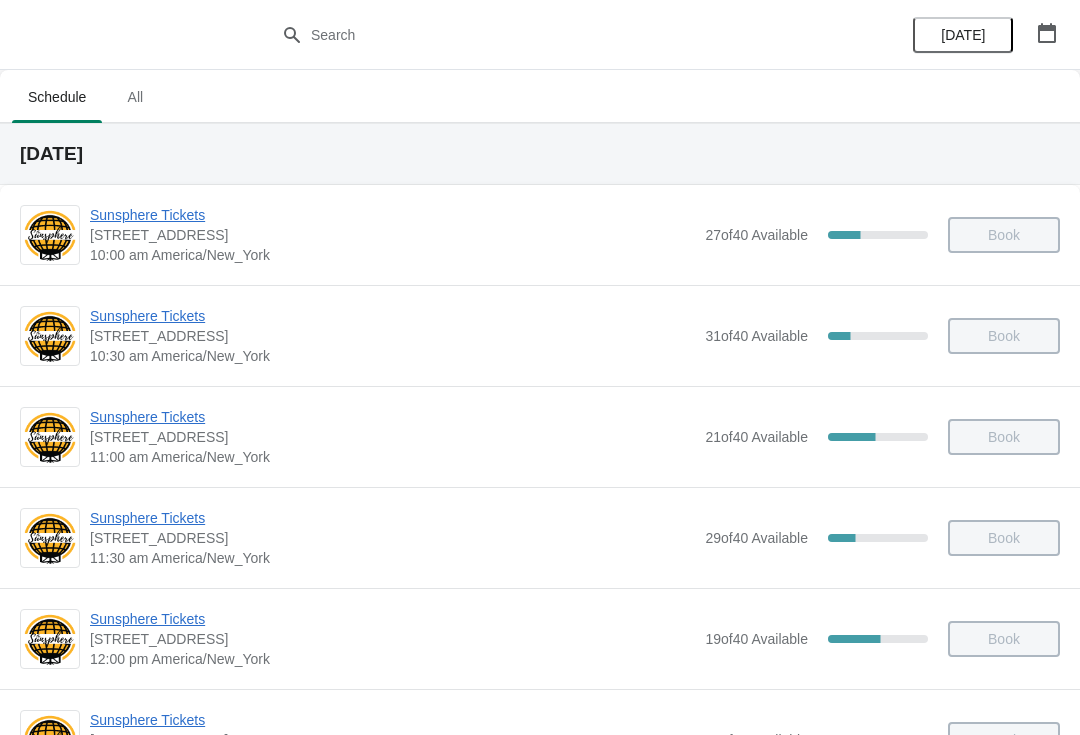 scroll, scrollTop: 610, scrollLeft: 0, axis: vertical 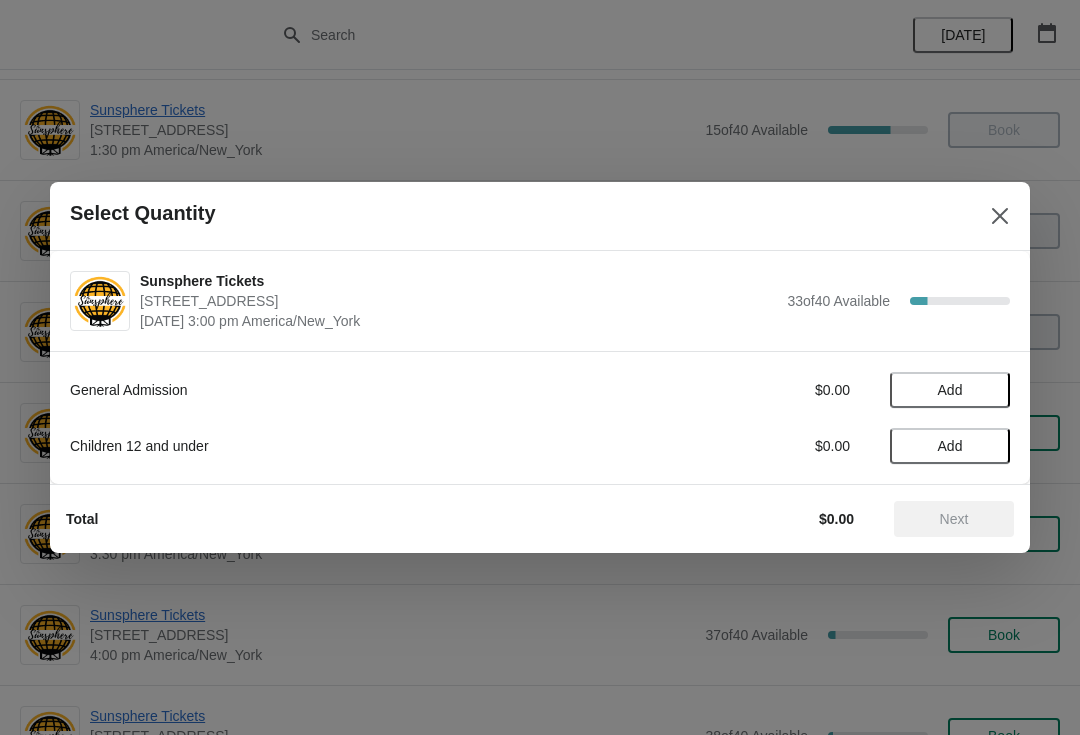 click on "Add" at bounding box center (950, 390) 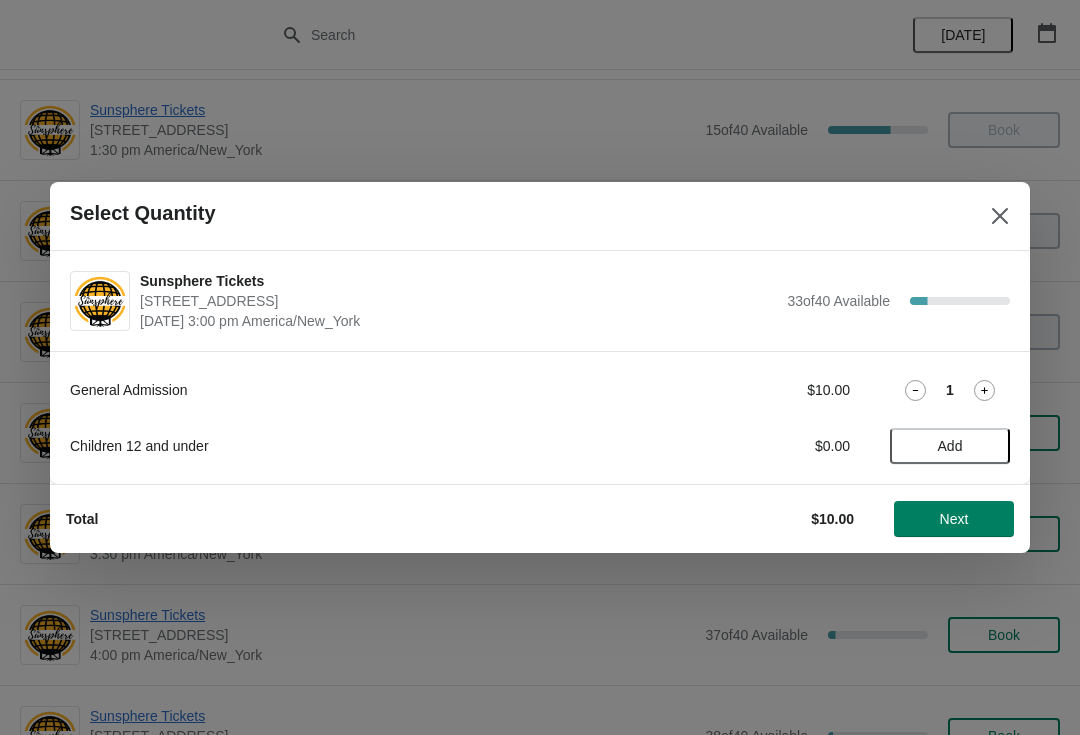 click 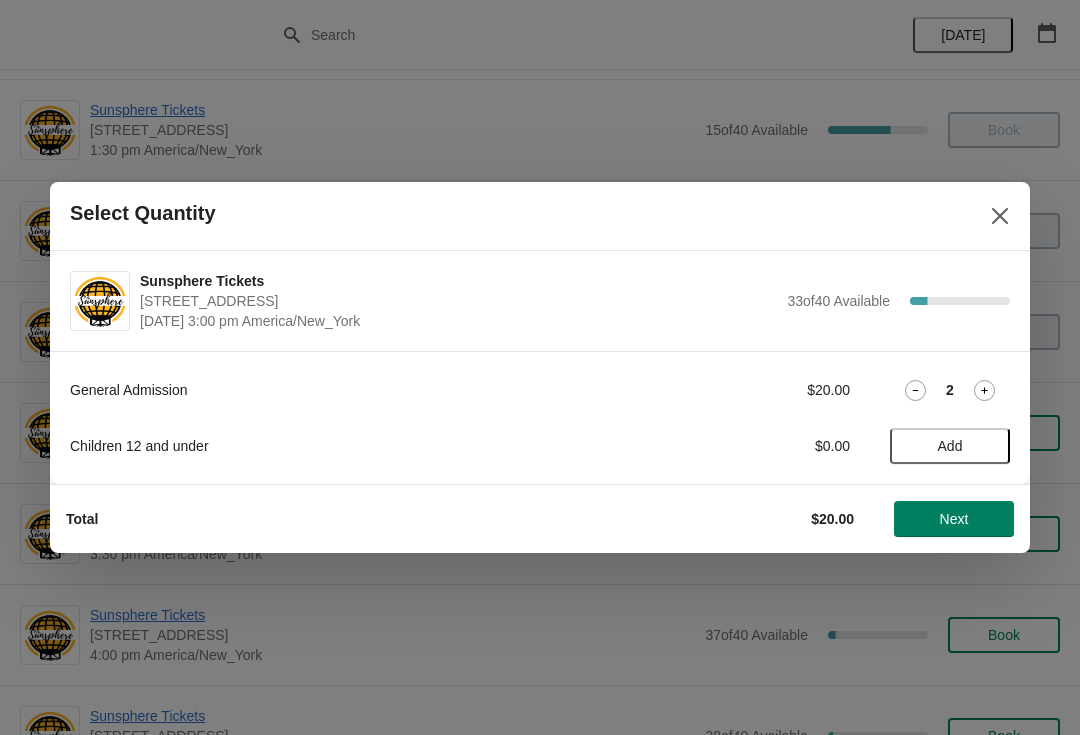 click 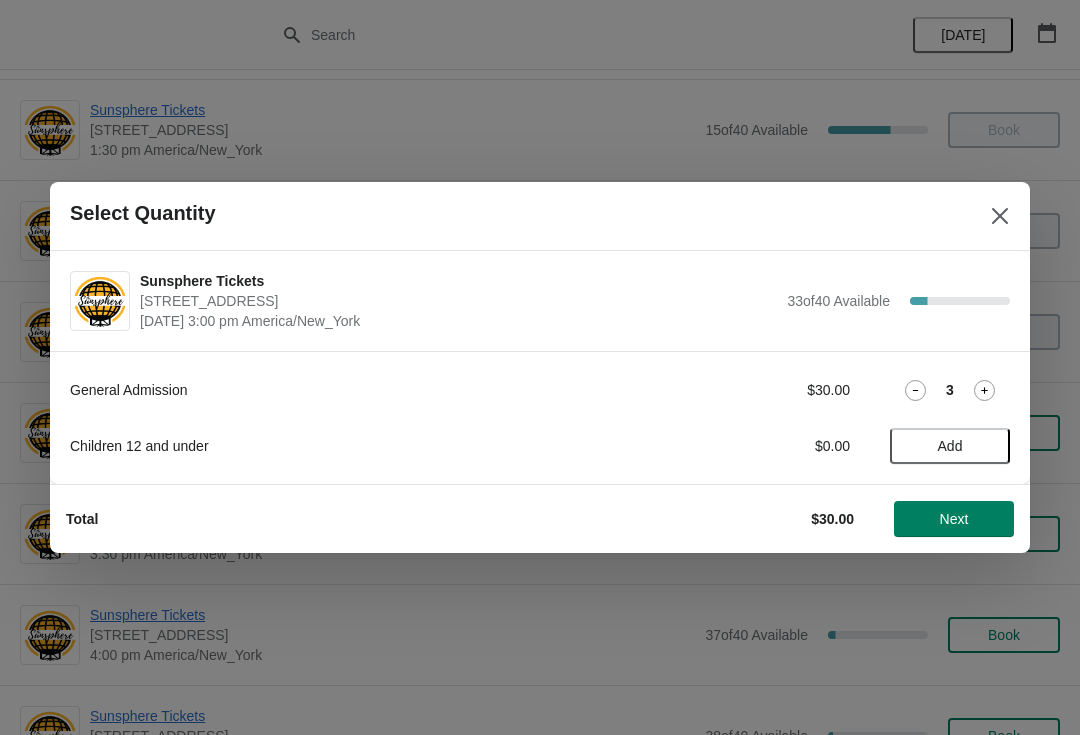 click on "Next" at bounding box center [954, 519] 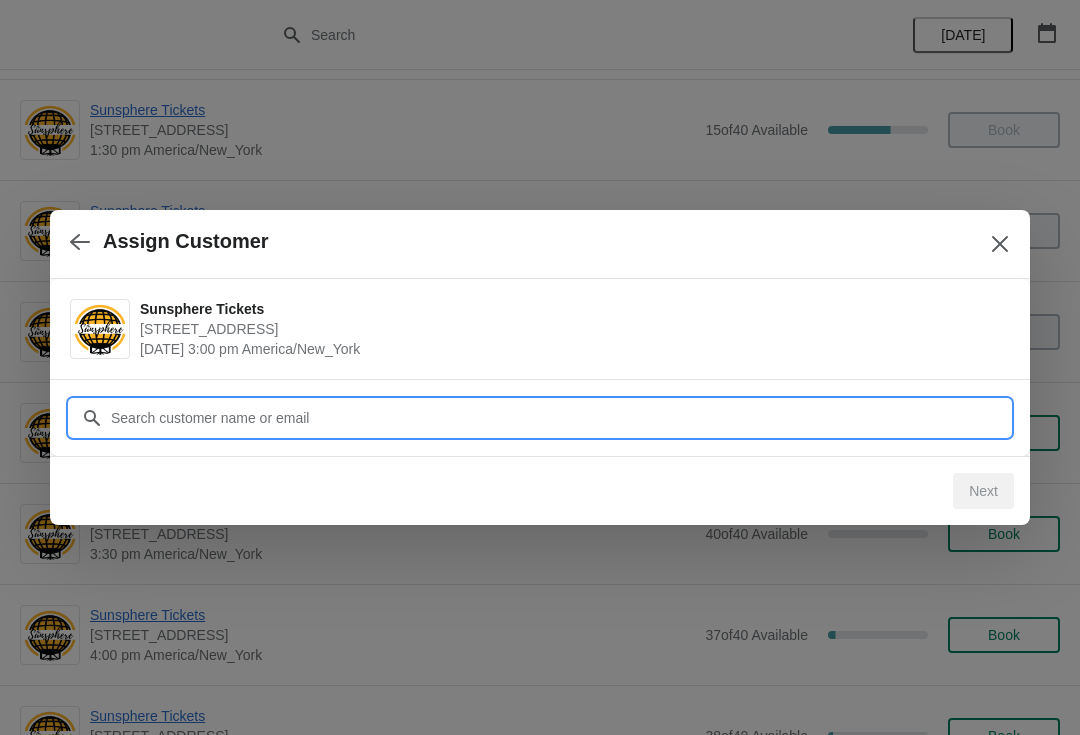 click on "Customer" at bounding box center (560, 418) 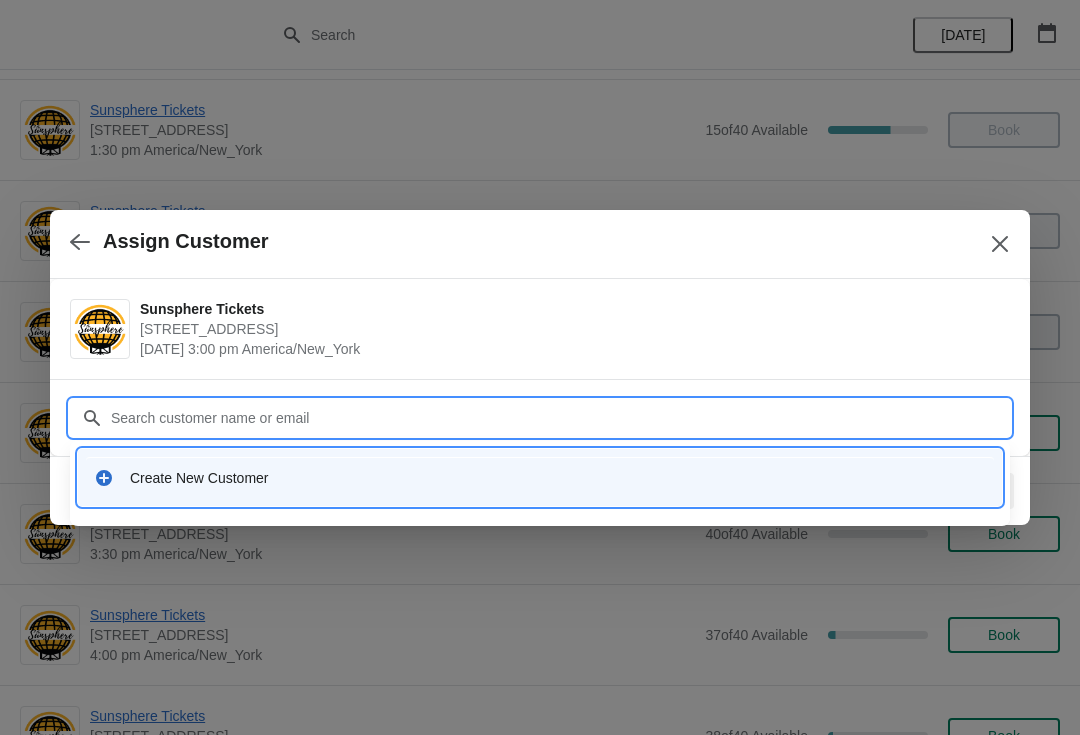 click on "Create New Customer" at bounding box center [540, 477] 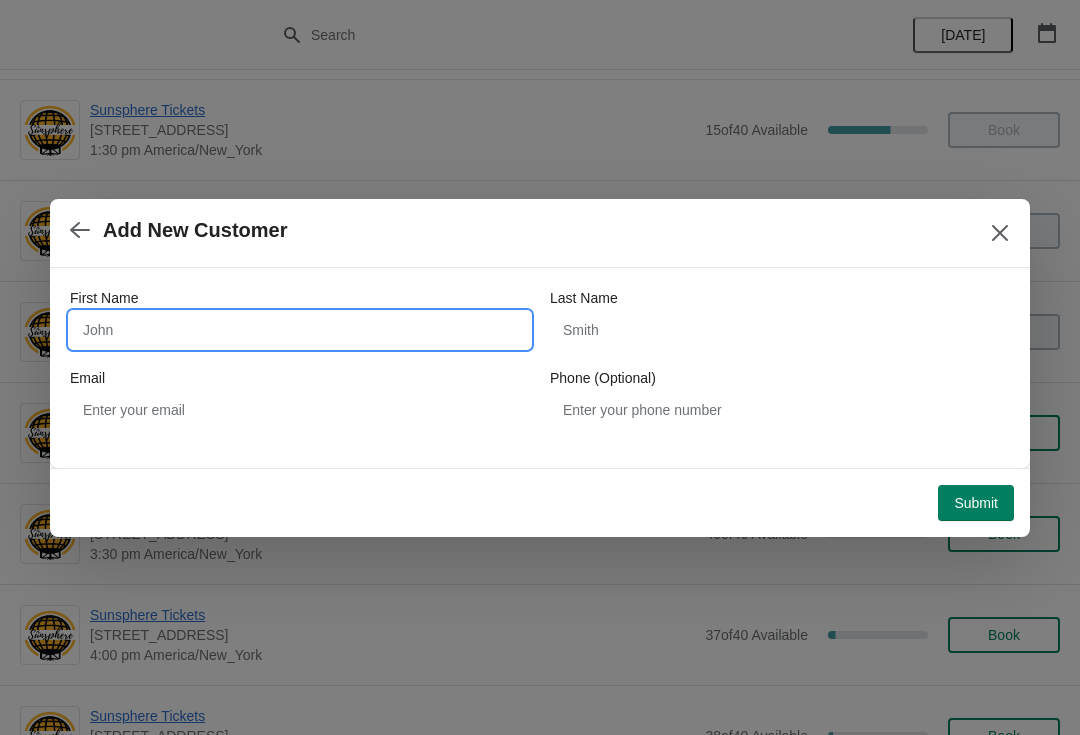 click on "First Name" at bounding box center (300, 330) 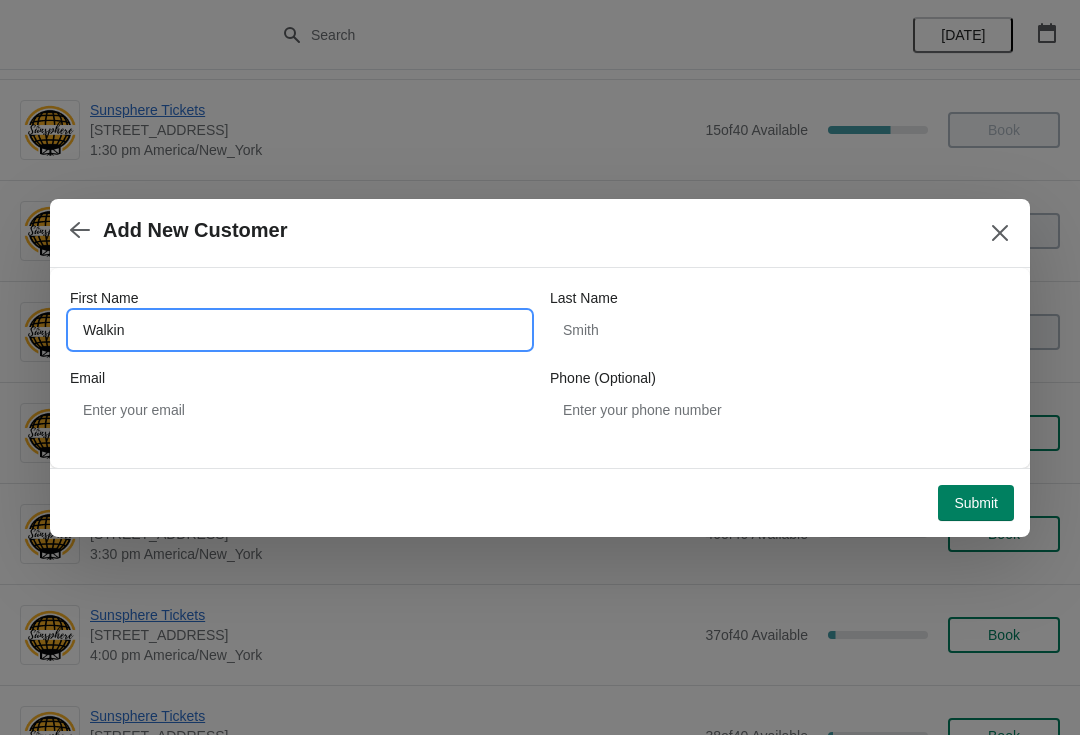 type on "Walkin" 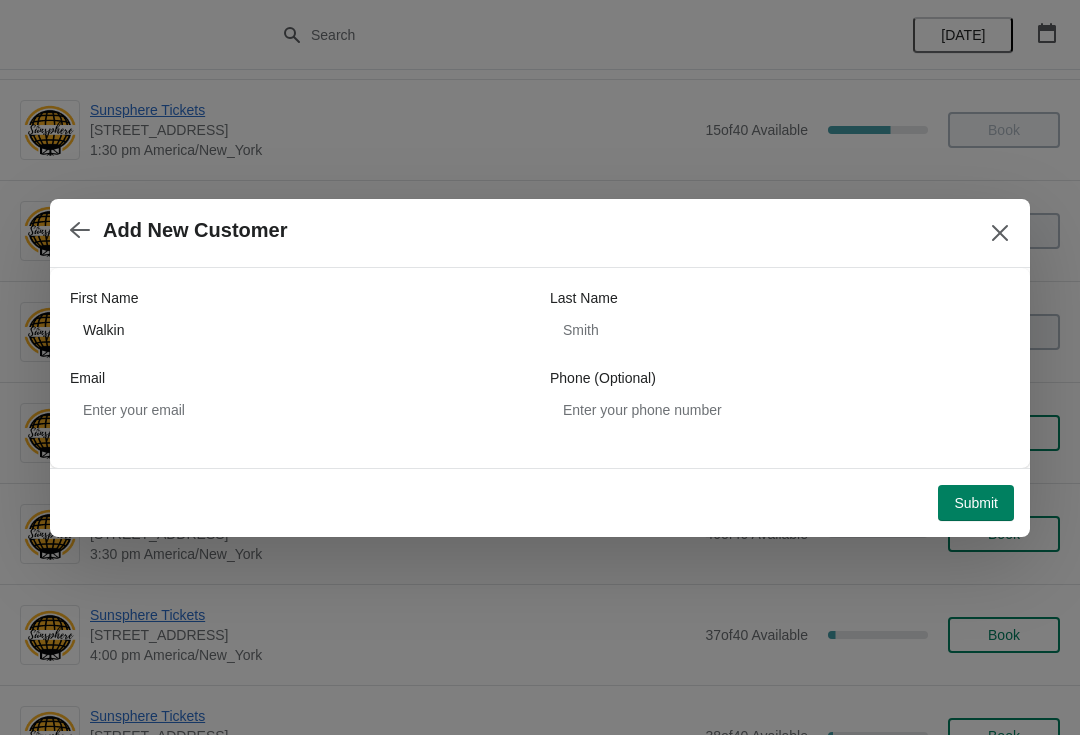 click on "Submit" at bounding box center [976, 503] 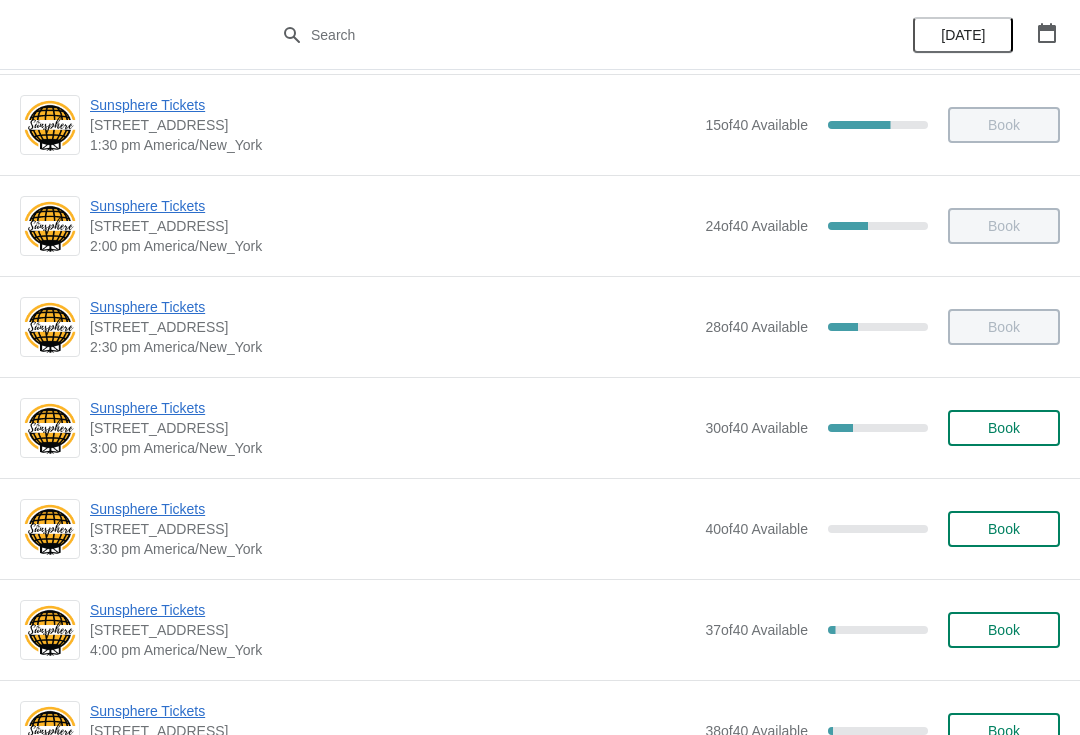 scroll, scrollTop: 617, scrollLeft: 0, axis: vertical 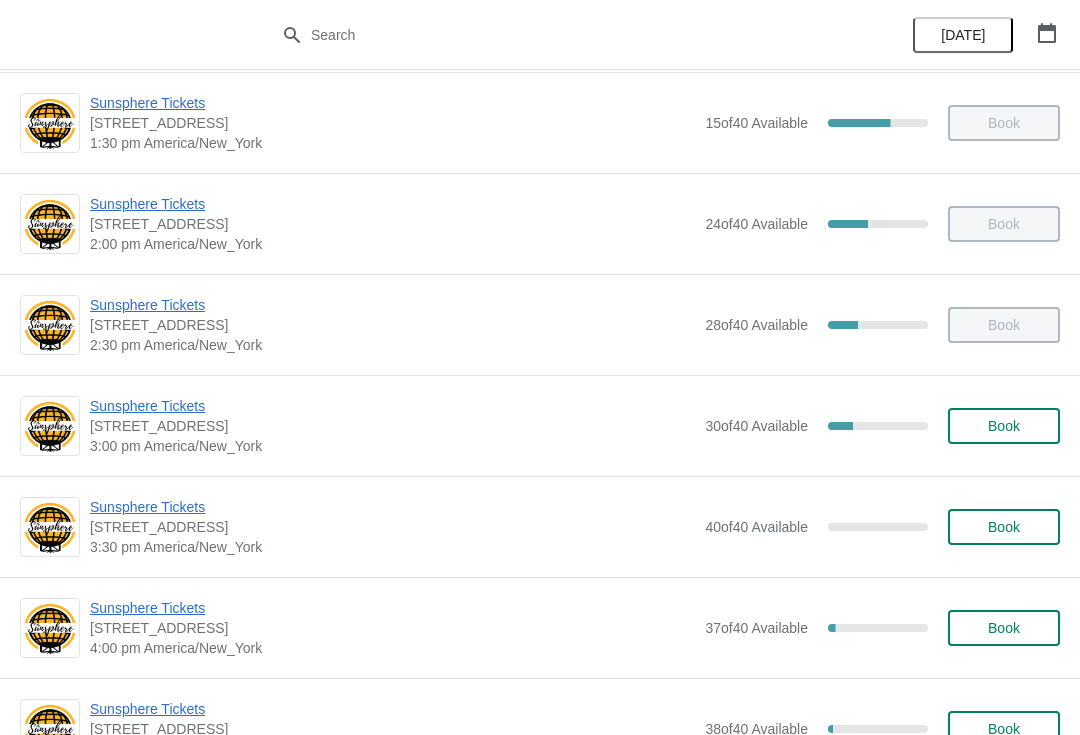 click on "Book" at bounding box center (1004, 426) 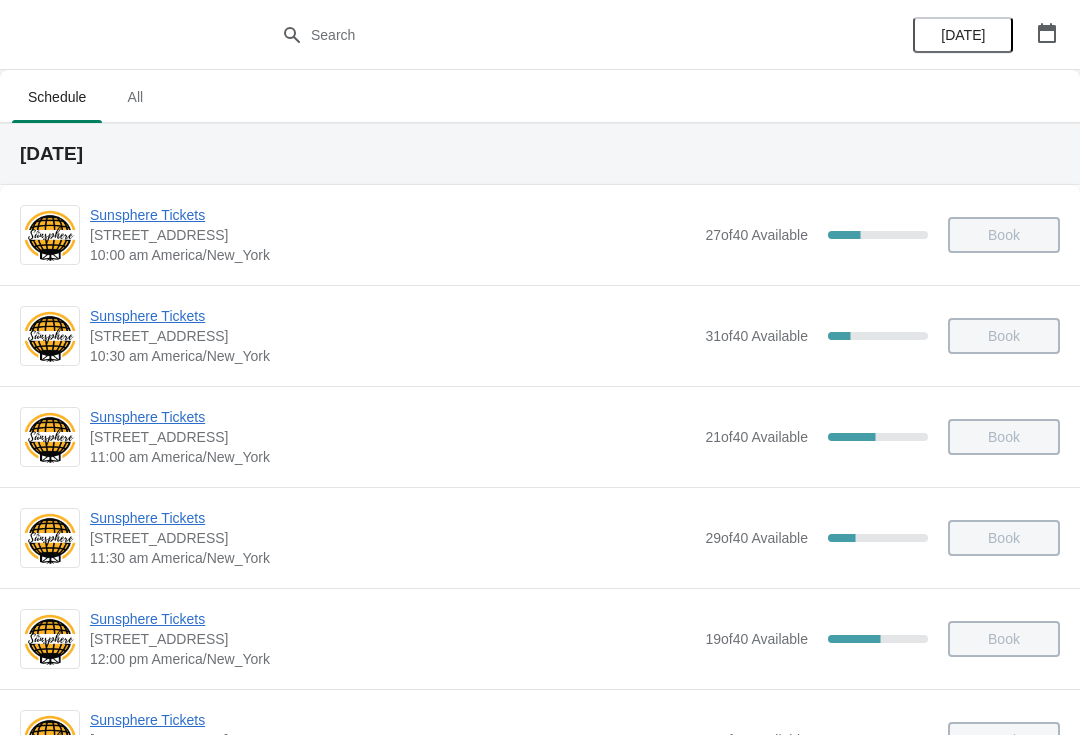 scroll, scrollTop: 617, scrollLeft: 0, axis: vertical 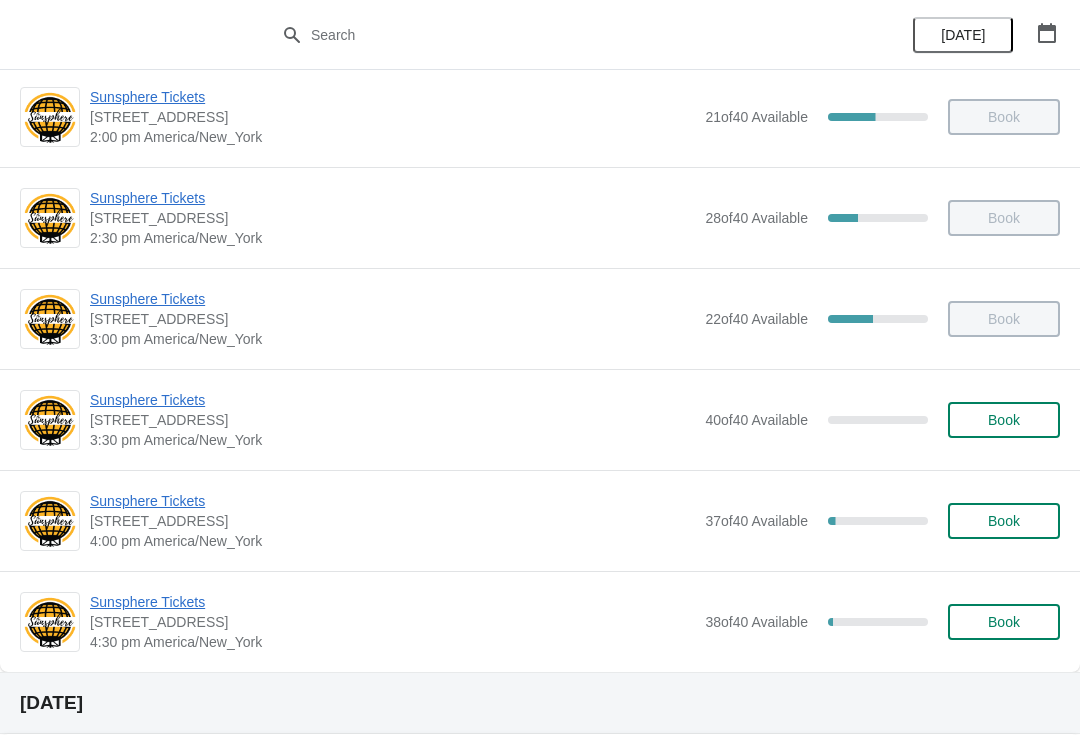 click on "Sunsphere Tickets" at bounding box center (392, 501) 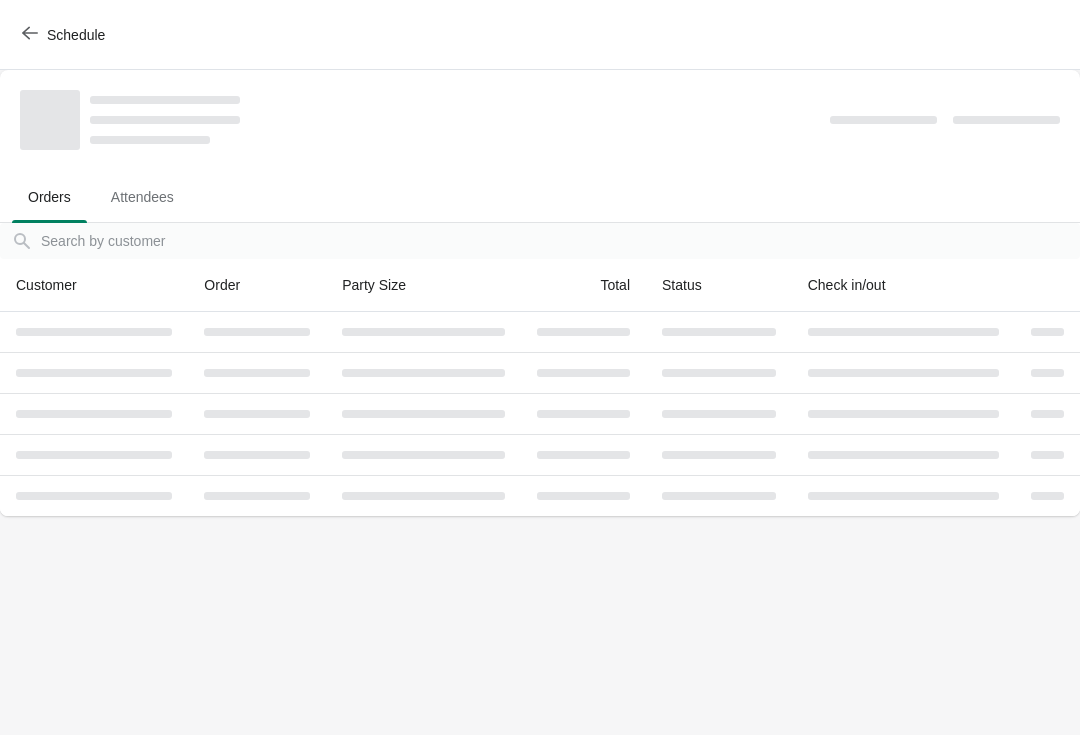 scroll, scrollTop: 0, scrollLeft: 0, axis: both 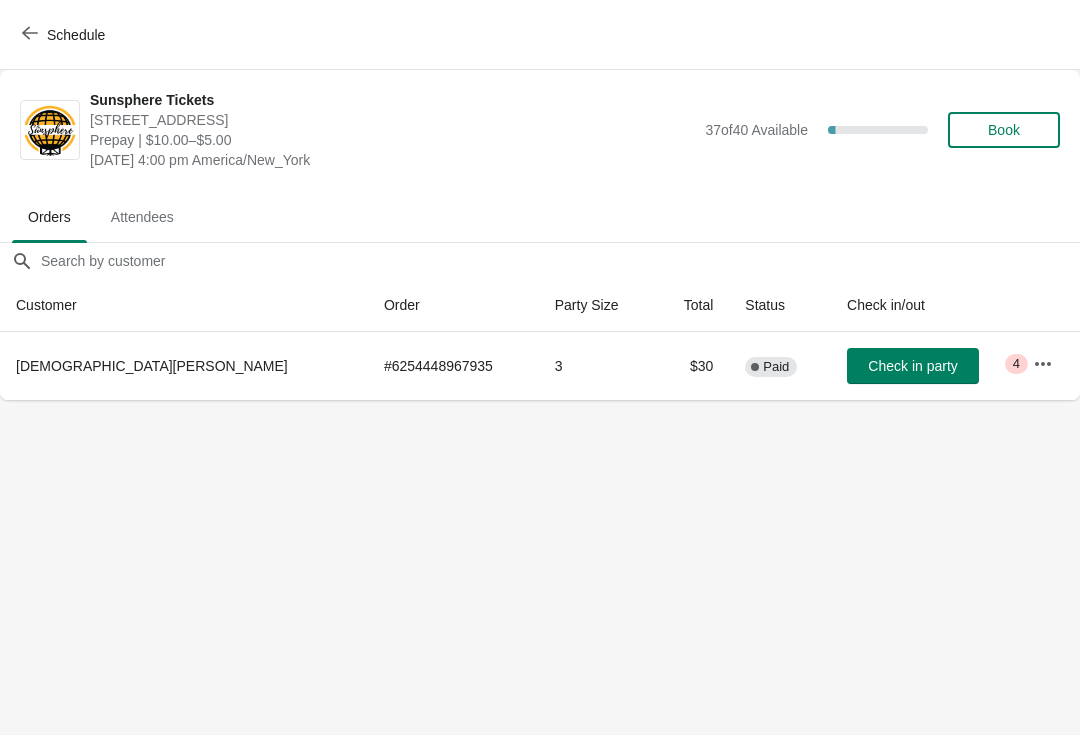 click on "Check in party" at bounding box center [912, 366] 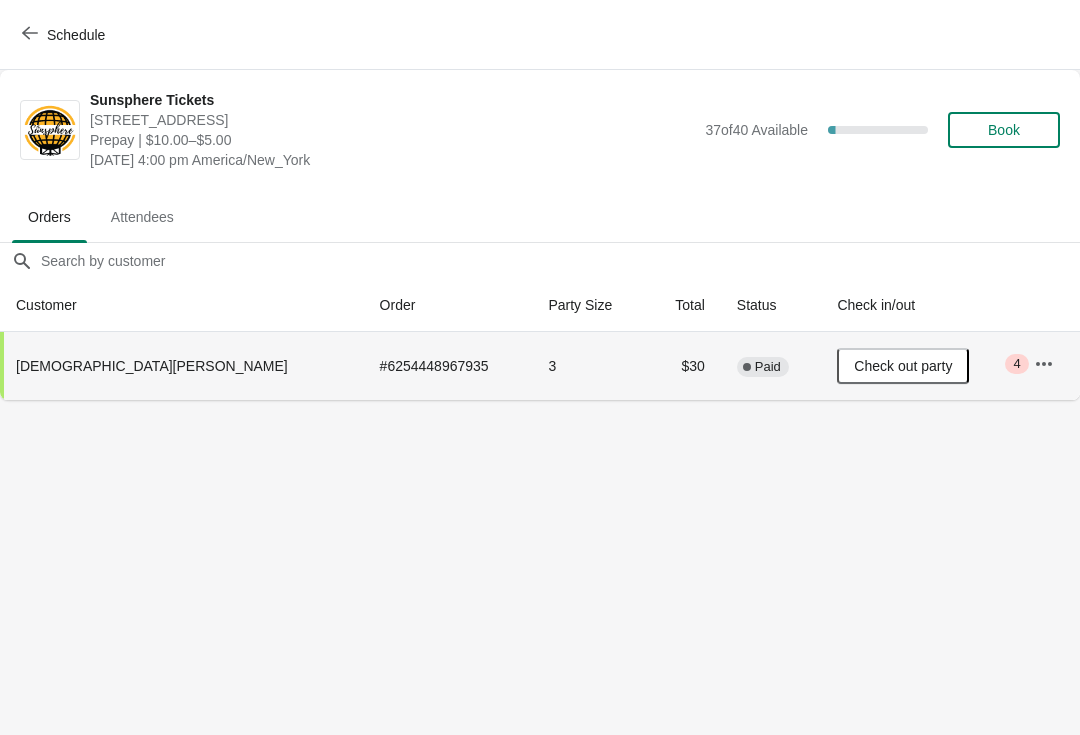 click on "Schedule" at bounding box center [76, 35] 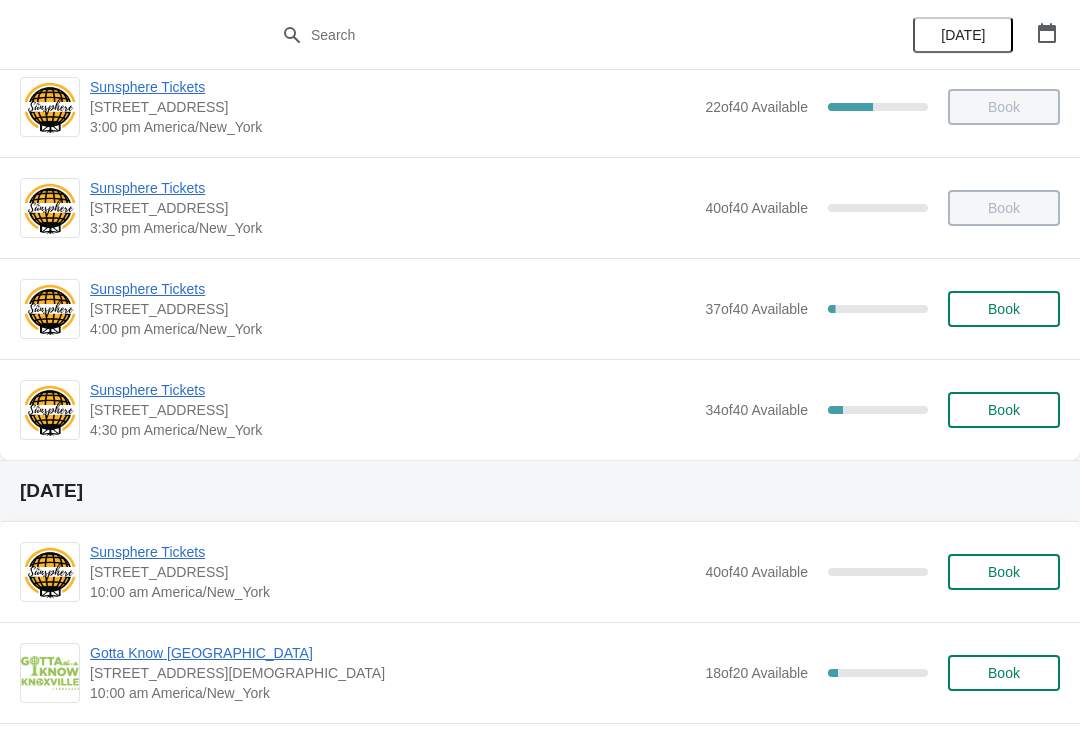 scroll, scrollTop: 942, scrollLeft: 0, axis: vertical 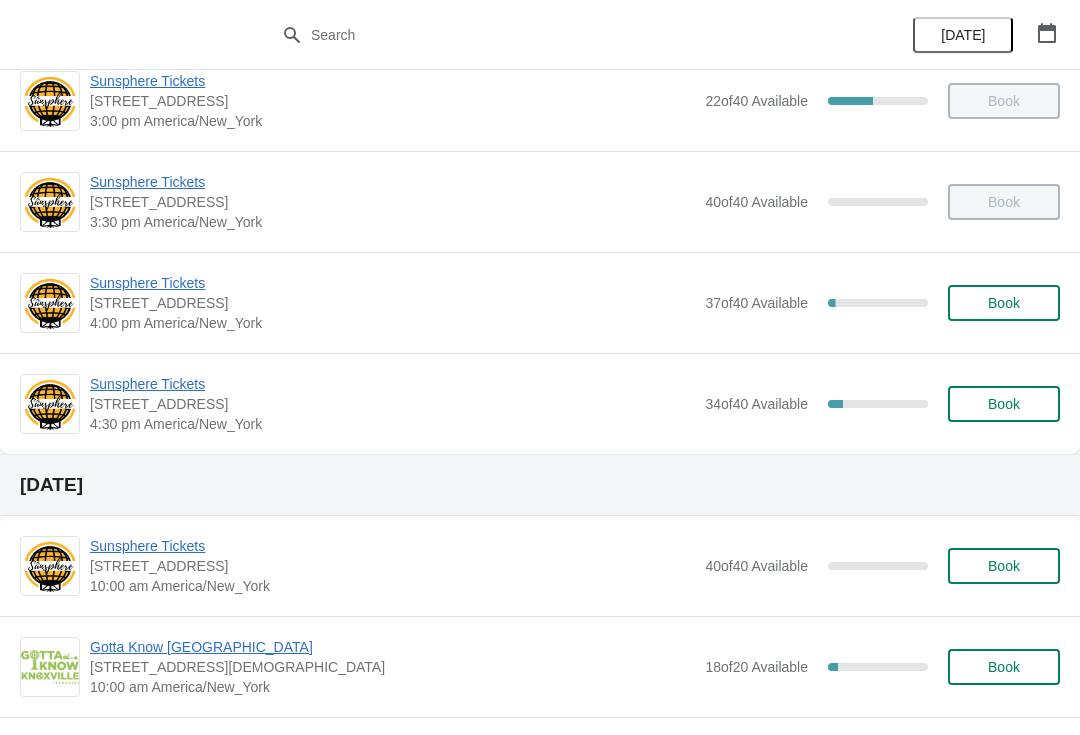 click on "Sunsphere Tickets" at bounding box center [392, 384] 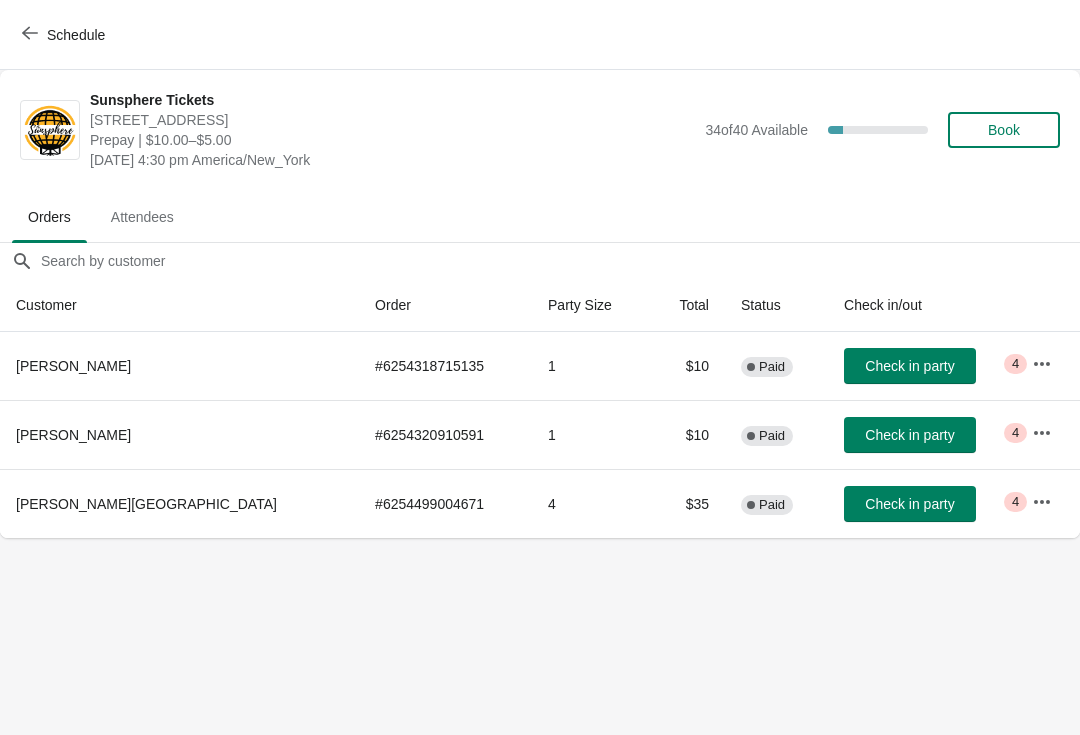 click on "Check in party" at bounding box center [910, 366] 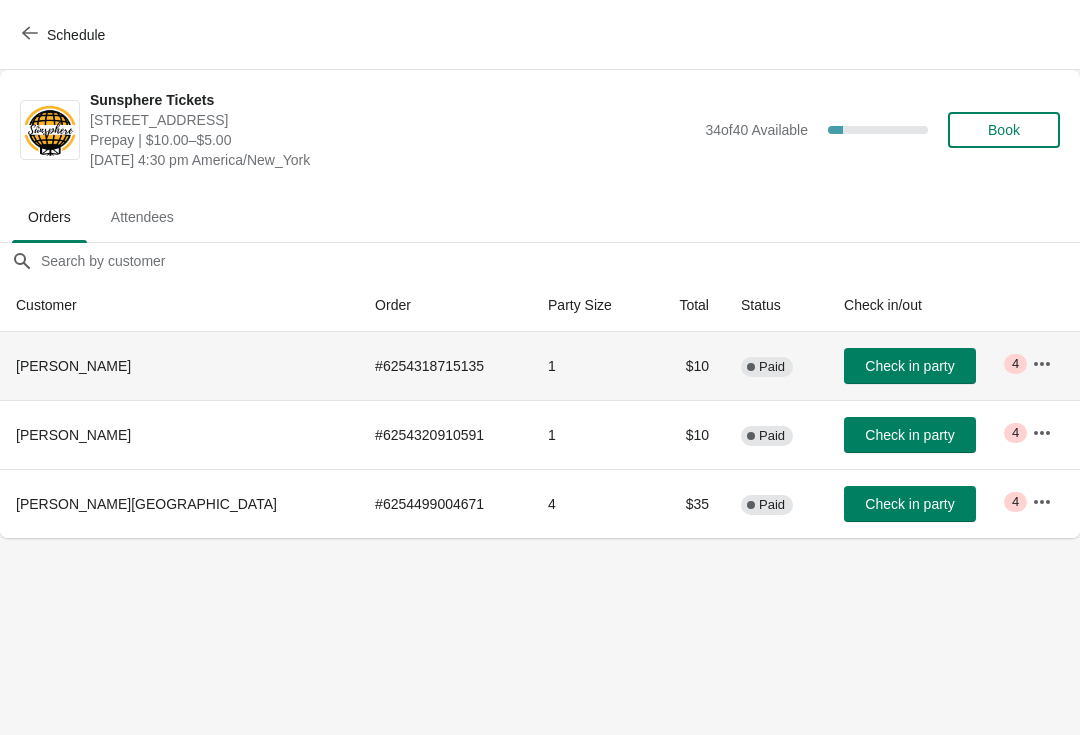 click on "Check in party" at bounding box center [910, 435] 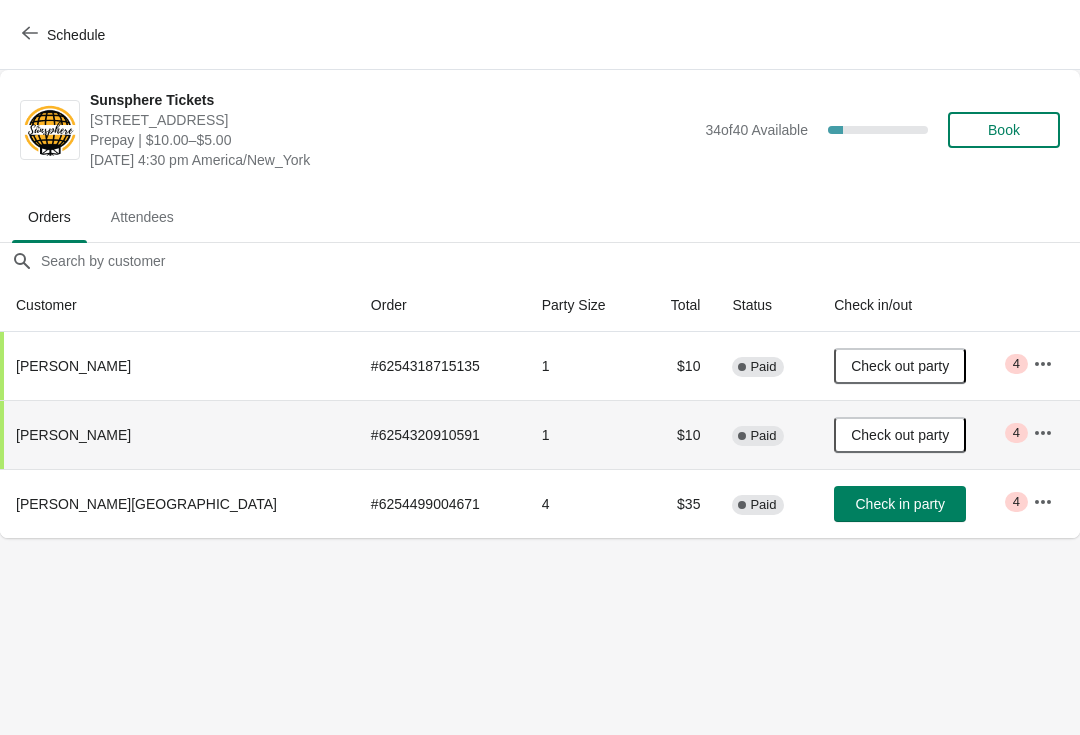 click on "Schedule" at bounding box center (65, 35) 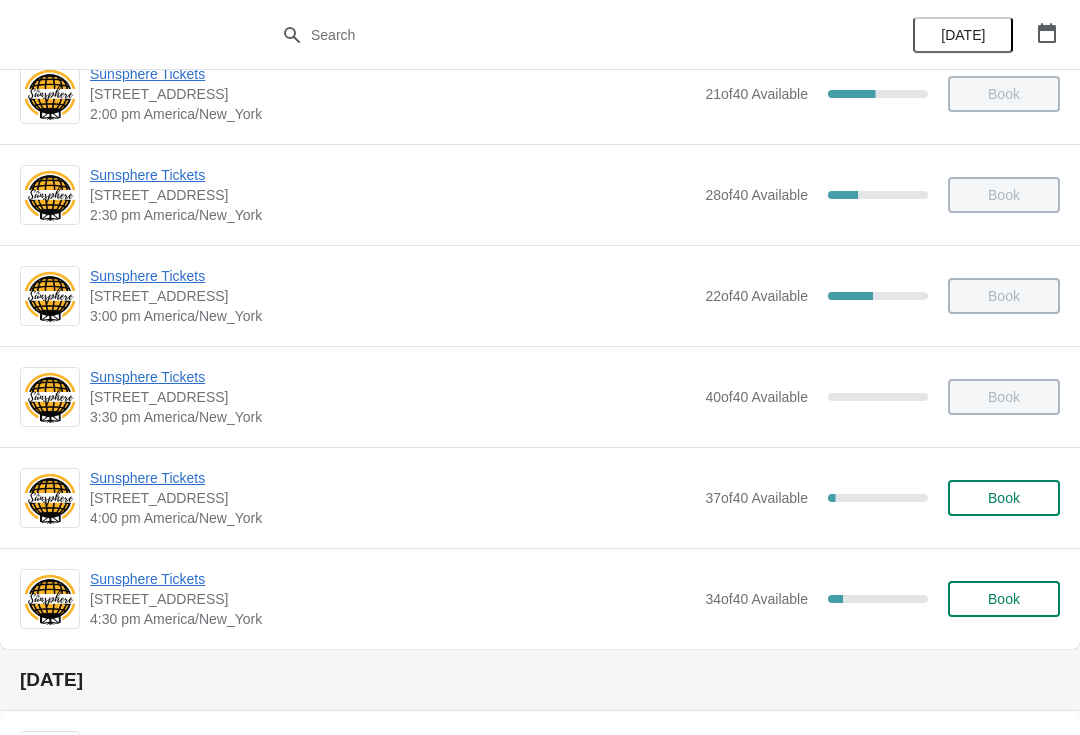 scroll, scrollTop: 758, scrollLeft: 0, axis: vertical 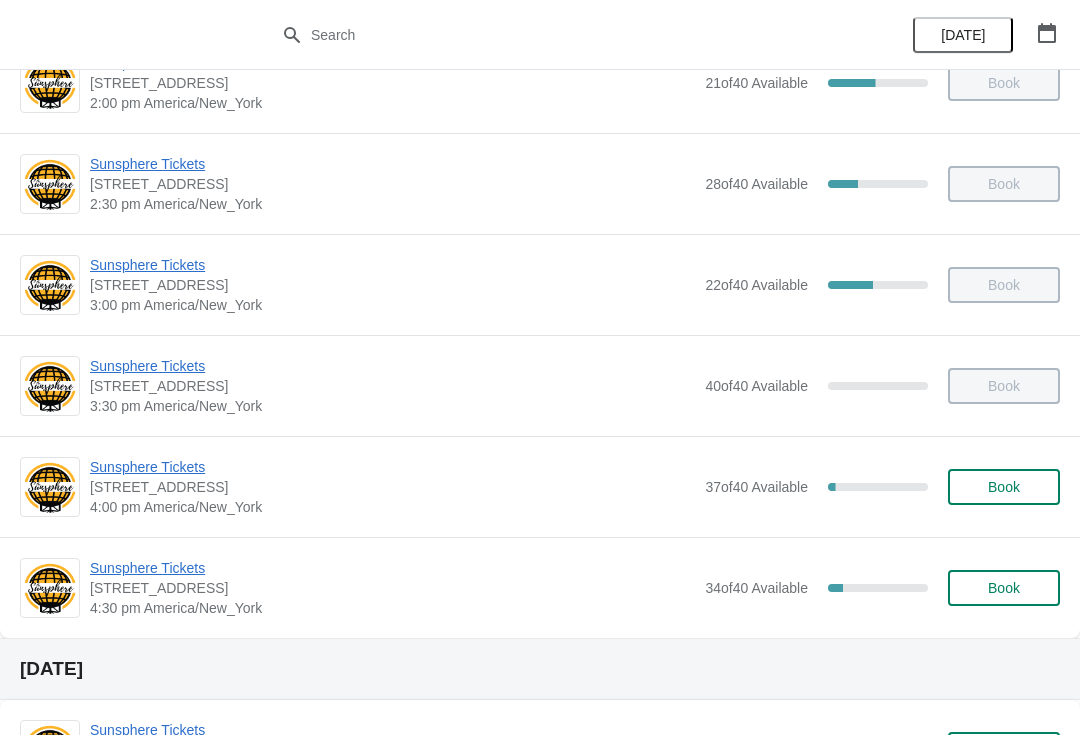 click on "Book" at bounding box center [1004, 487] 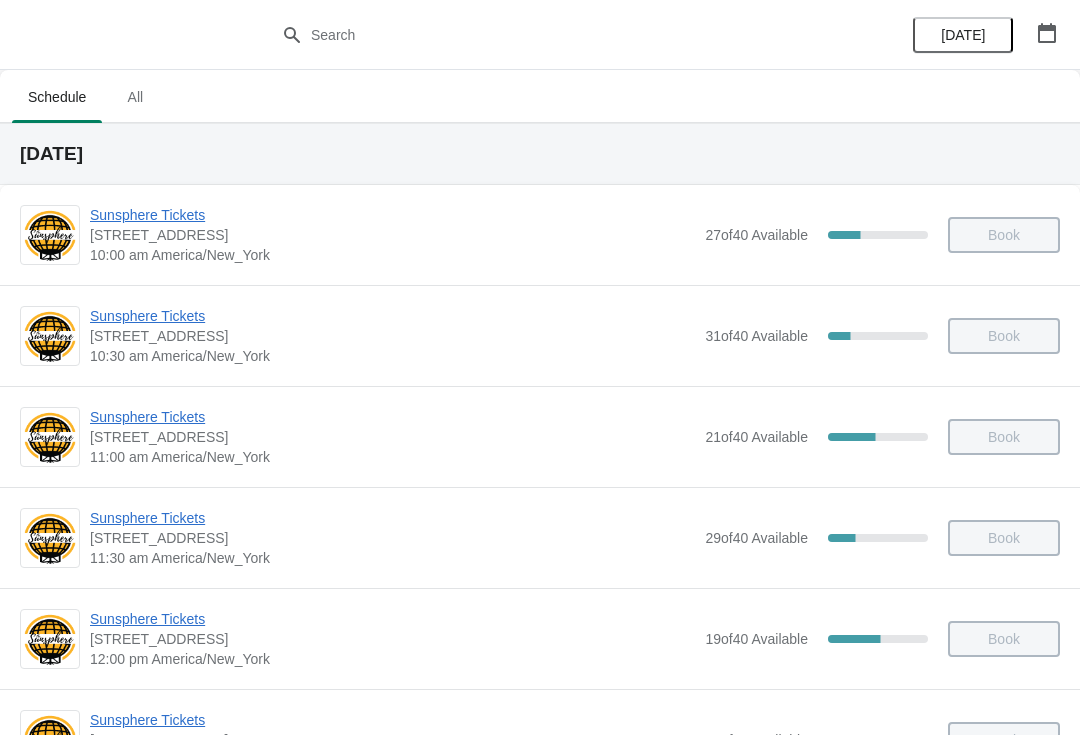 scroll, scrollTop: 758, scrollLeft: 0, axis: vertical 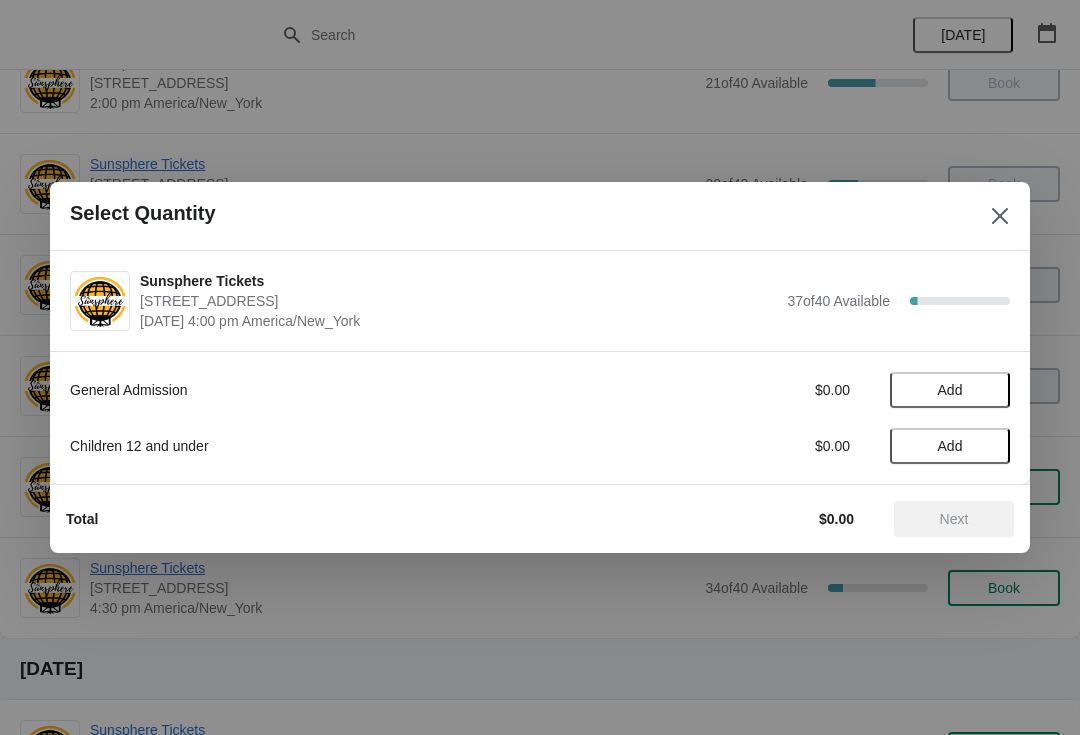 click on "Add" at bounding box center [950, 390] 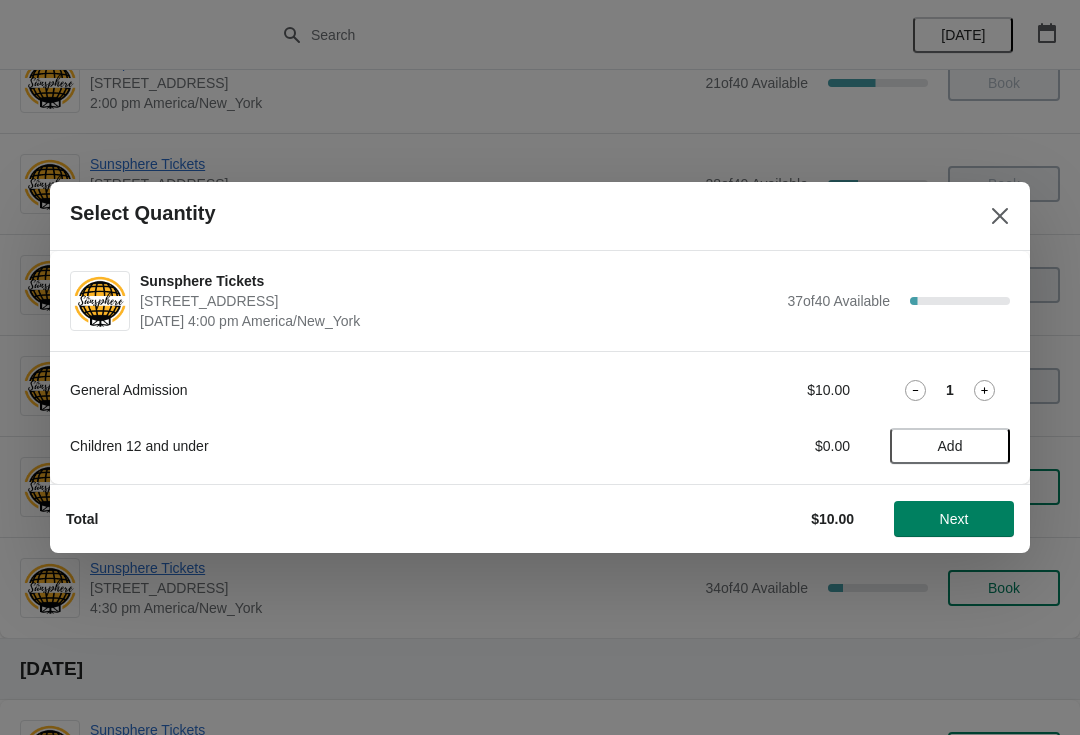 click on "Add" at bounding box center (950, 446) 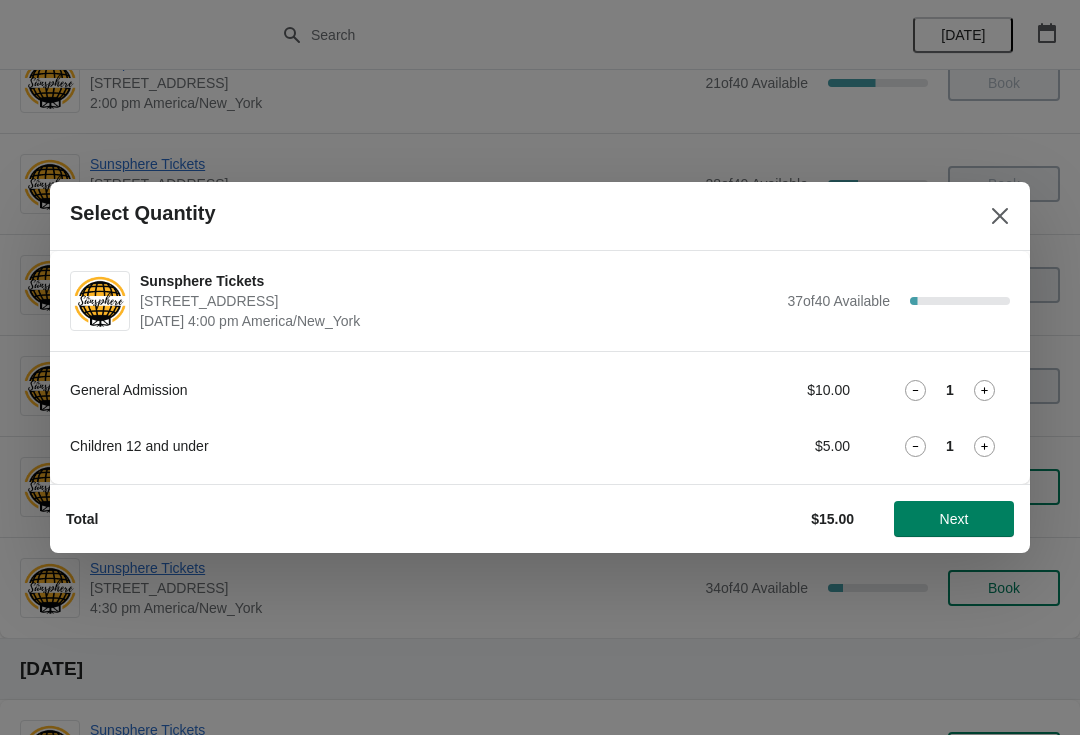 click on "Total $15.00 Next" at bounding box center (532, 511) 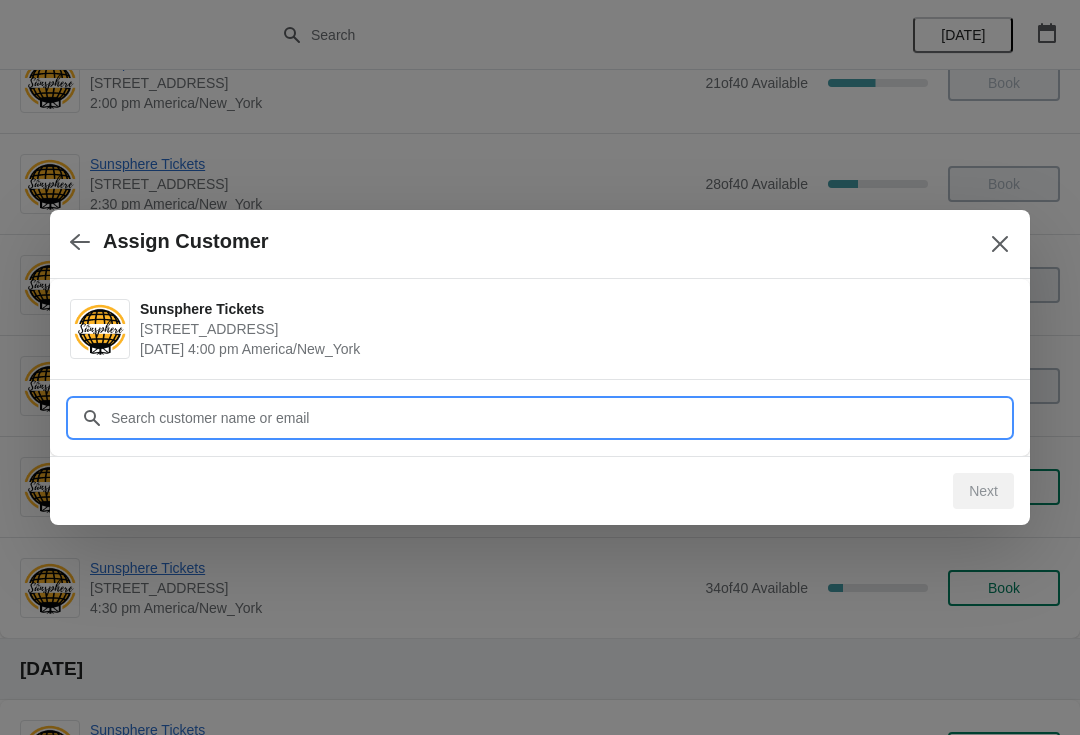 click on "Customer" at bounding box center [560, 418] 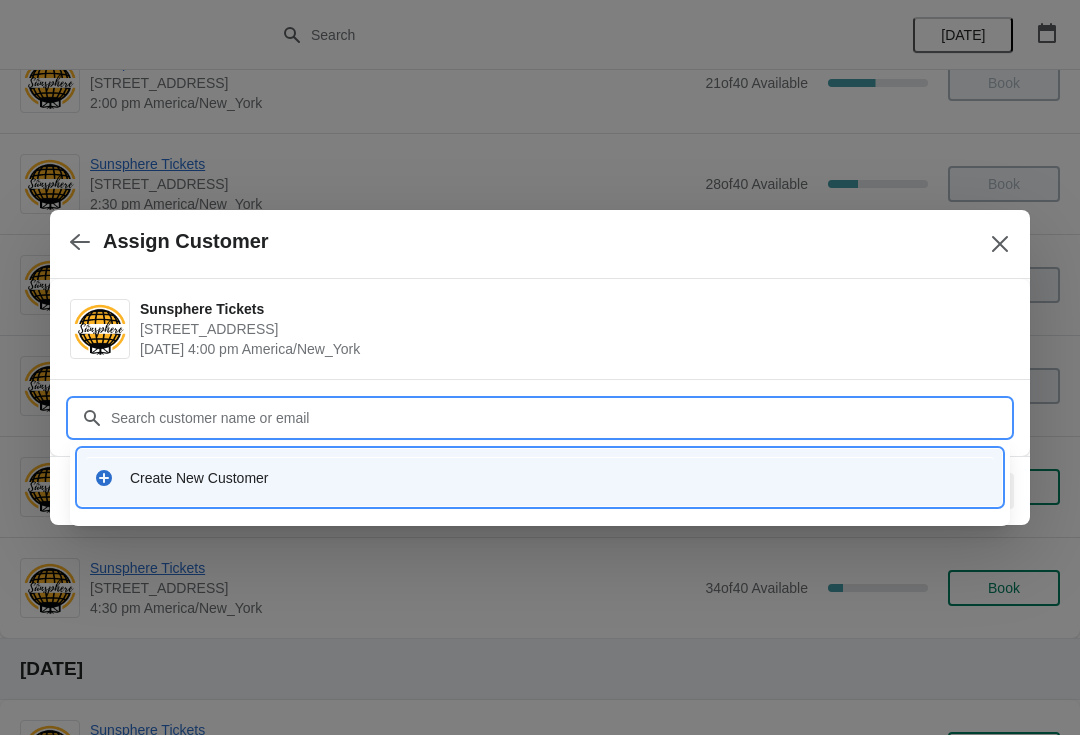 click on "Create New Customer" at bounding box center [540, 477] 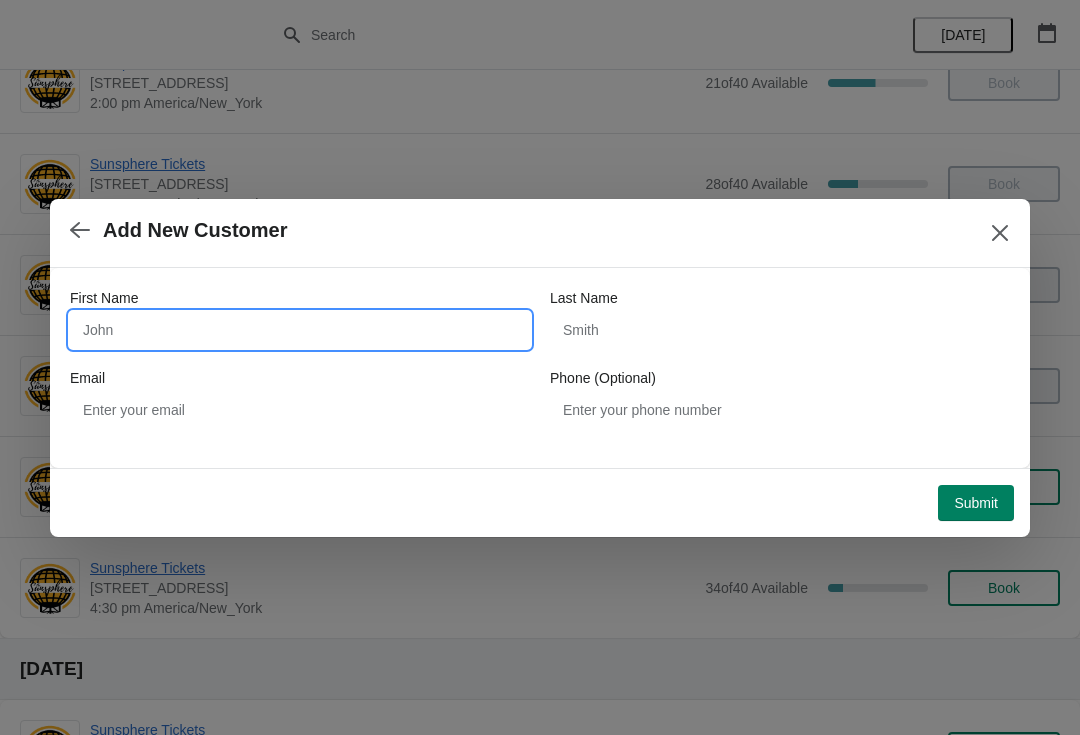click on "First Name" at bounding box center (300, 330) 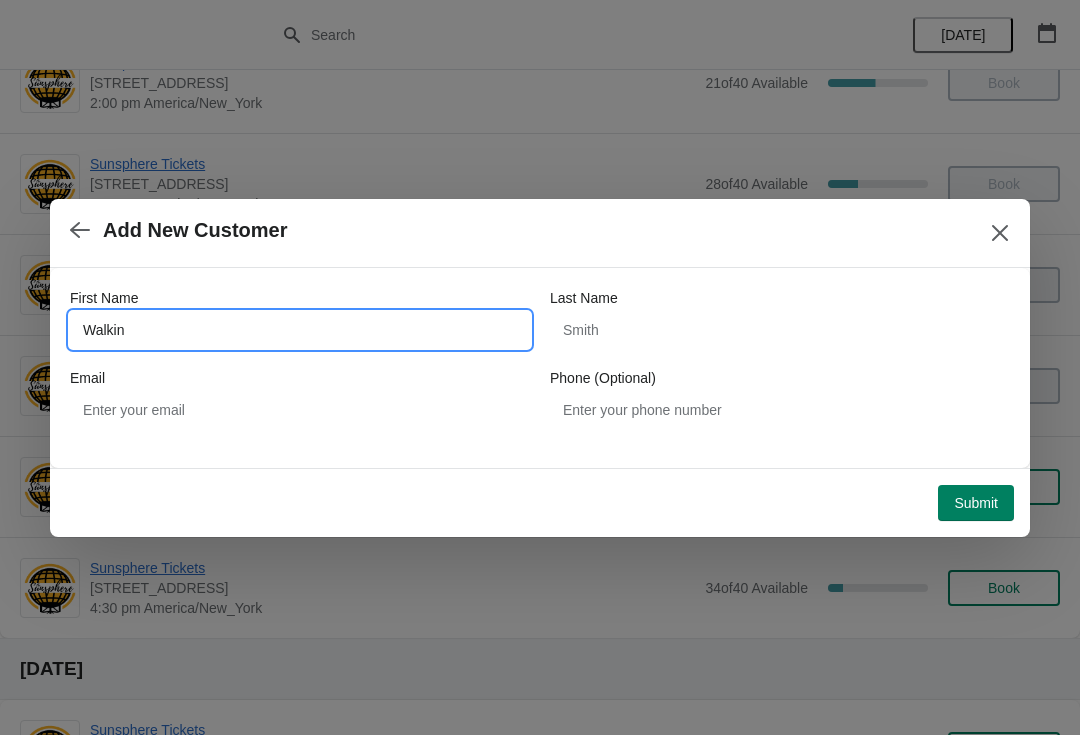 type on "Walkin" 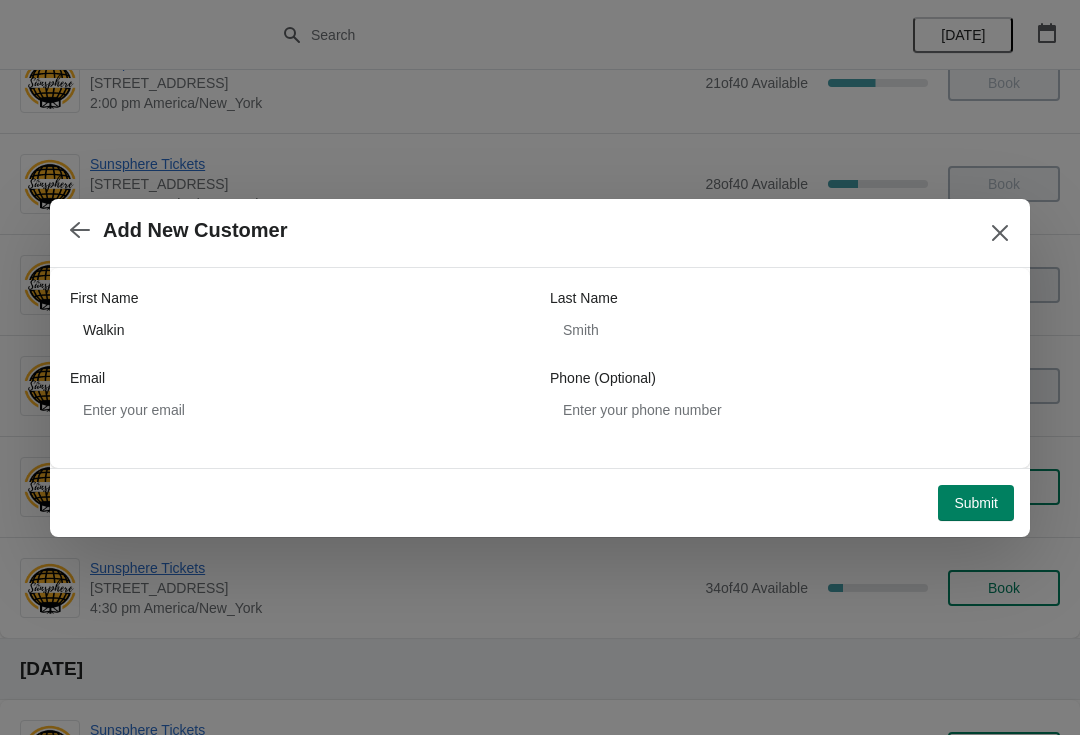 click on "Submit" at bounding box center (976, 503) 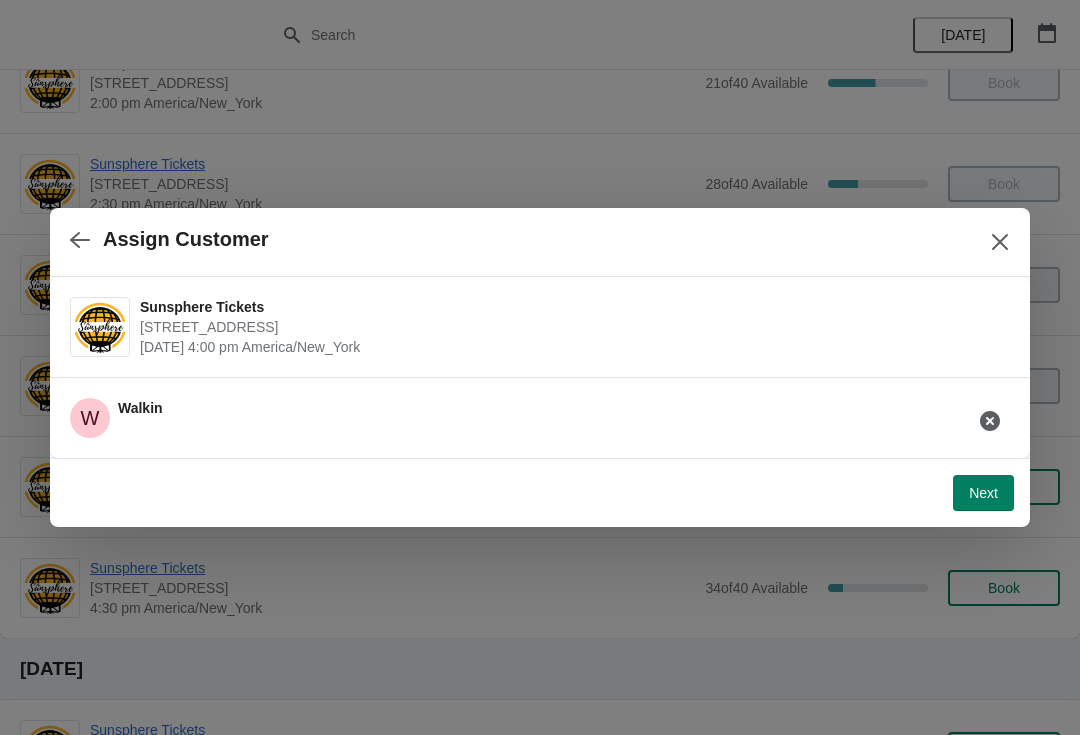 click on "Next" at bounding box center [536, 489] 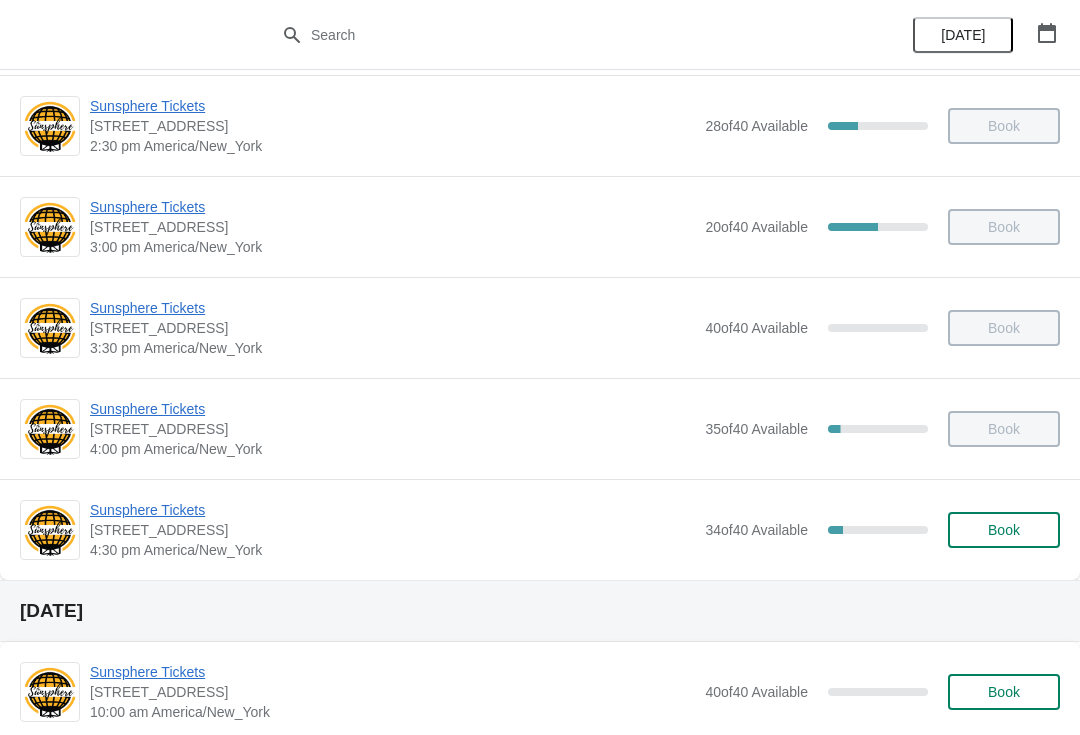 scroll, scrollTop: 819, scrollLeft: 0, axis: vertical 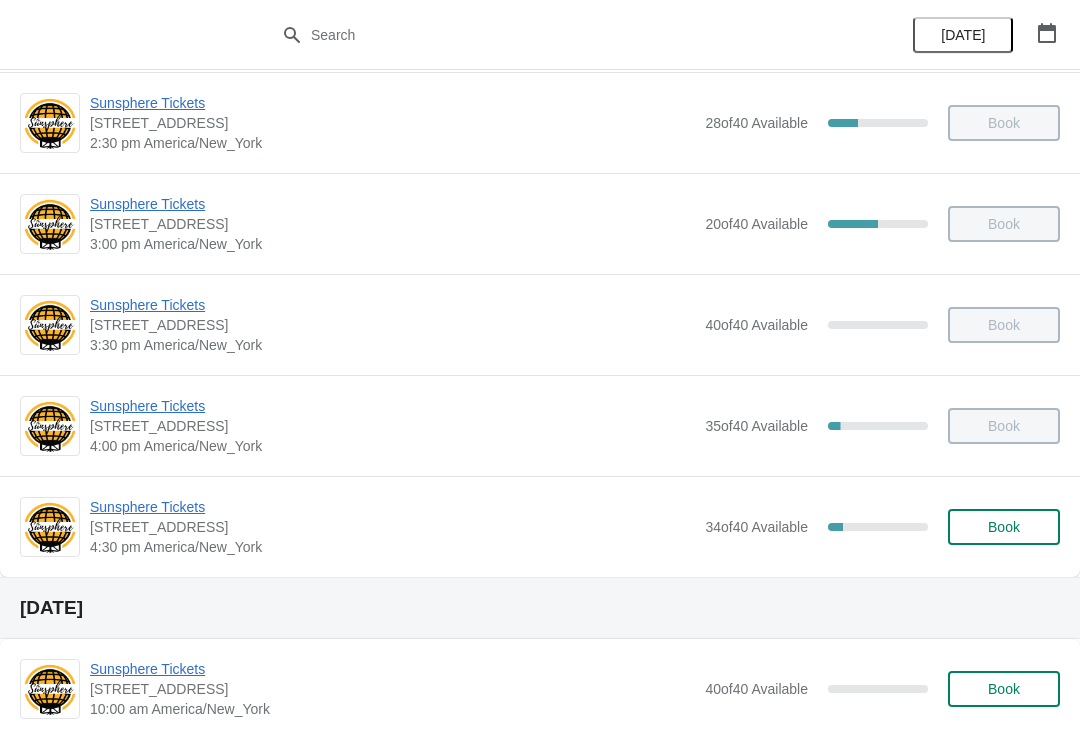 click on "Sunsphere Tickets [STREET_ADDRESS] 4:30 pm [GEOGRAPHIC_DATA]/New_York 34  of  40   Available 15 % Book" at bounding box center (540, 526) 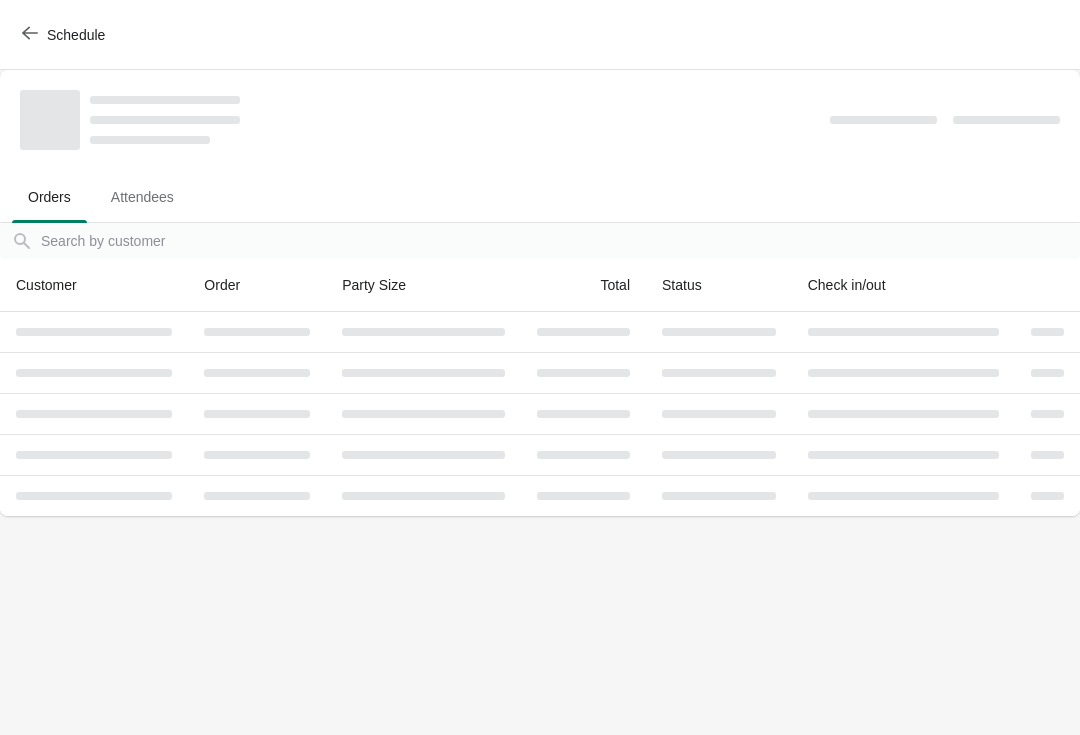 scroll, scrollTop: 0, scrollLeft: 0, axis: both 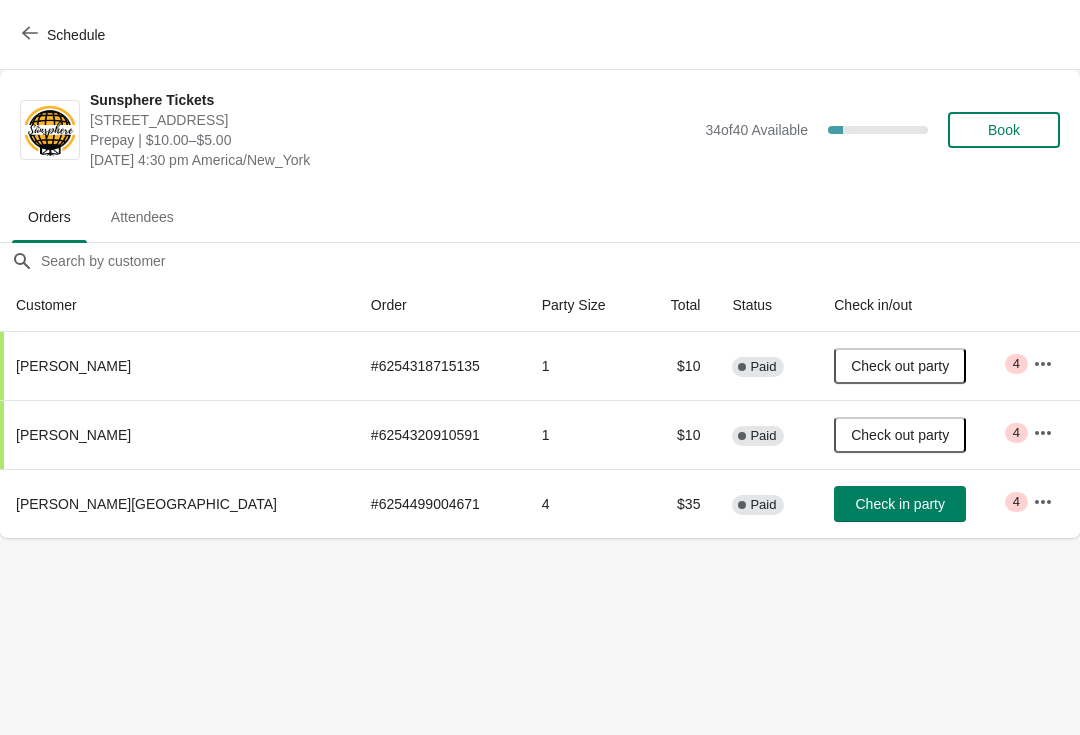 click on "Check in party" at bounding box center [899, 504] 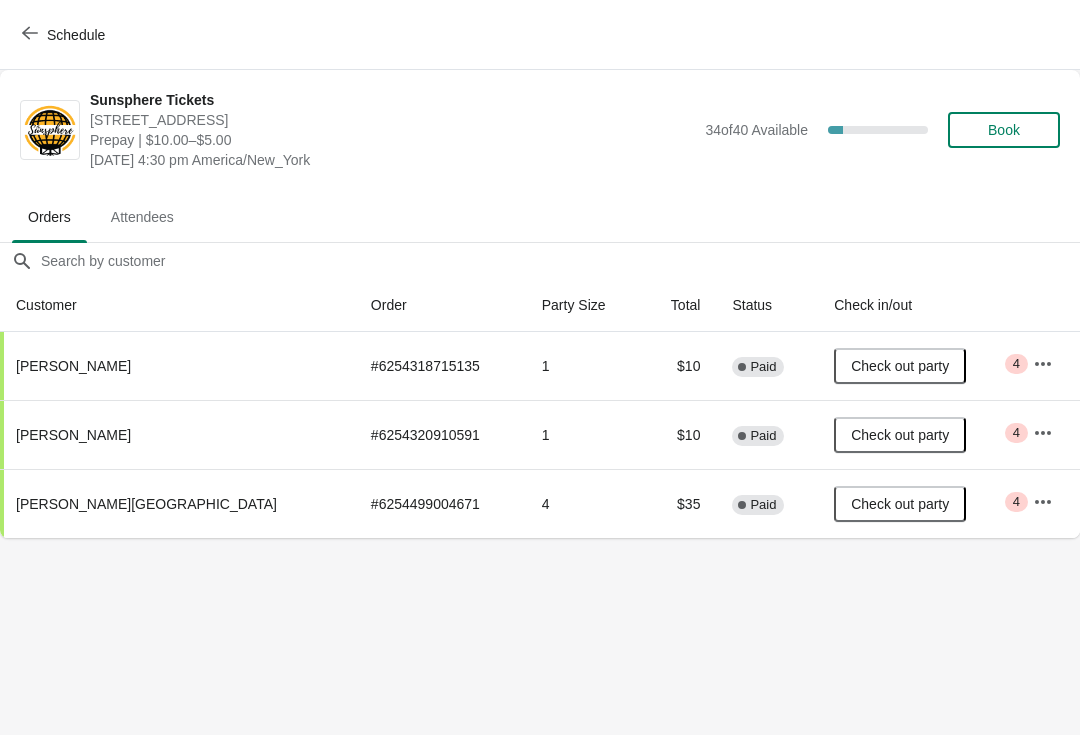 click on "Book" at bounding box center [1004, 130] 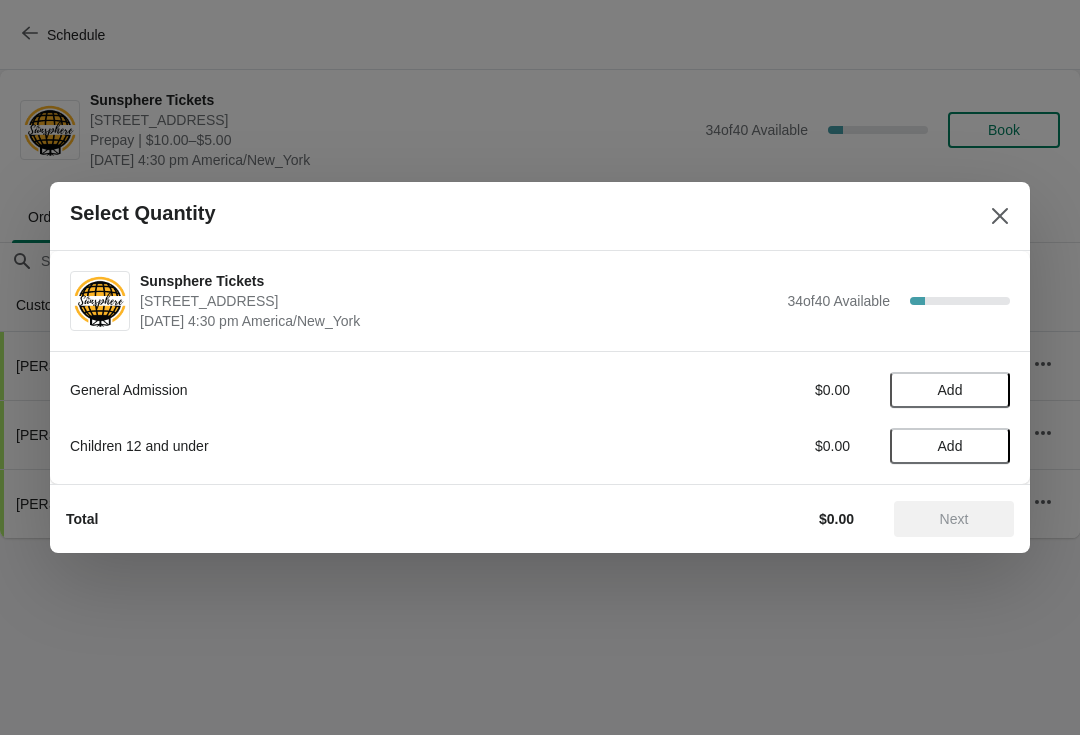 click on "Add" at bounding box center [950, 390] 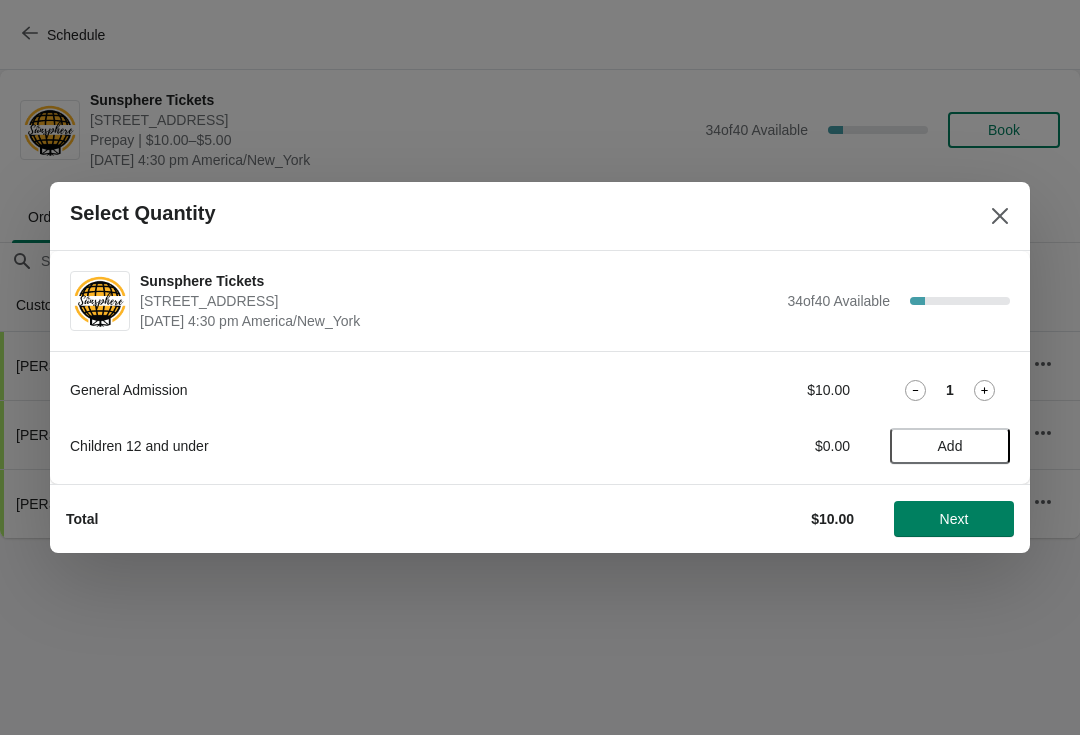 click 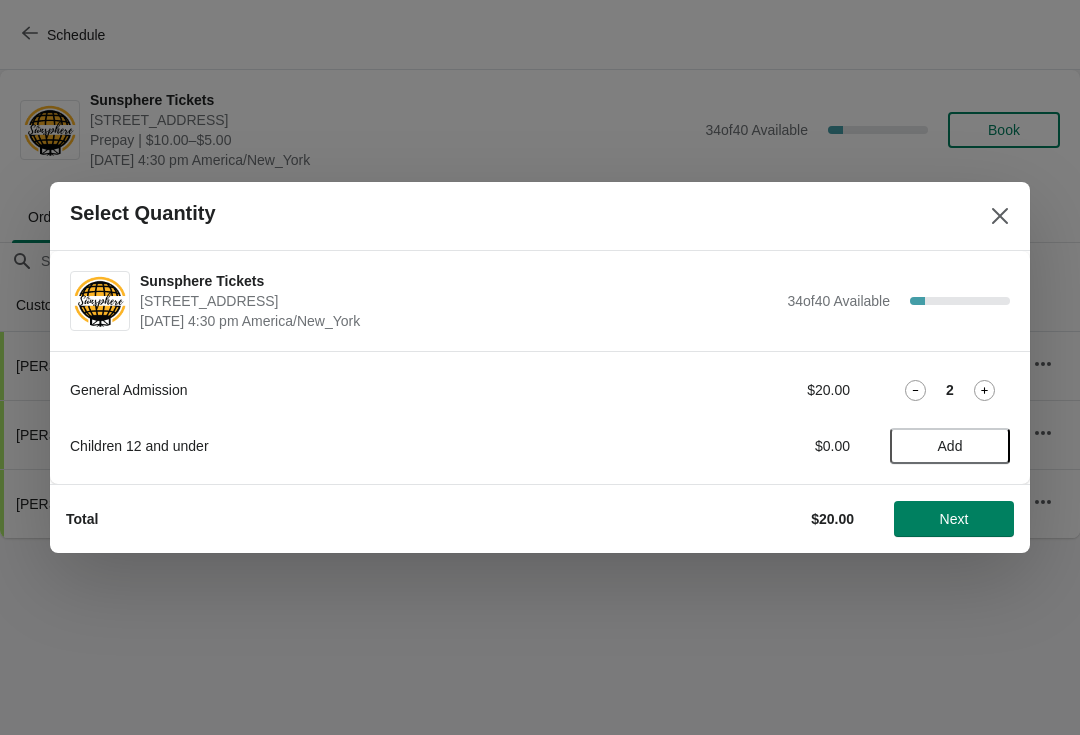 click on "Add" at bounding box center [950, 446] 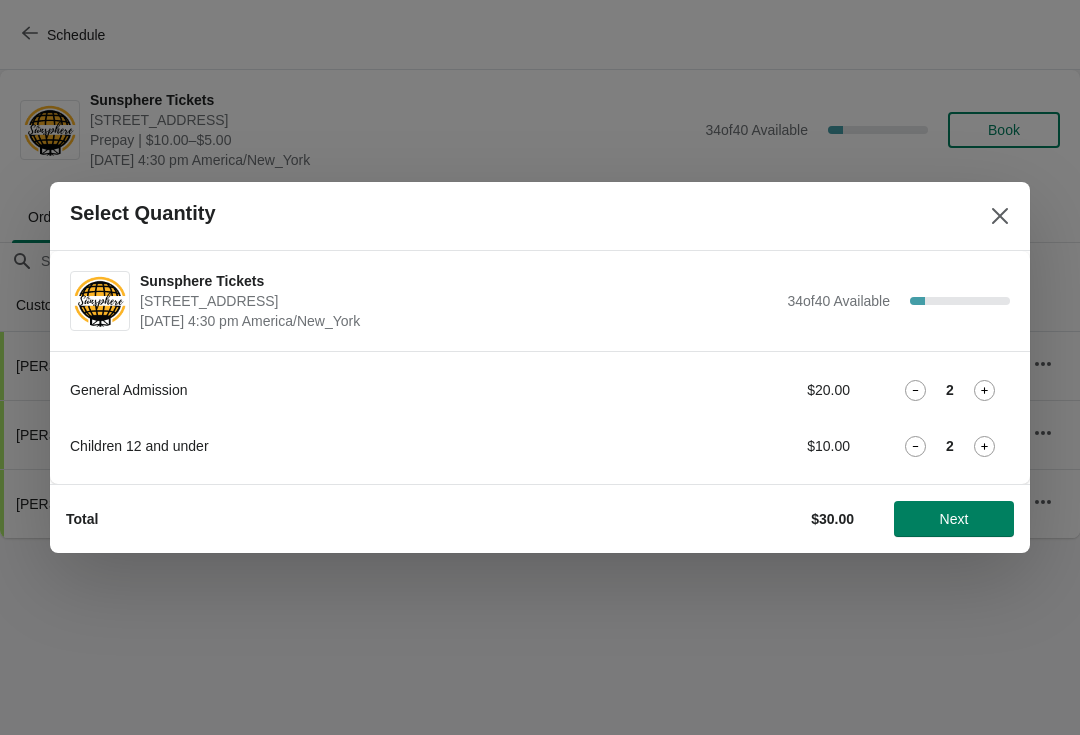 click on "Next" at bounding box center [954, 519] 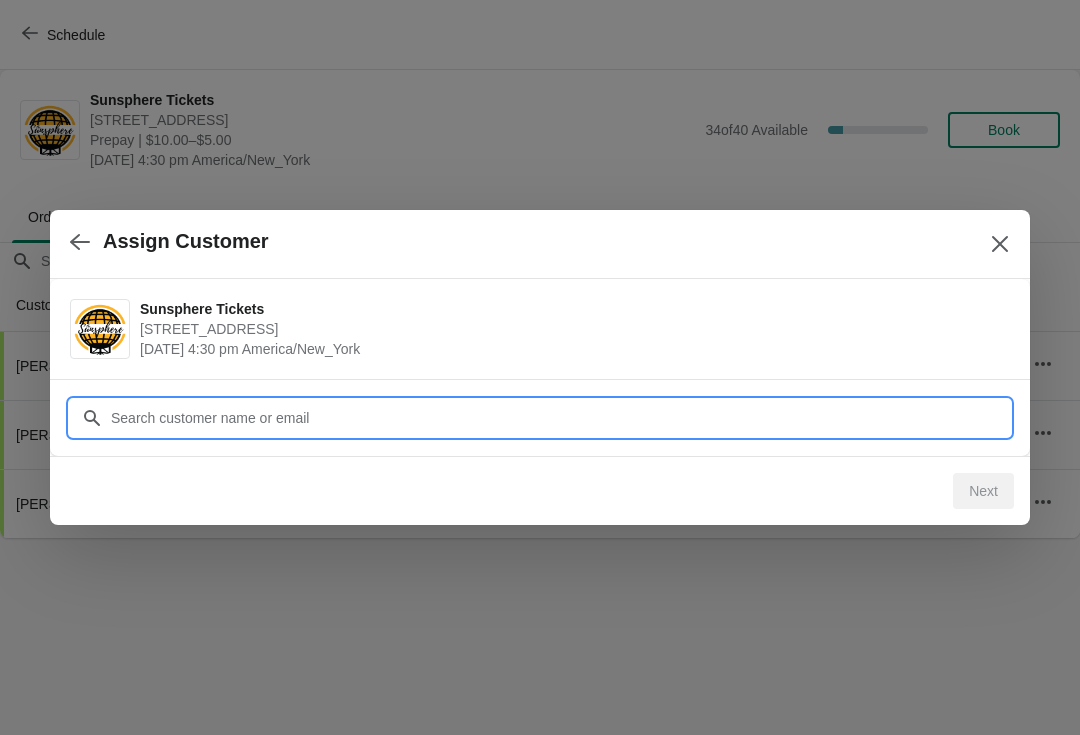 click on "Customer" at bounding box center (560, 418) 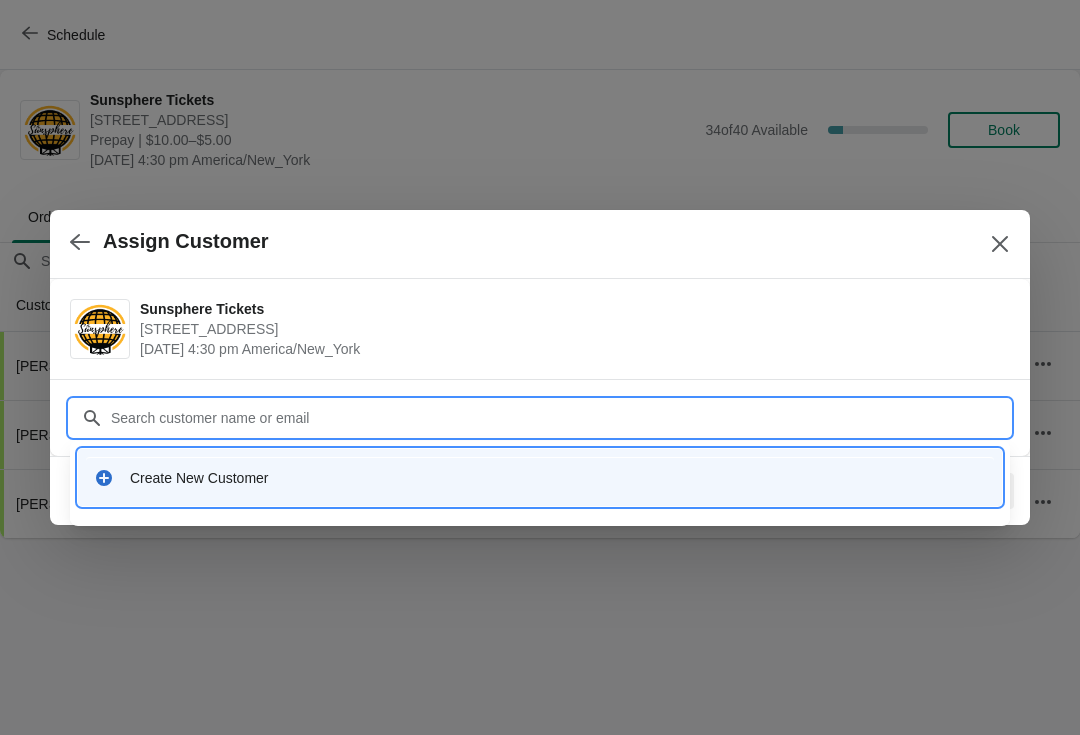 click on "Create New Customer" at bounding box center [540, 477] 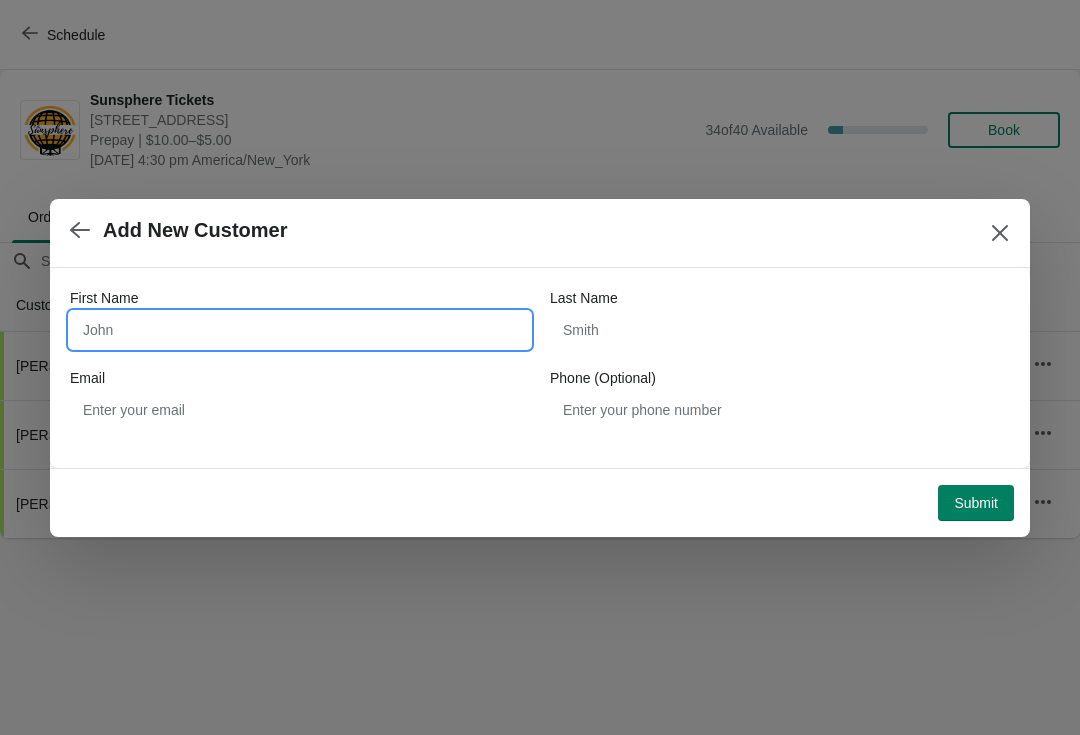 click on "First Name" at bounding box center (300, 330) 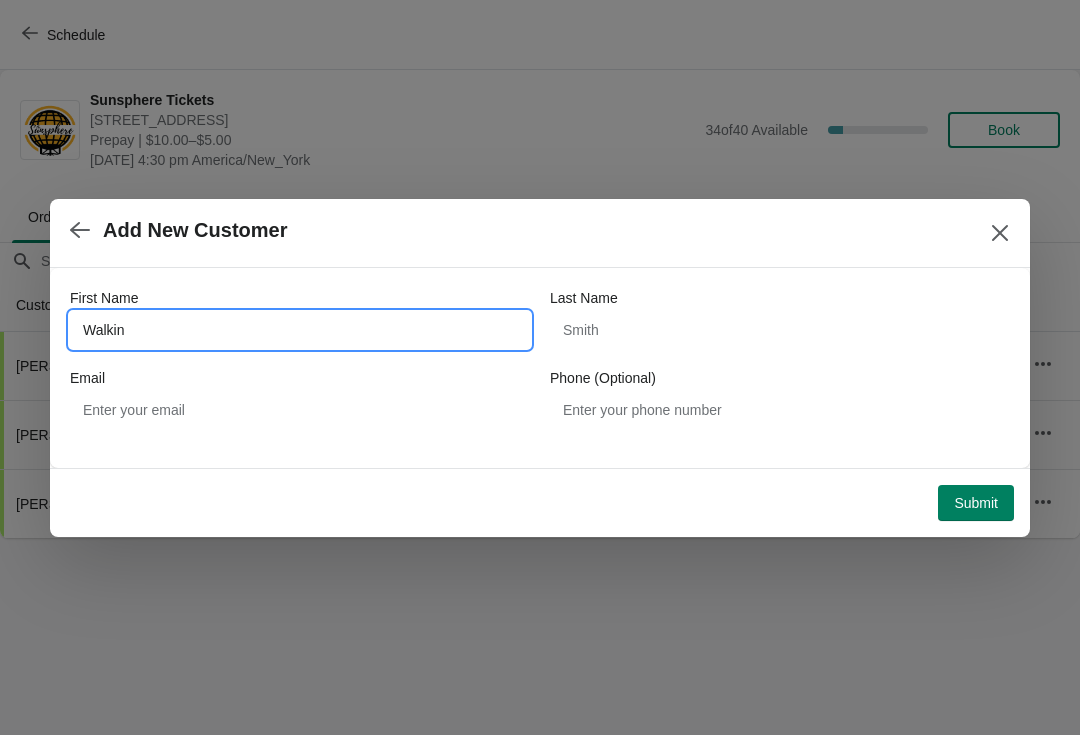 type on "Walkin" 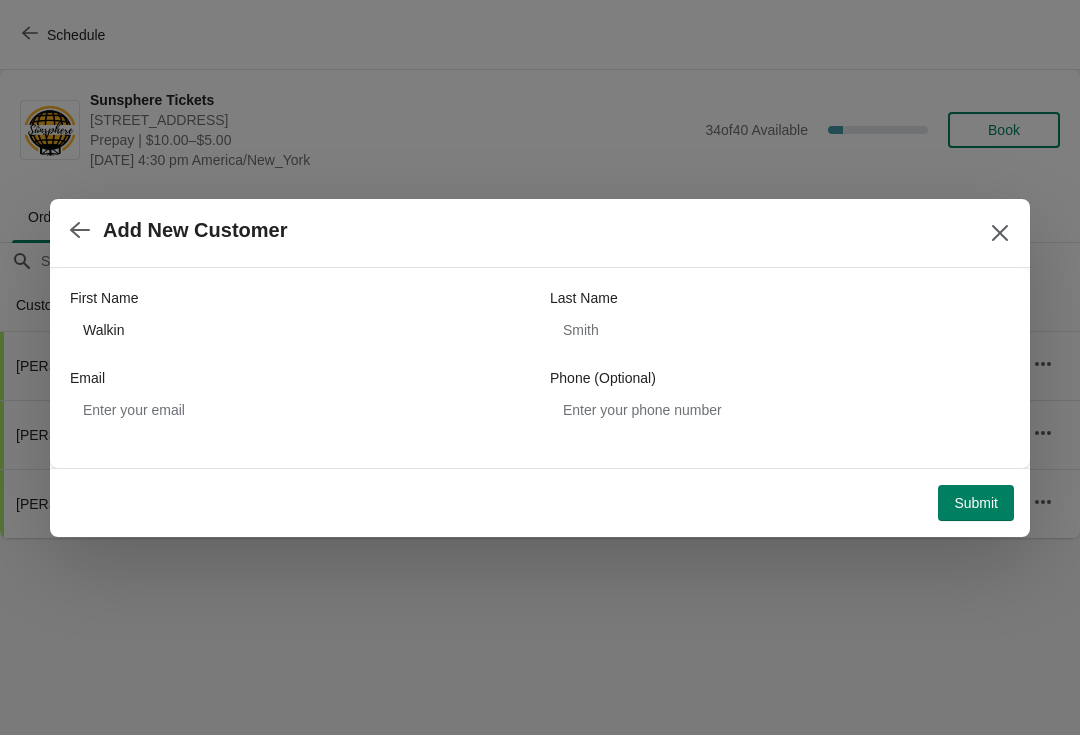 click on "Submit" at bounding box center (976, 503) 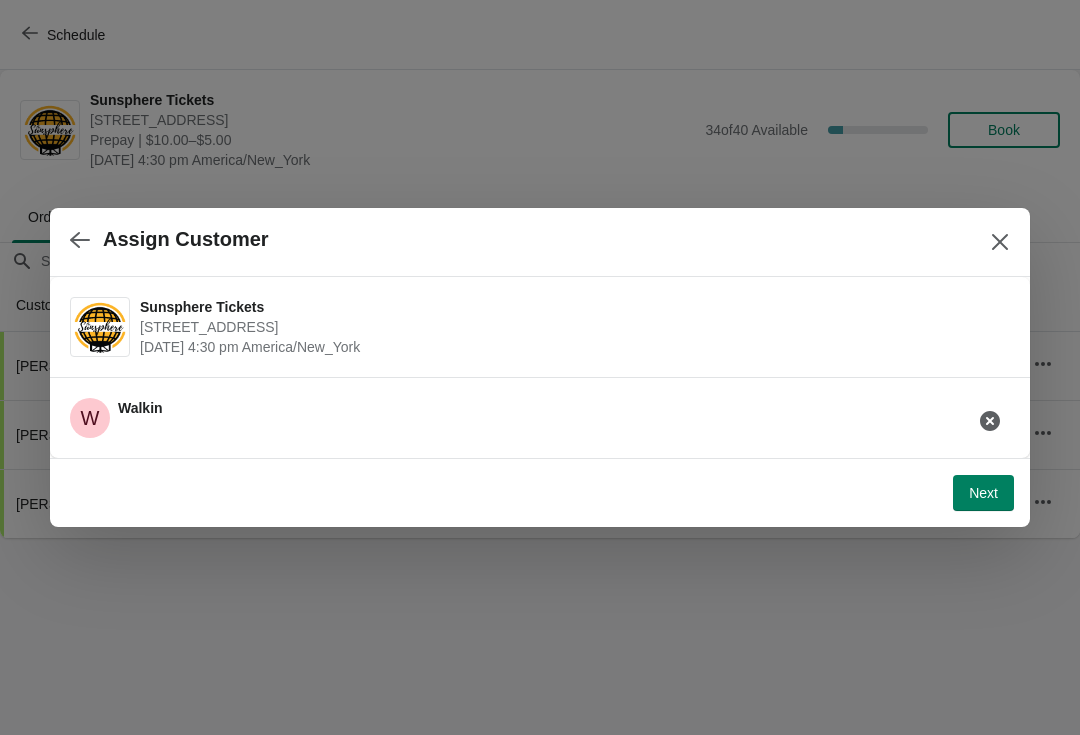 click on "Next" at bounding box center [983, 493] 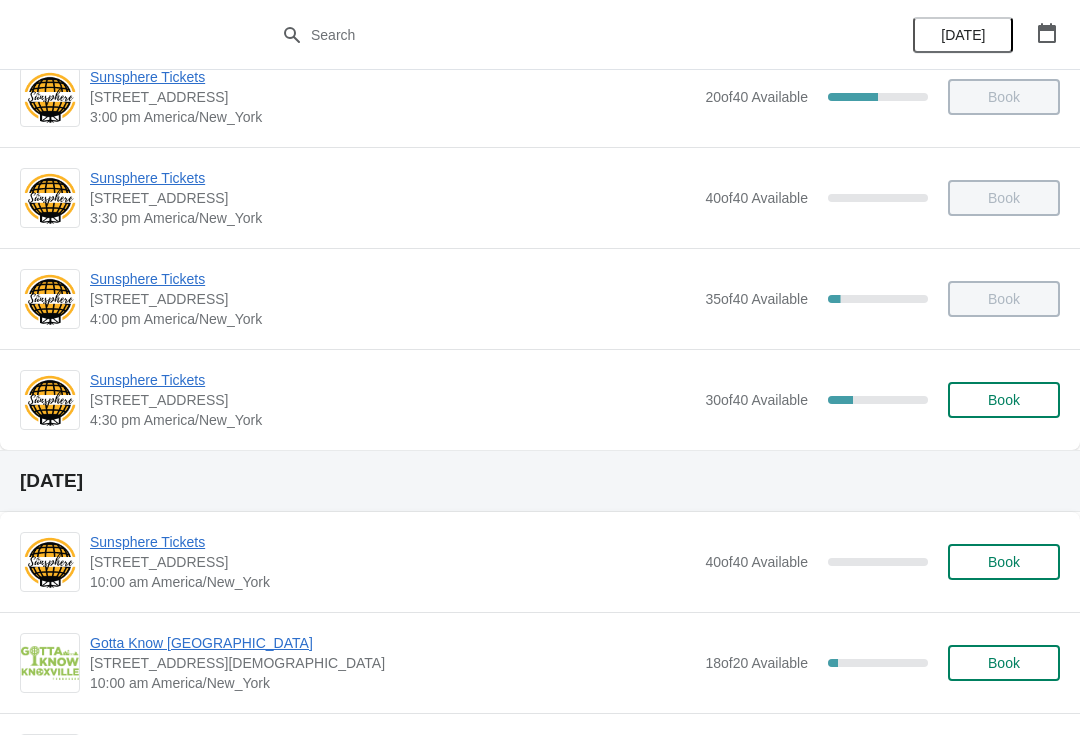 scroll, scrollTop: 953, scrollLeft: 0, axis: vertical 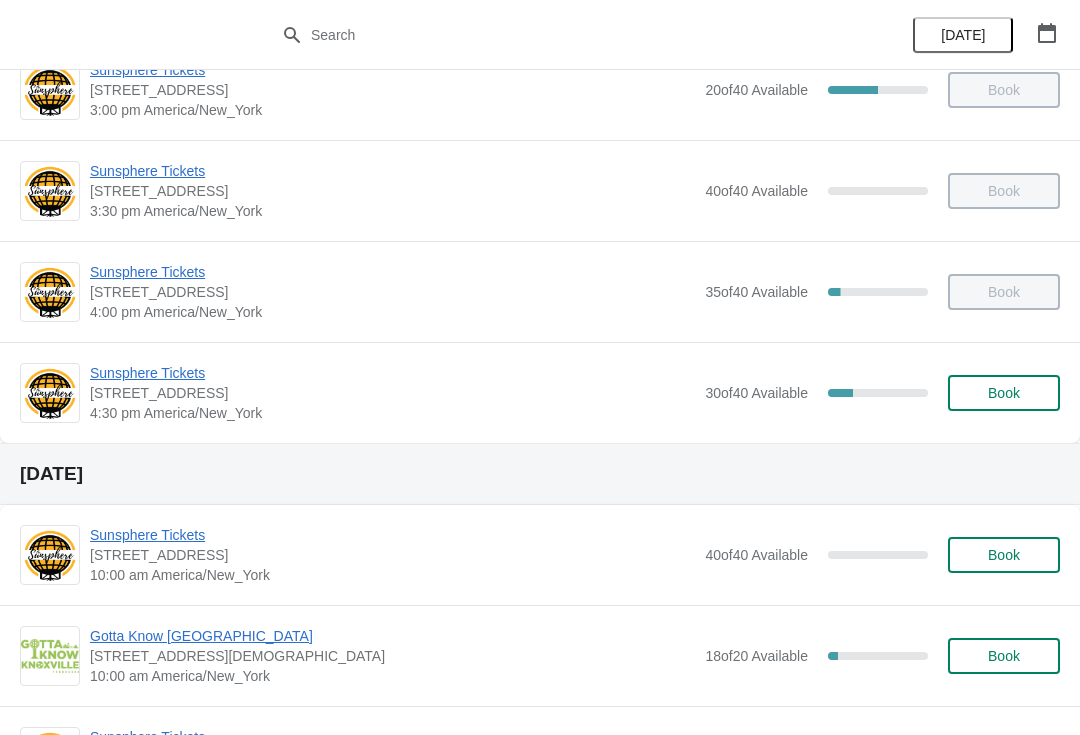 click on "Book" at bounding box center [1004, 393] 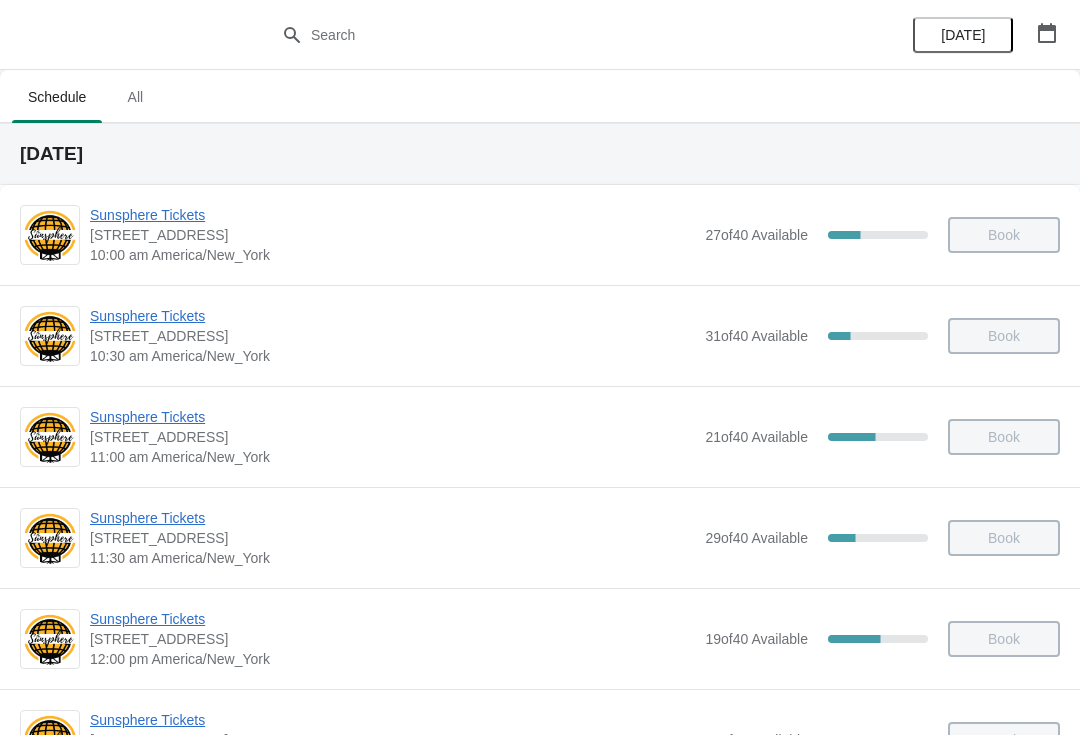 scroll, scrollTop: 953, scrollLeft: 0, axis: vertical 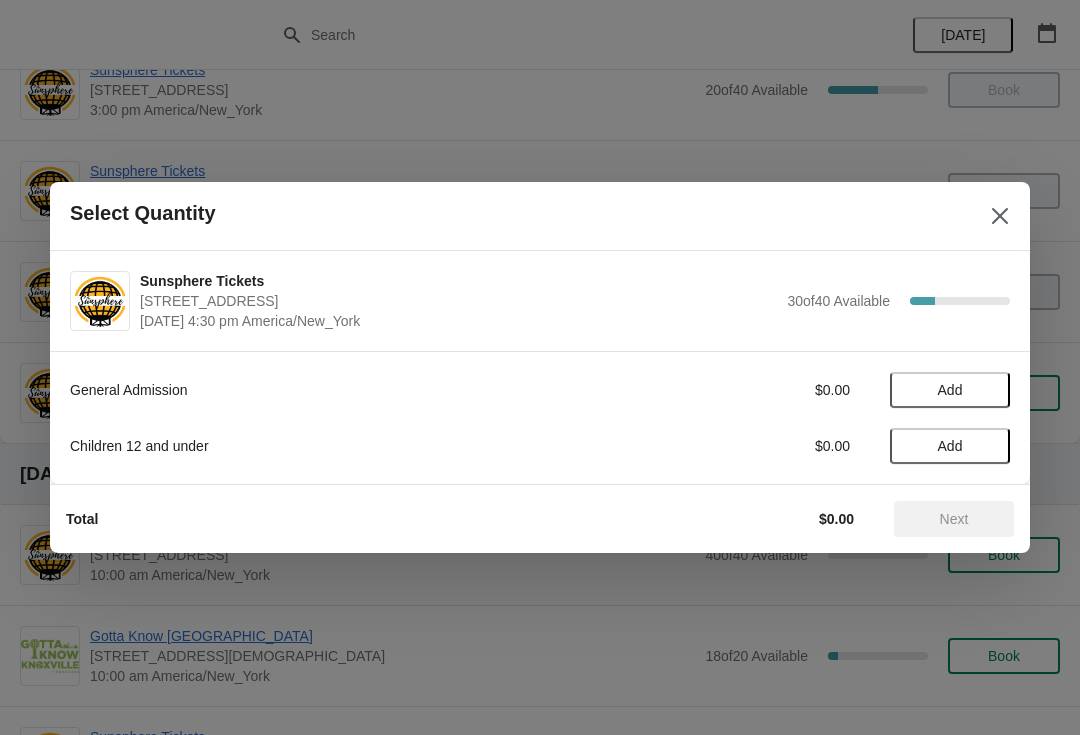 click on "Add" at bounding box center (950, 390) 